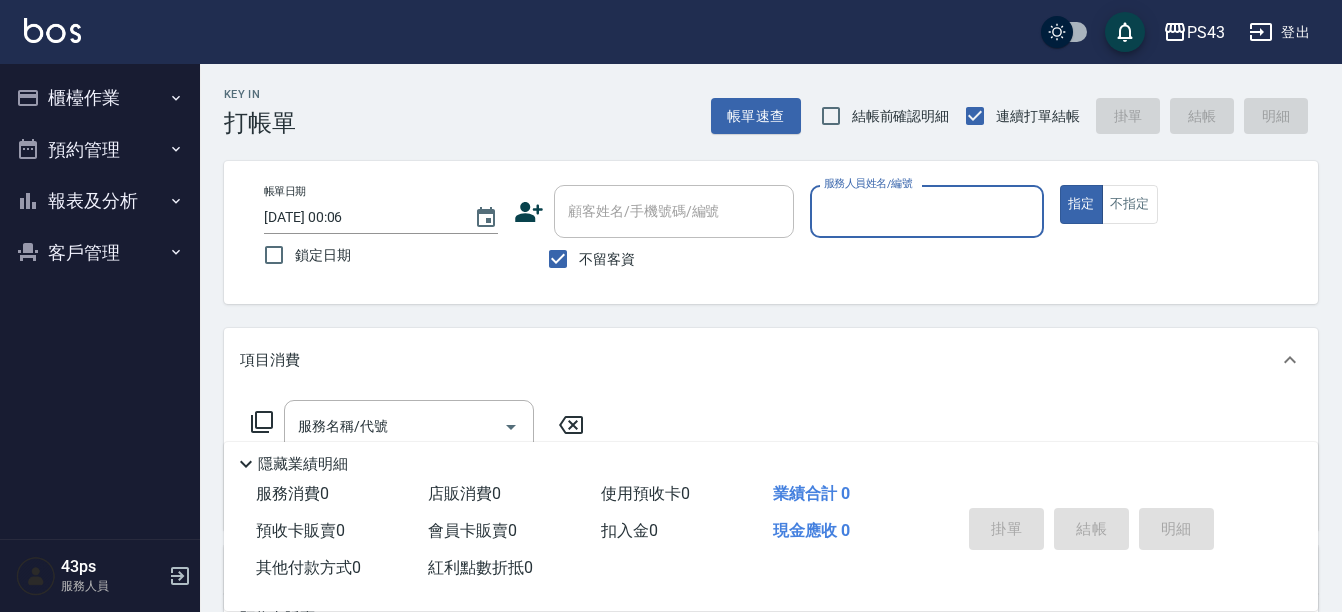 scroll, scrollTop: 0, scrollLeft: 0, axis: both 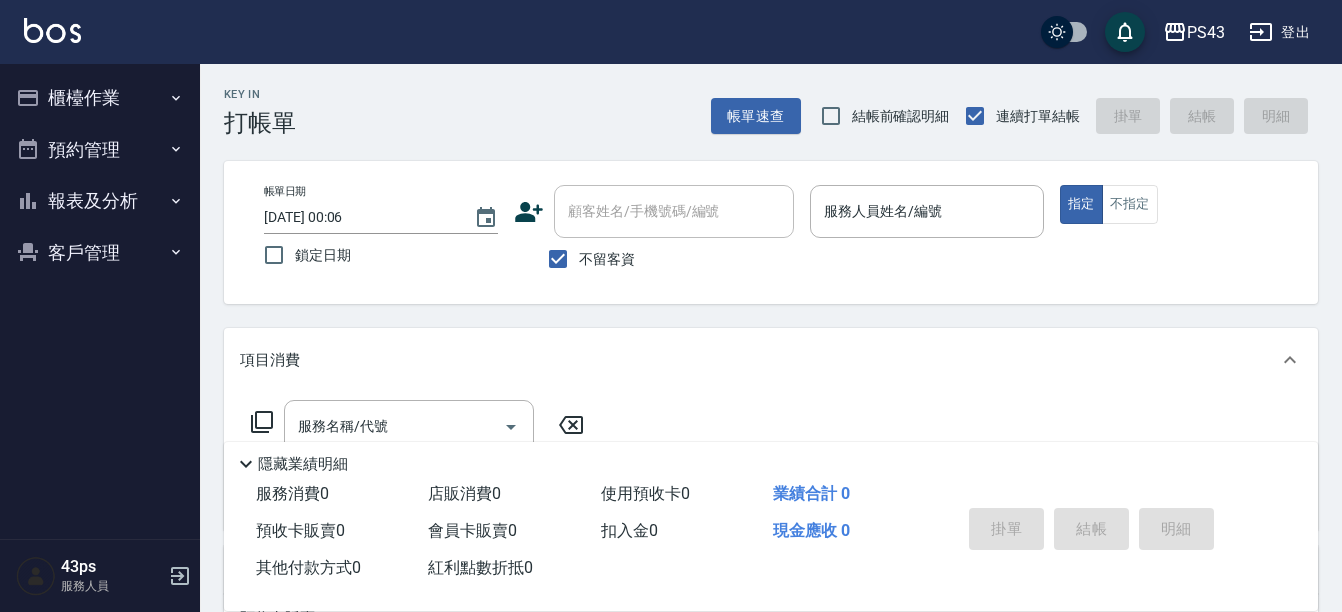 click on "鎖定日期" at bounding box center [323, 255] 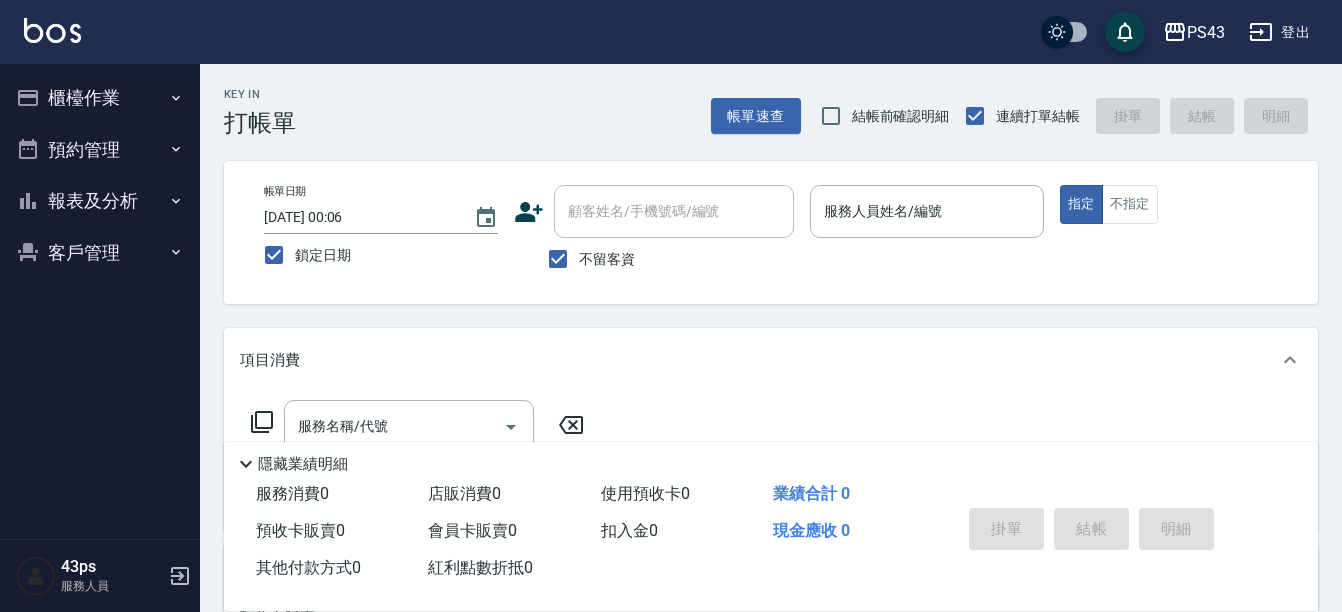 click on "鎖定日期" at bounding box center (323, 255) 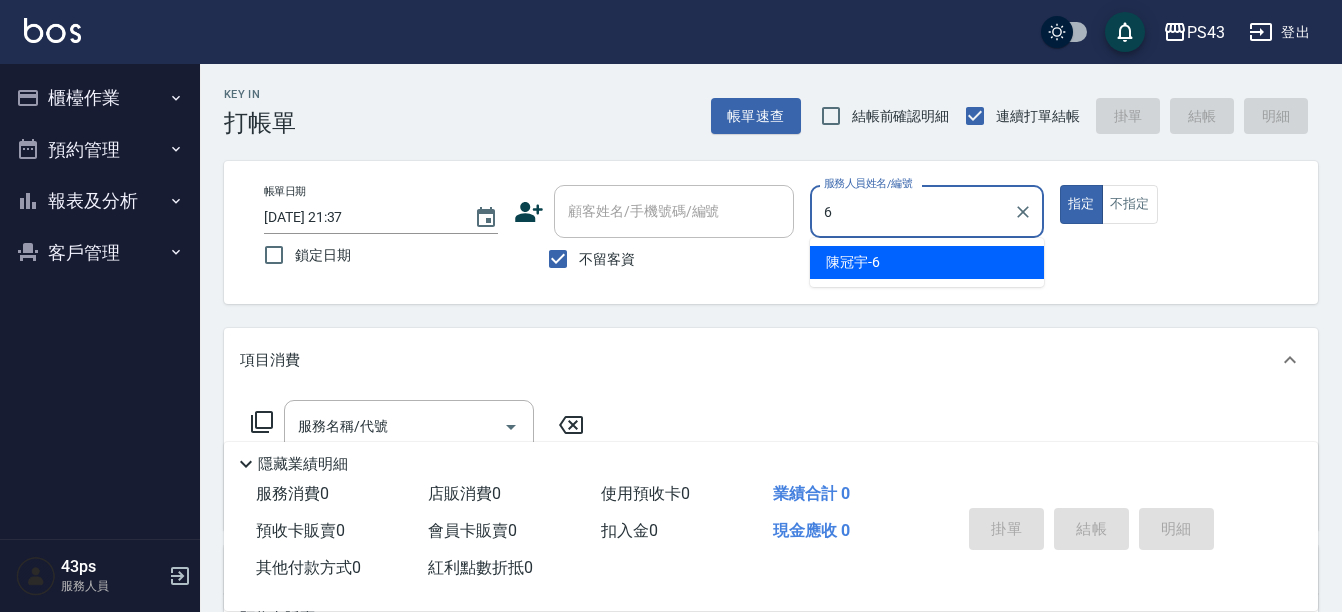 type on "陳冠宇-6" 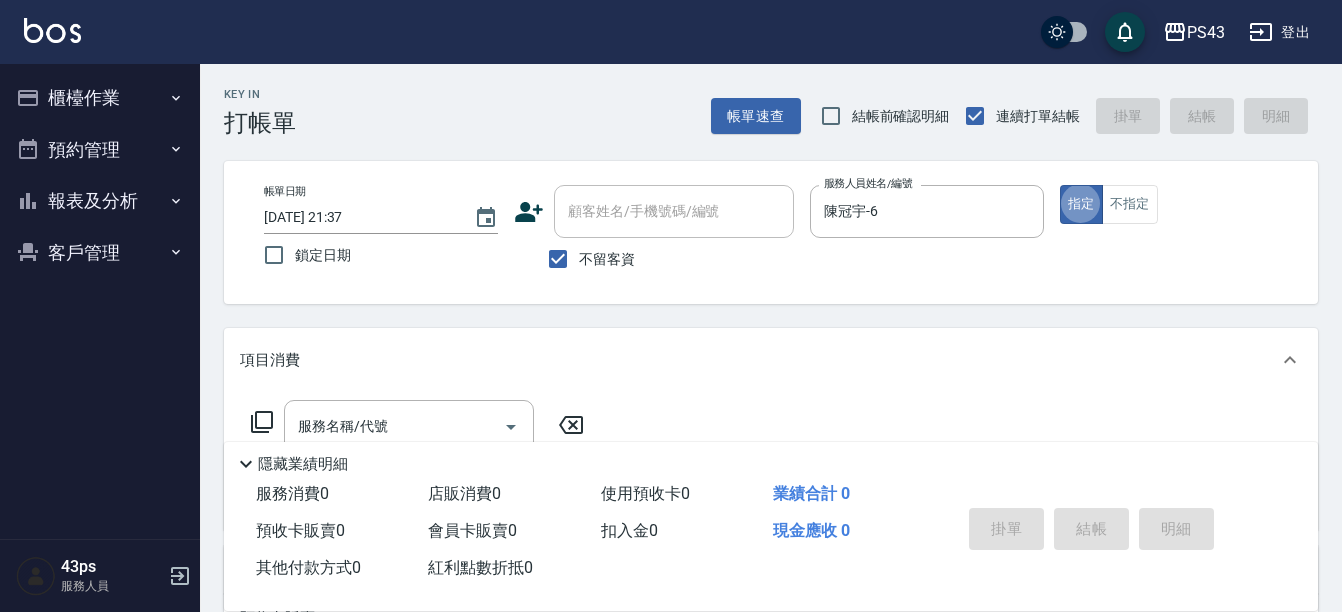 type on "true" 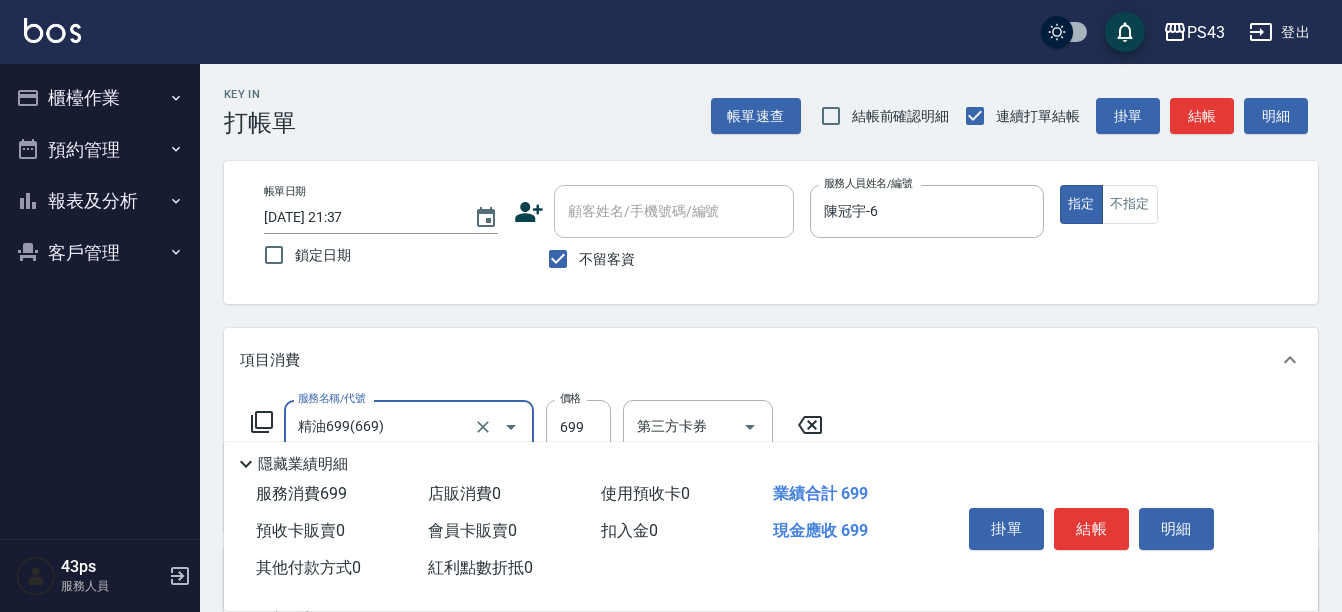 type on "精油699(669)" 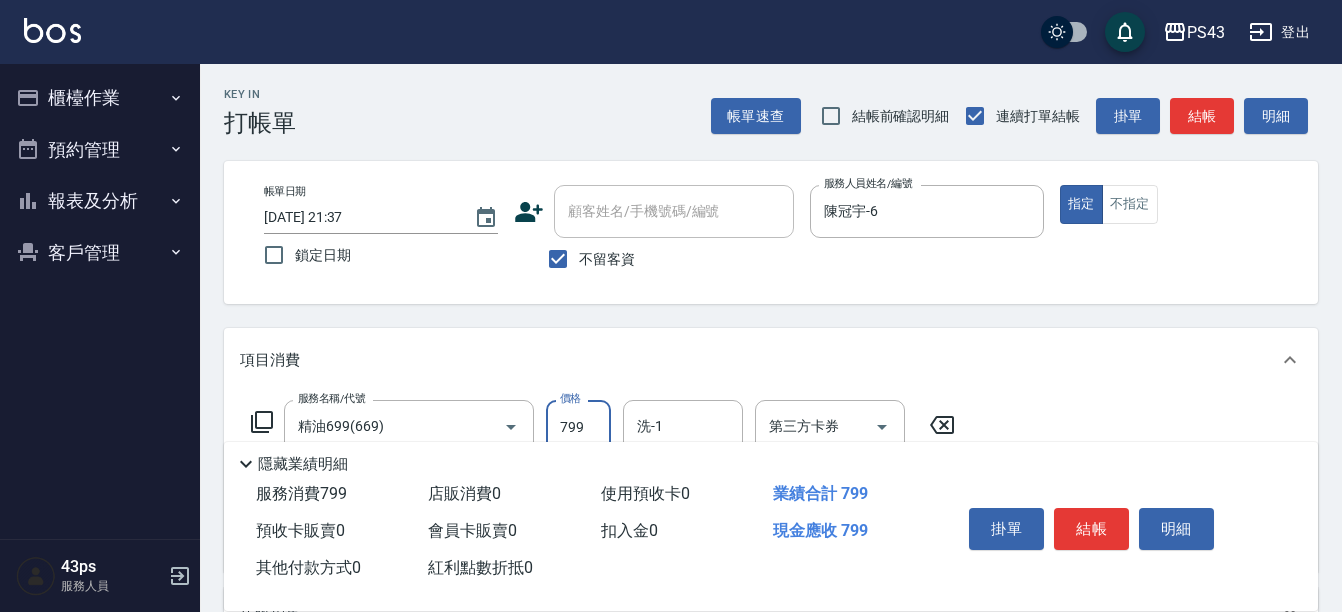 type on "799" 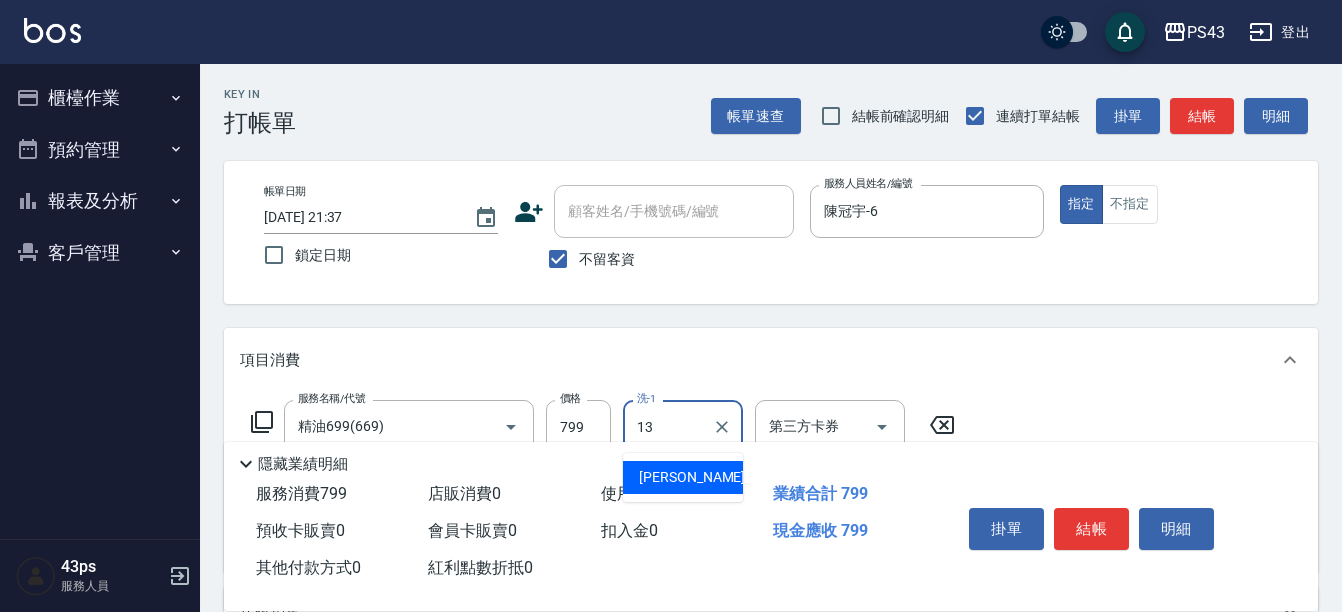 type on "李怡芳-13" 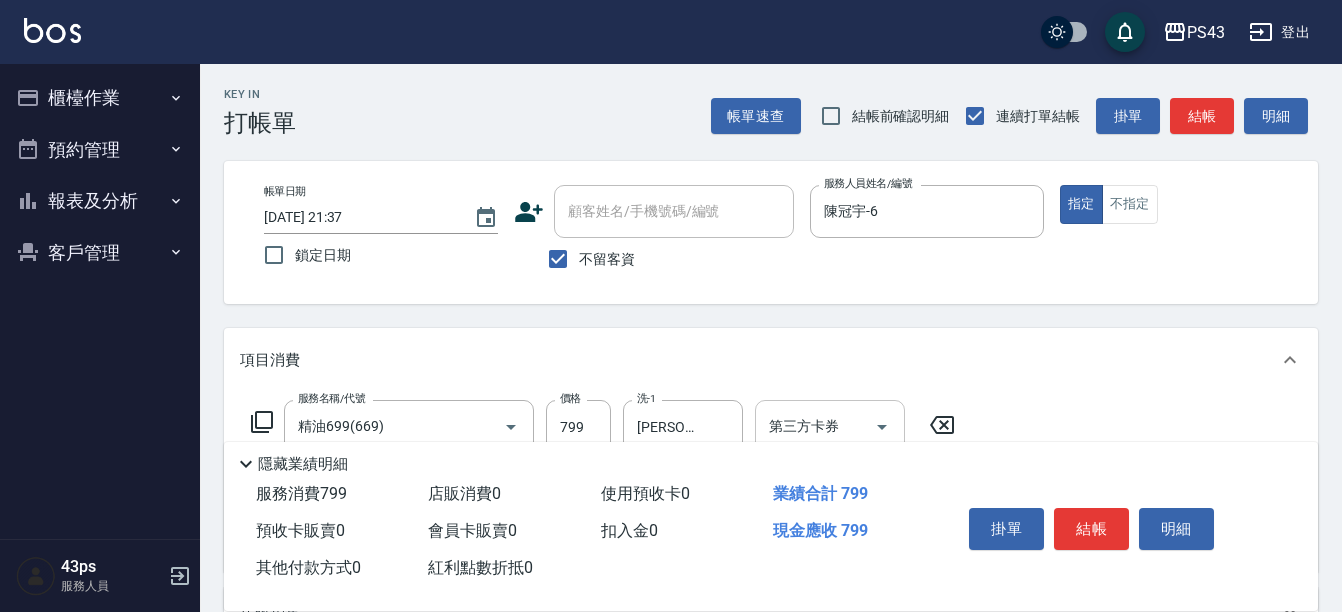 click on "第三方卡券 第三方卡券" at bounding box center [830, 426] 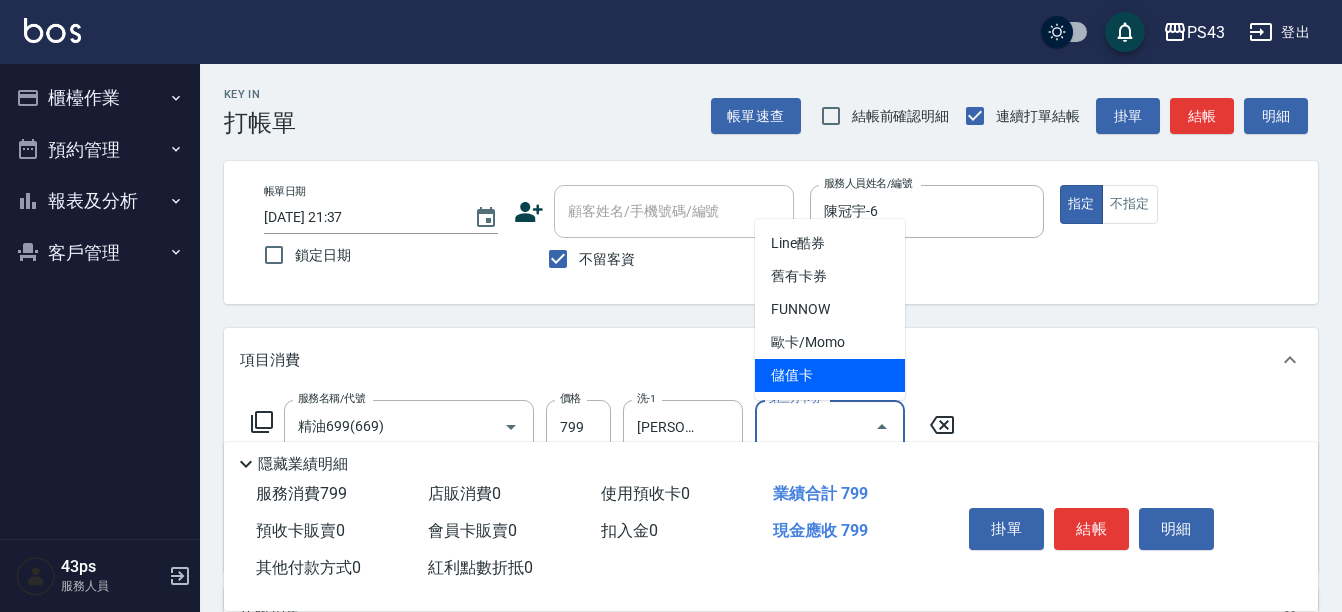 click on "儲值卡" at bounding box center (830, 375) 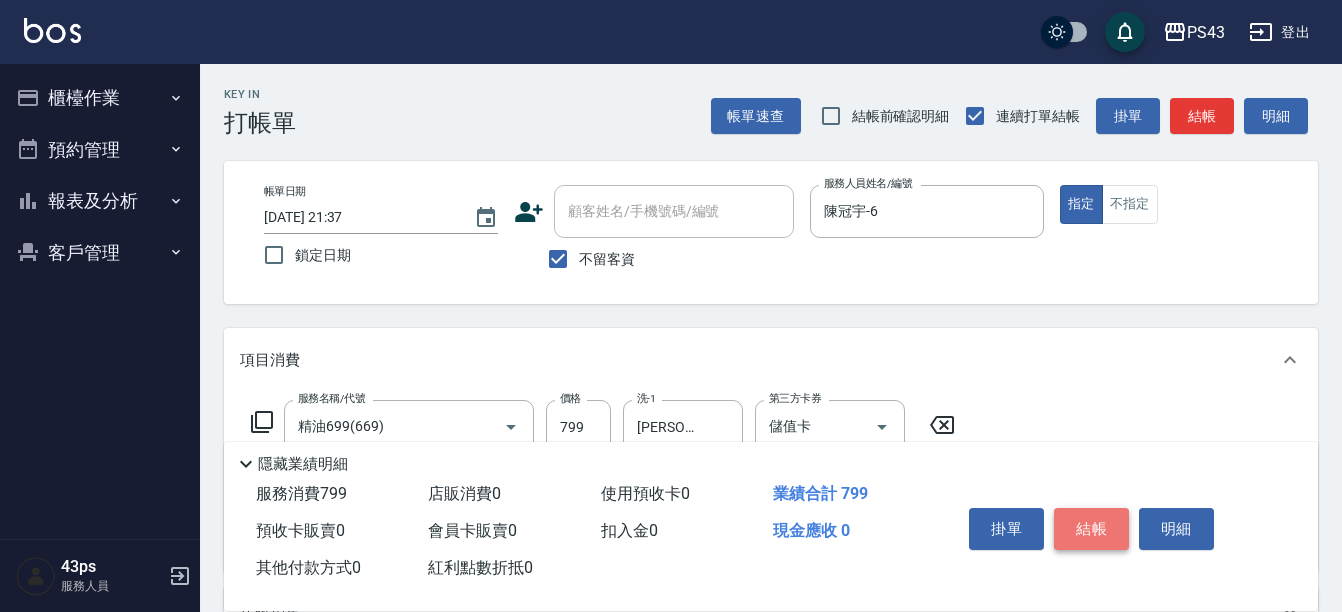 click on "結帳" at bounding box center (1091, 529) 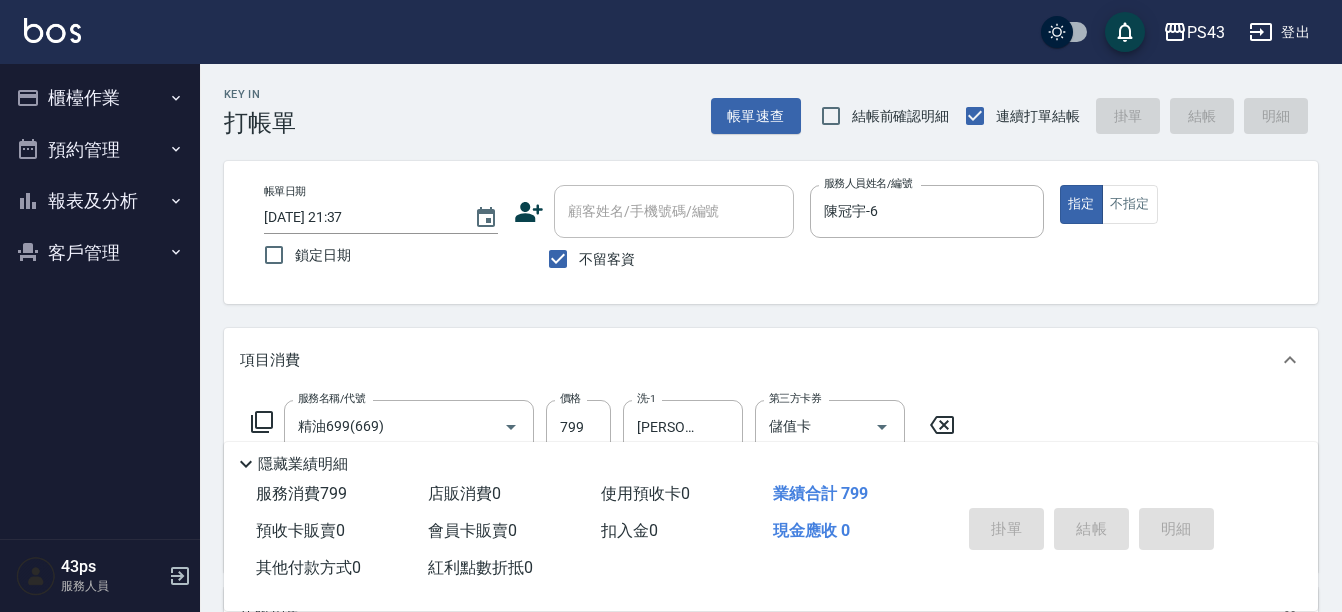 type on "2025/07/12 21:39" 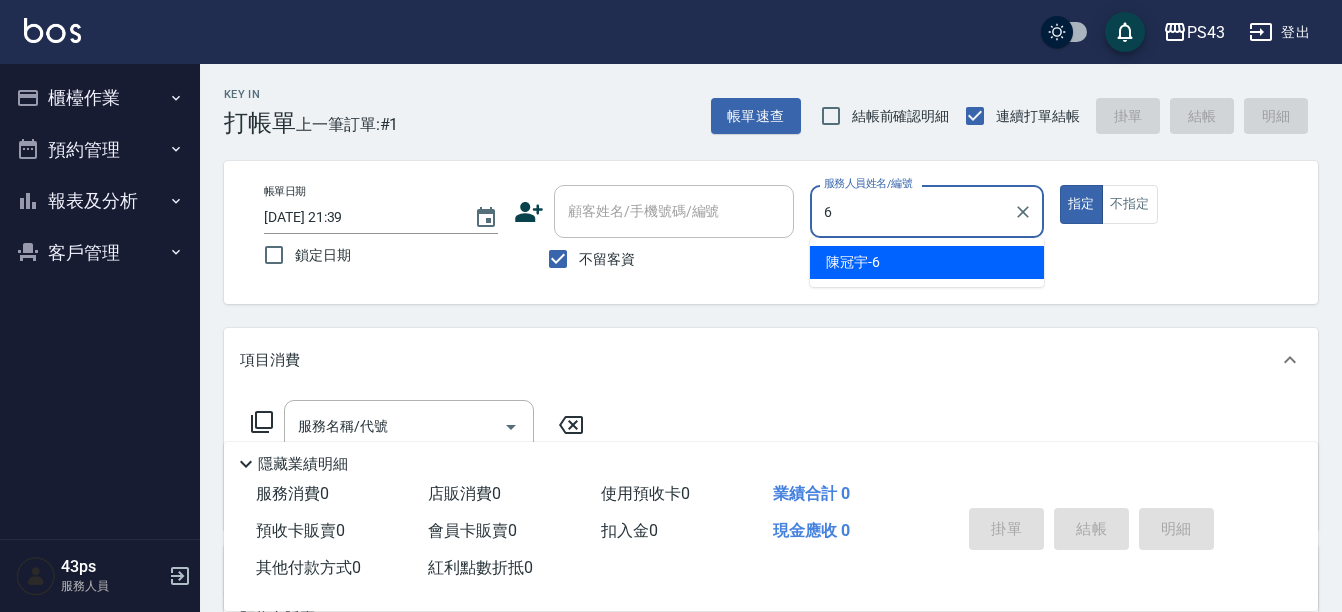 type on "陳冠宇-6" 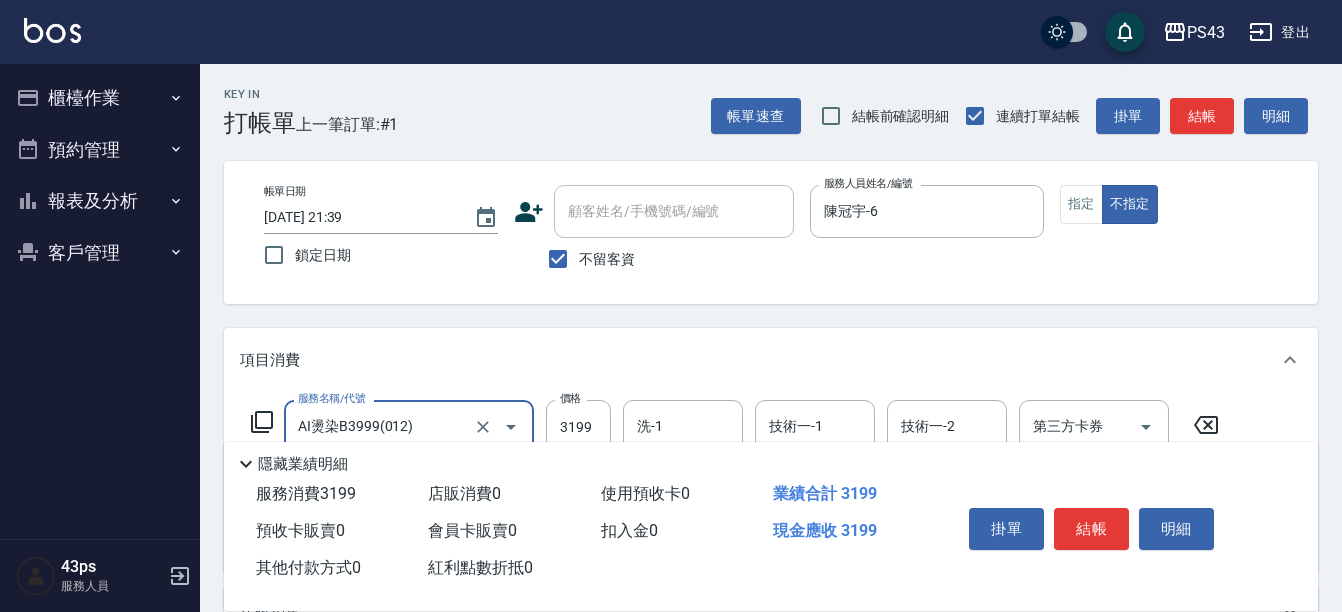 type on "AI燙染B3999(012)" 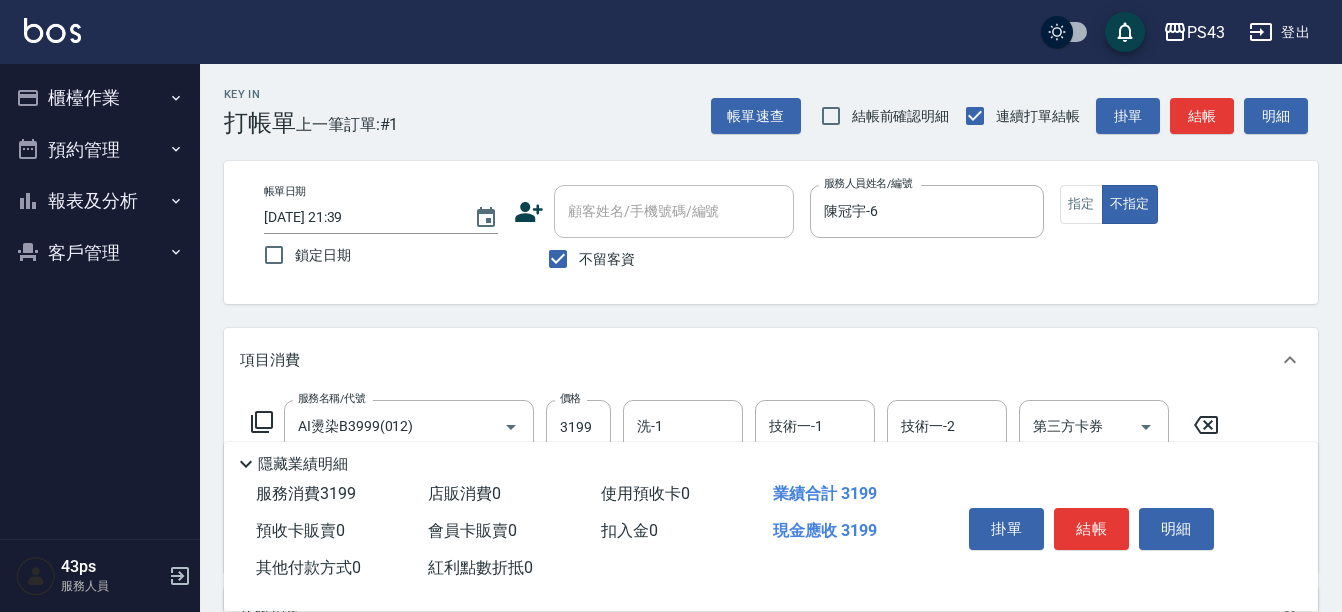 click 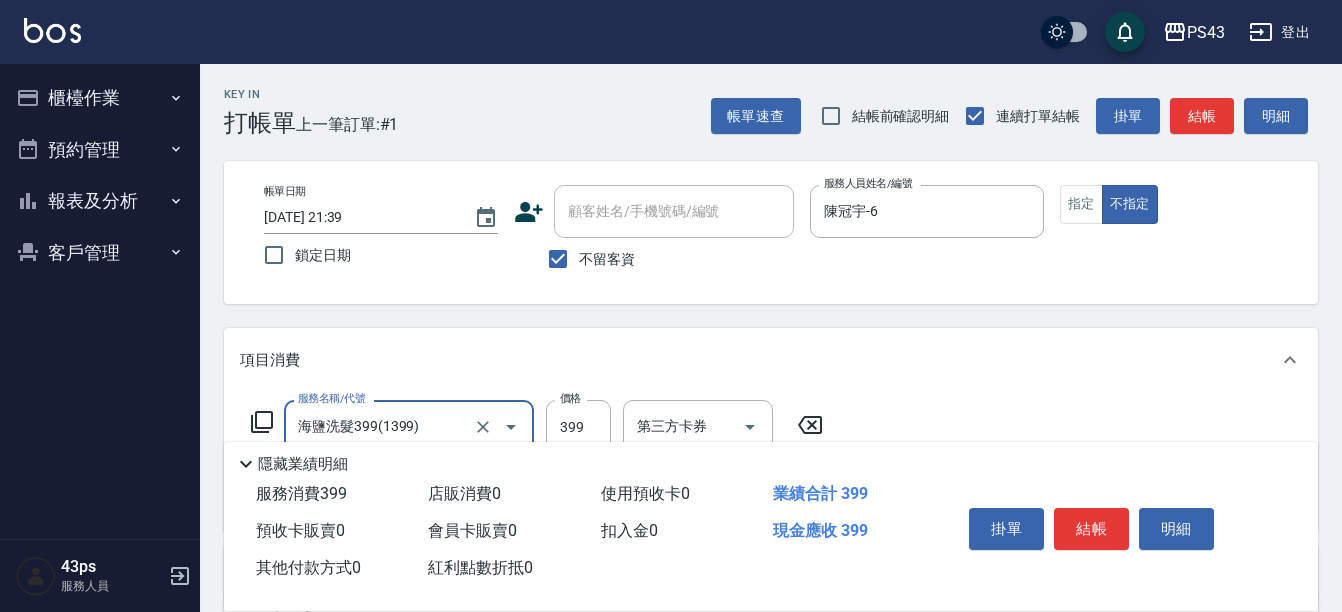 type on "海鹽洗髮399(1399)" 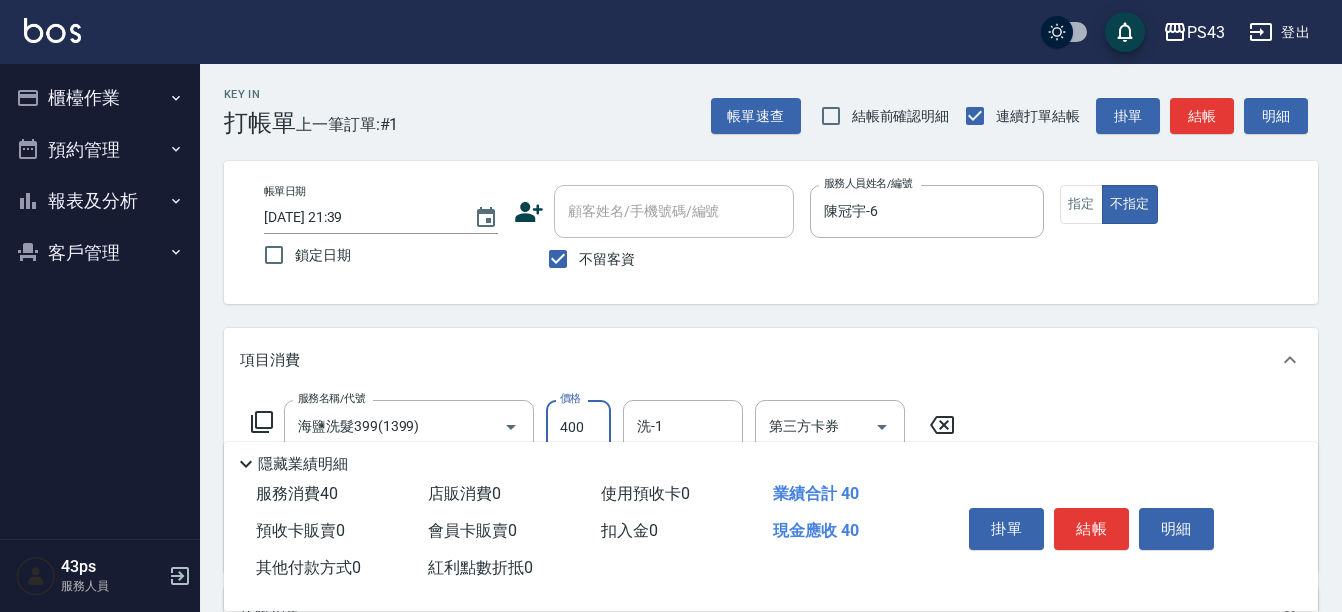 type on "400" 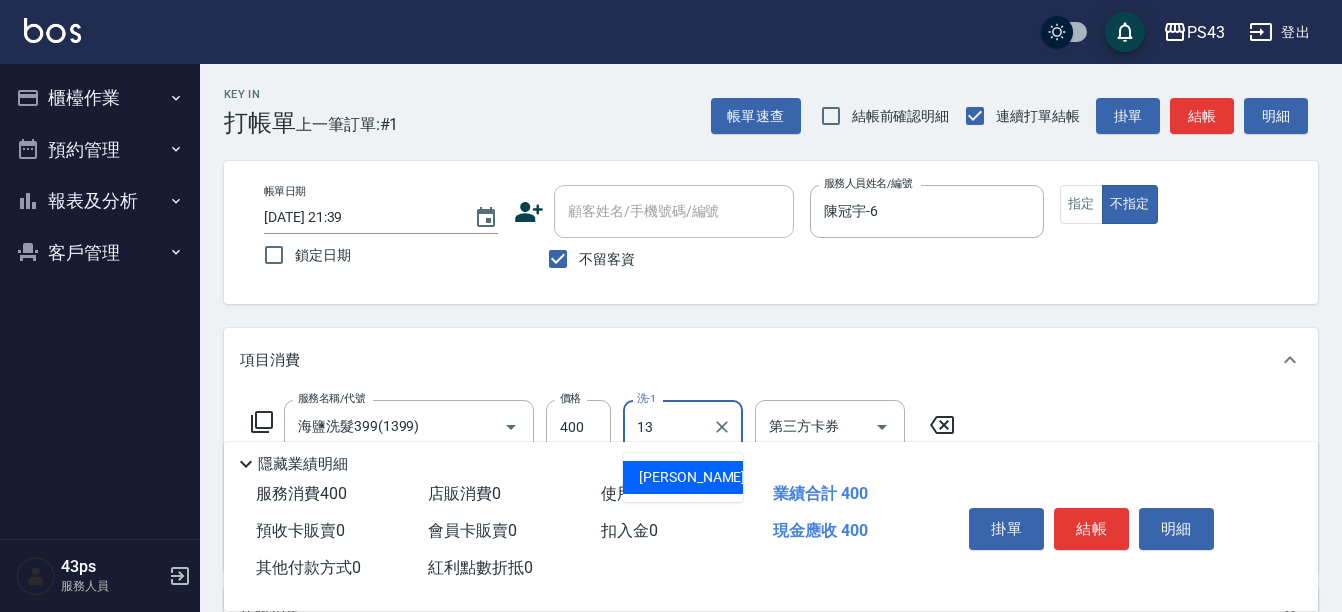 type on "李怡芳-13" 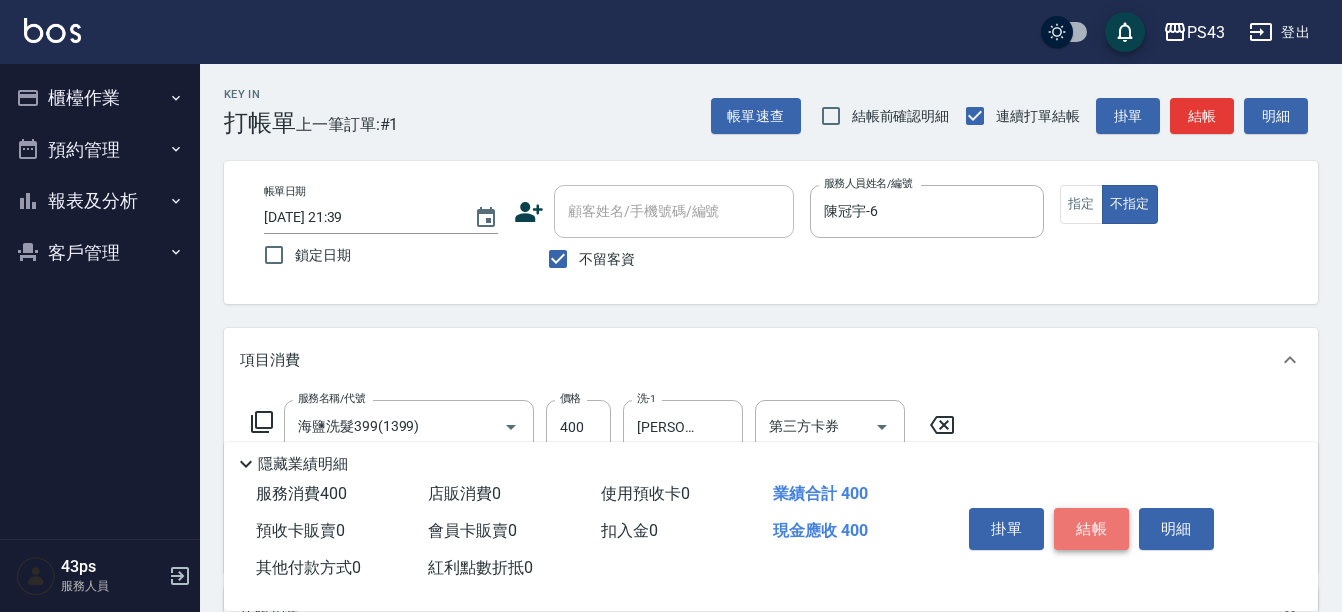 click on "結帳" at bounding box center (1091, 529) 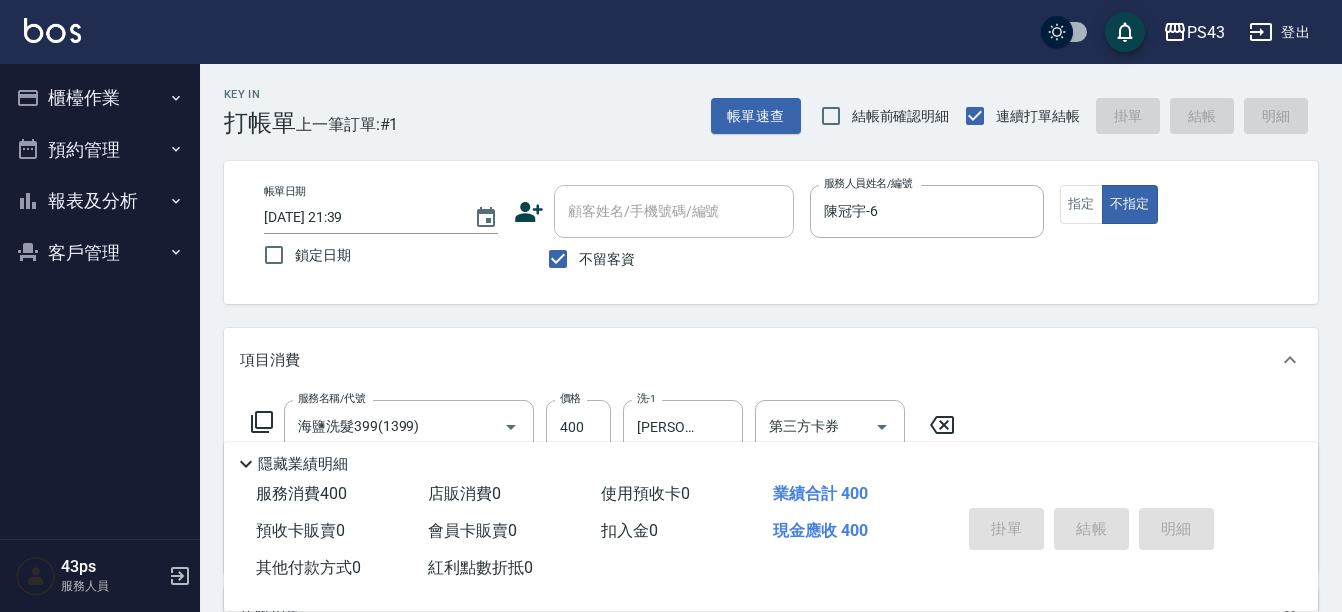 type on "2025/07/12 21:40" 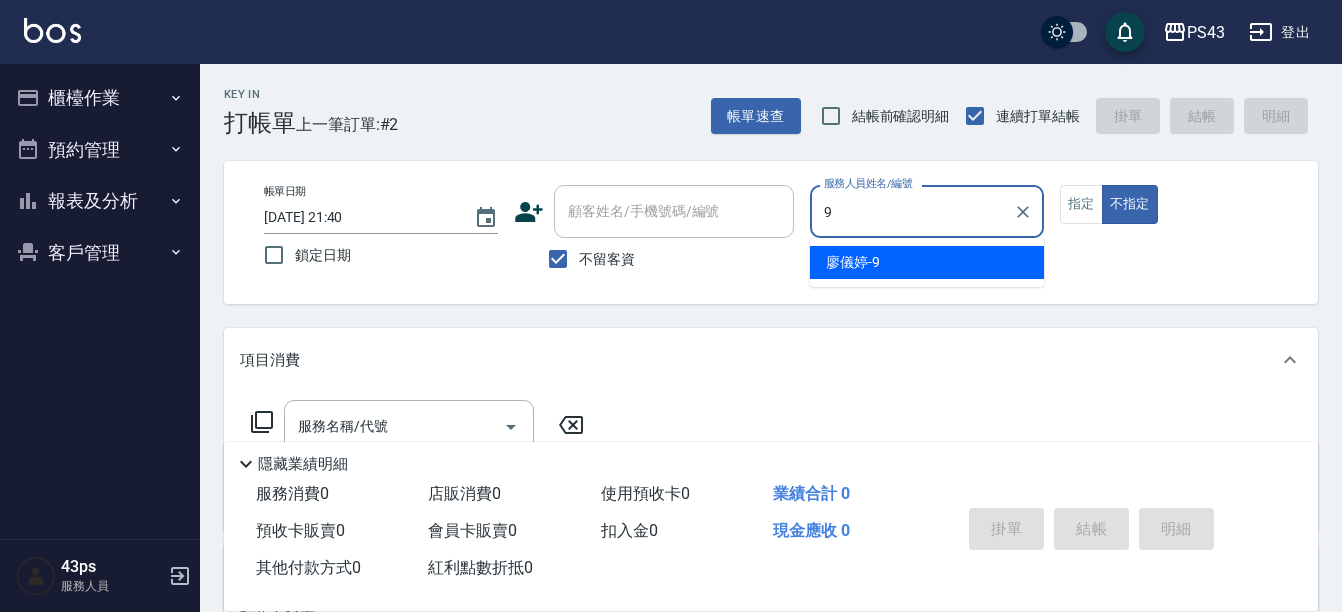 type on "廖儀婷-9" 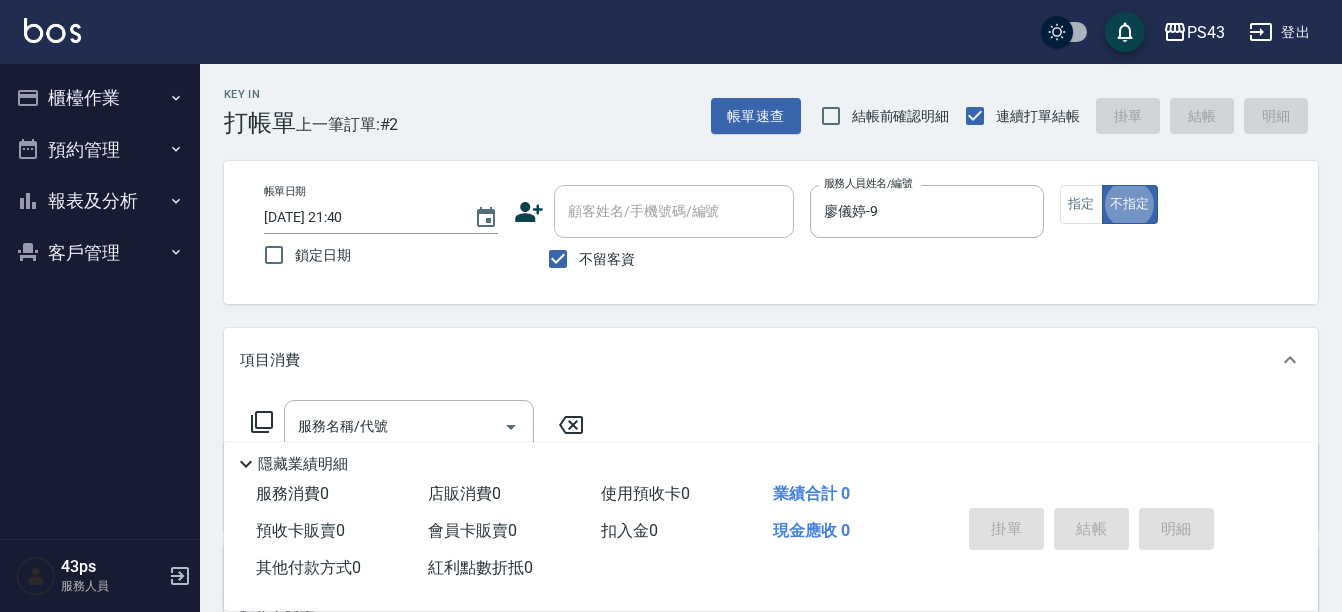 type on "false" 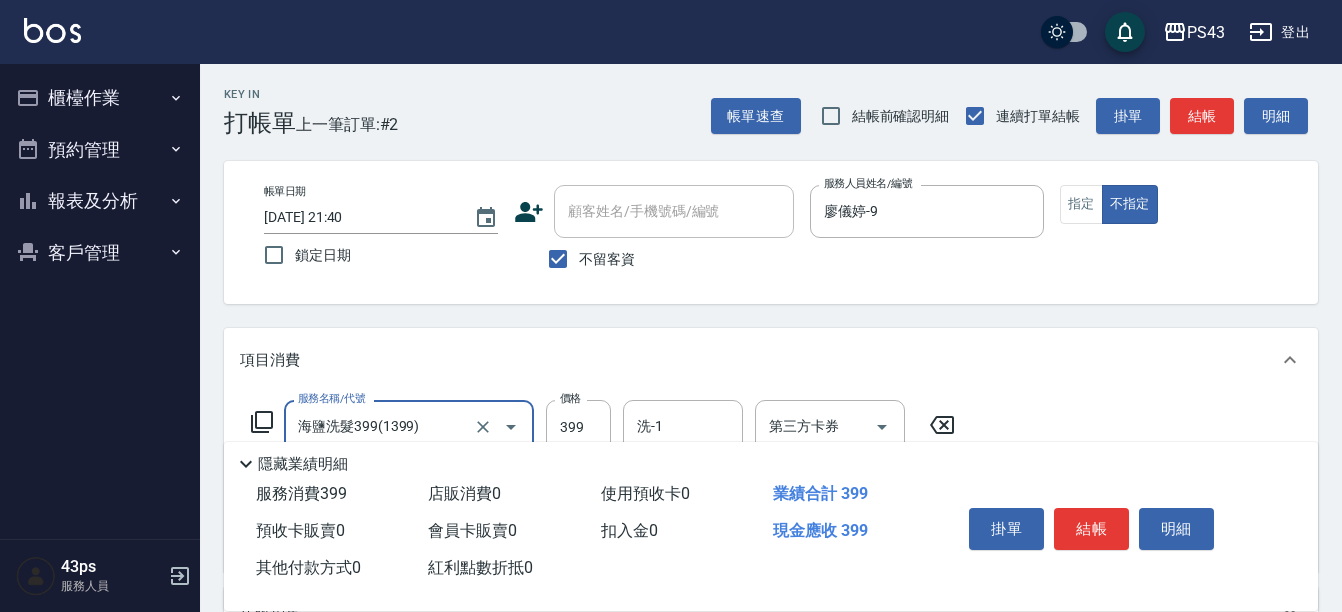 type on "海鹽洗髮399(1399)" 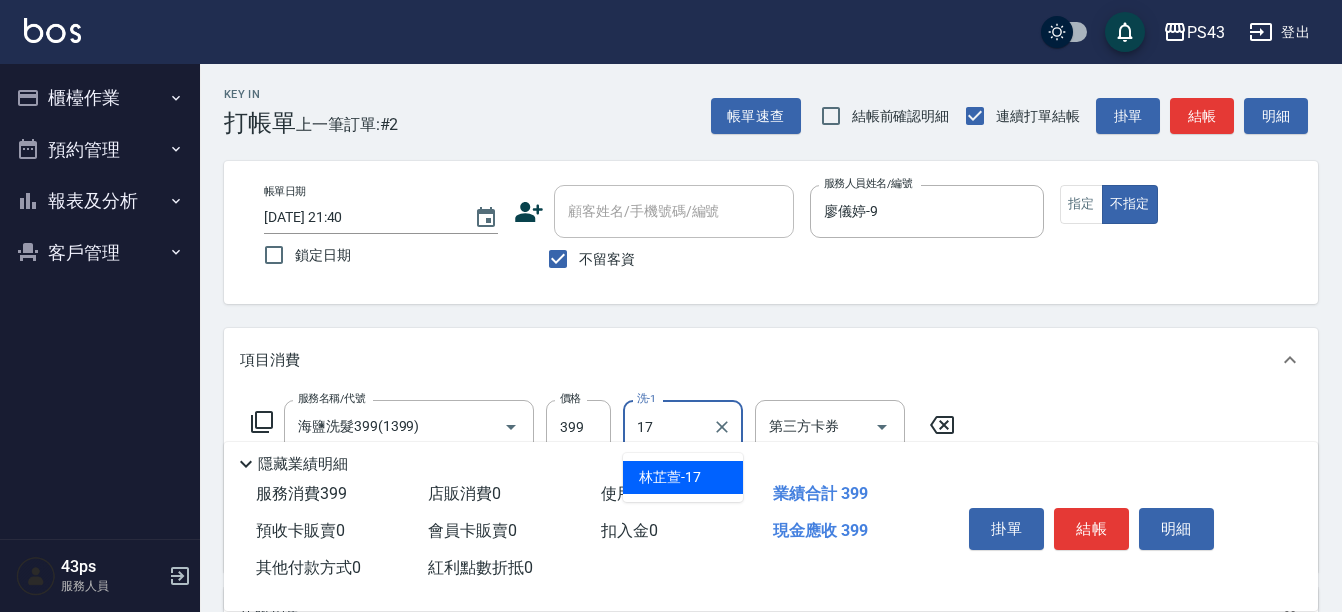 type on "林芷萱-17" 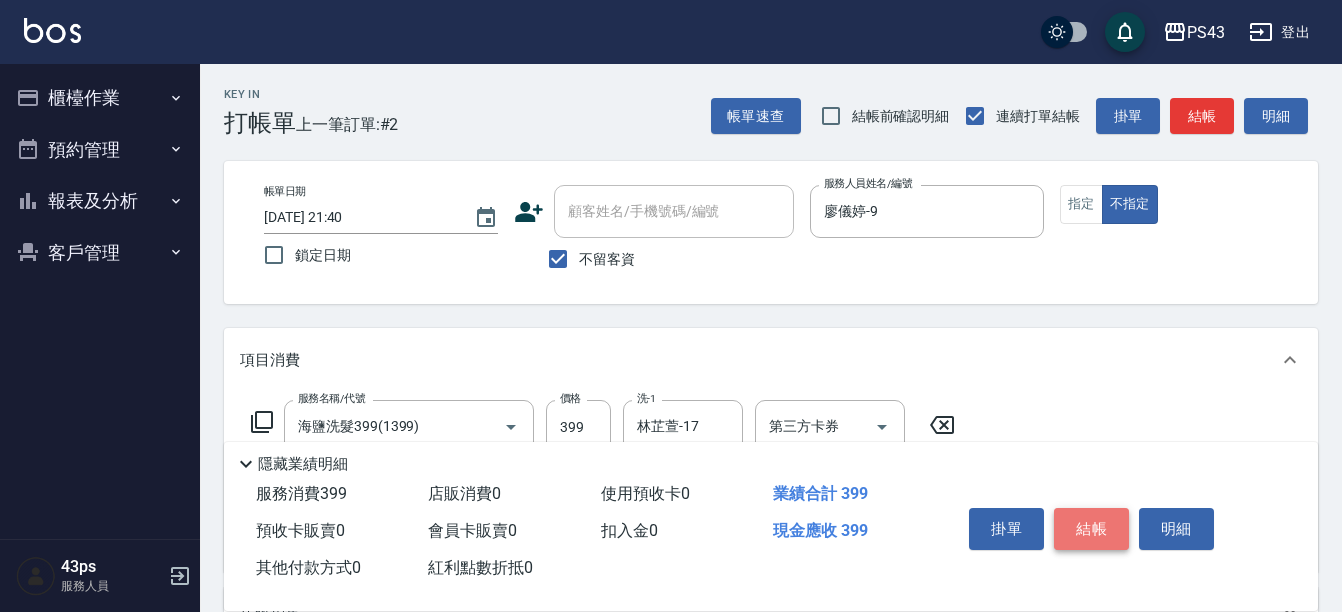 click on "結帳" at bounding box center [1091, 529] 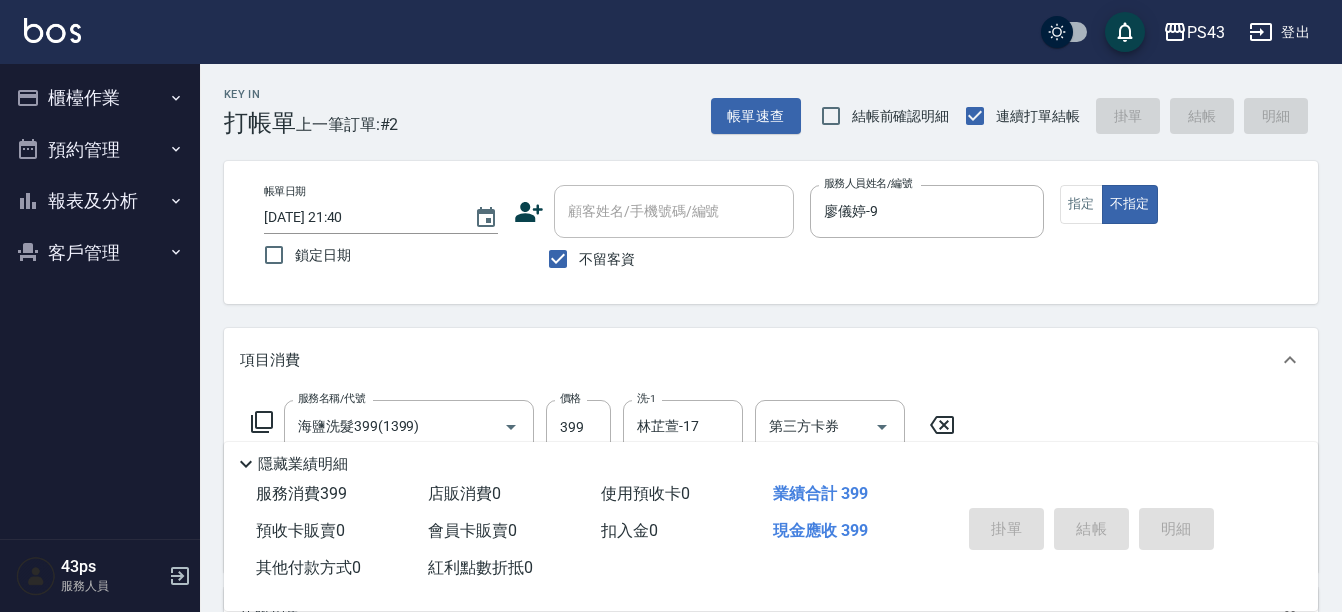 type on "2025/07/12 21:41" 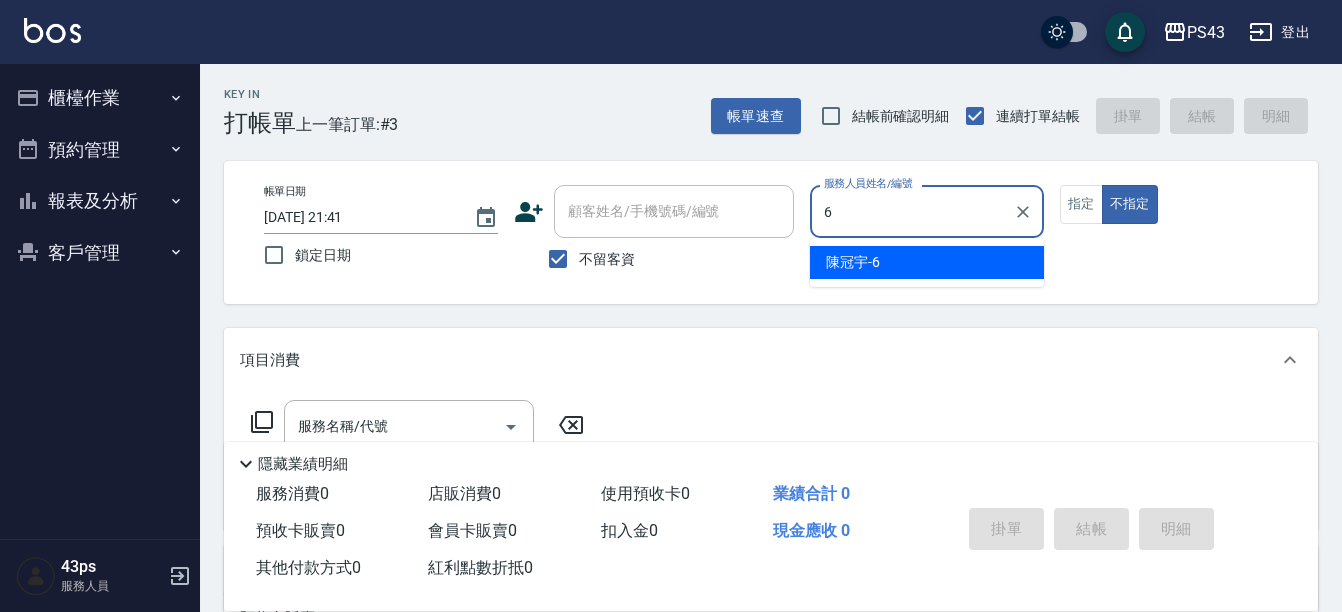 type on "陳冠宇-6" 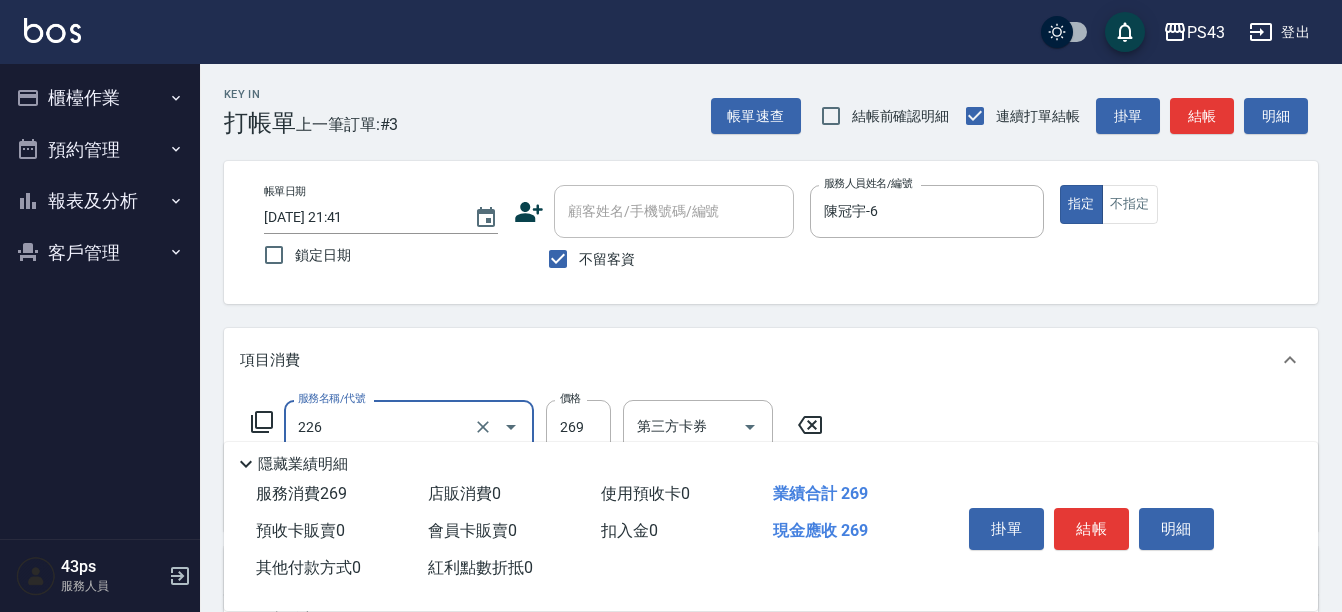 type on "洗剪269(226)" 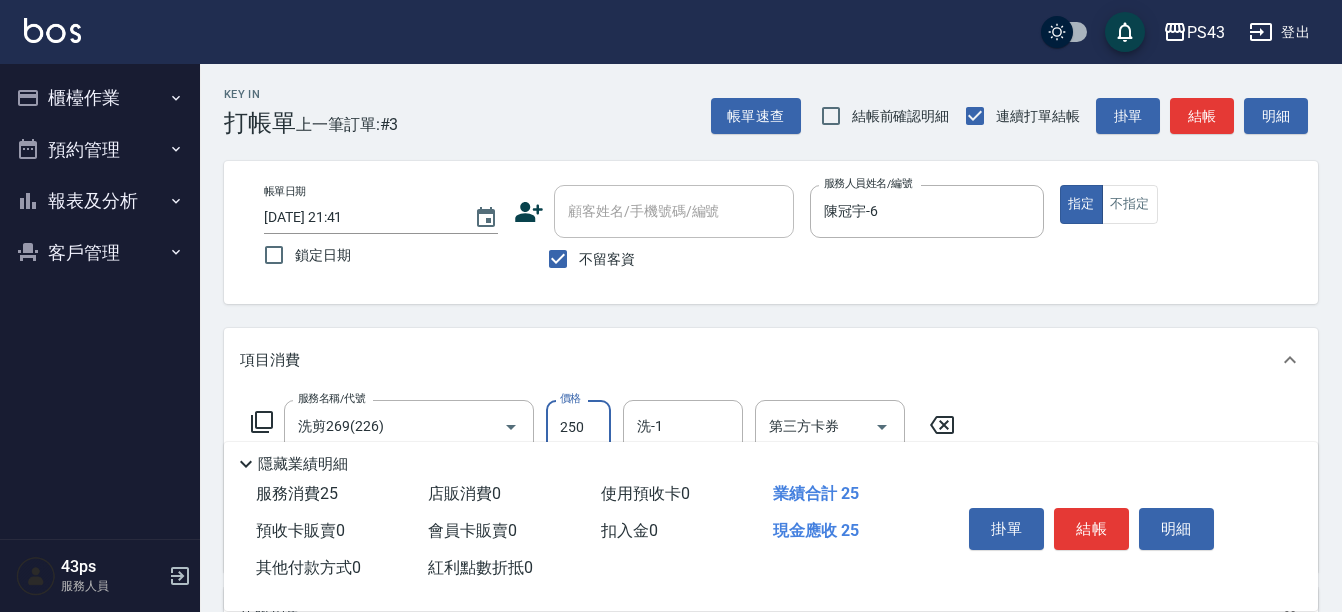 type on "250" 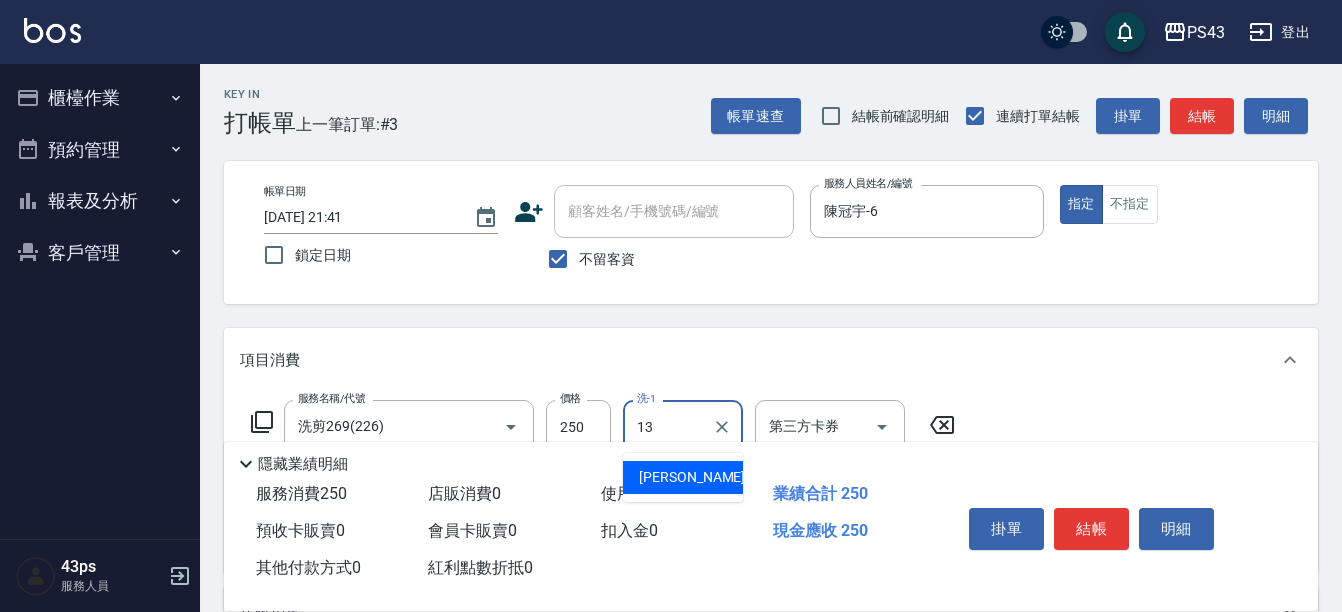type on "李怡芳-13" 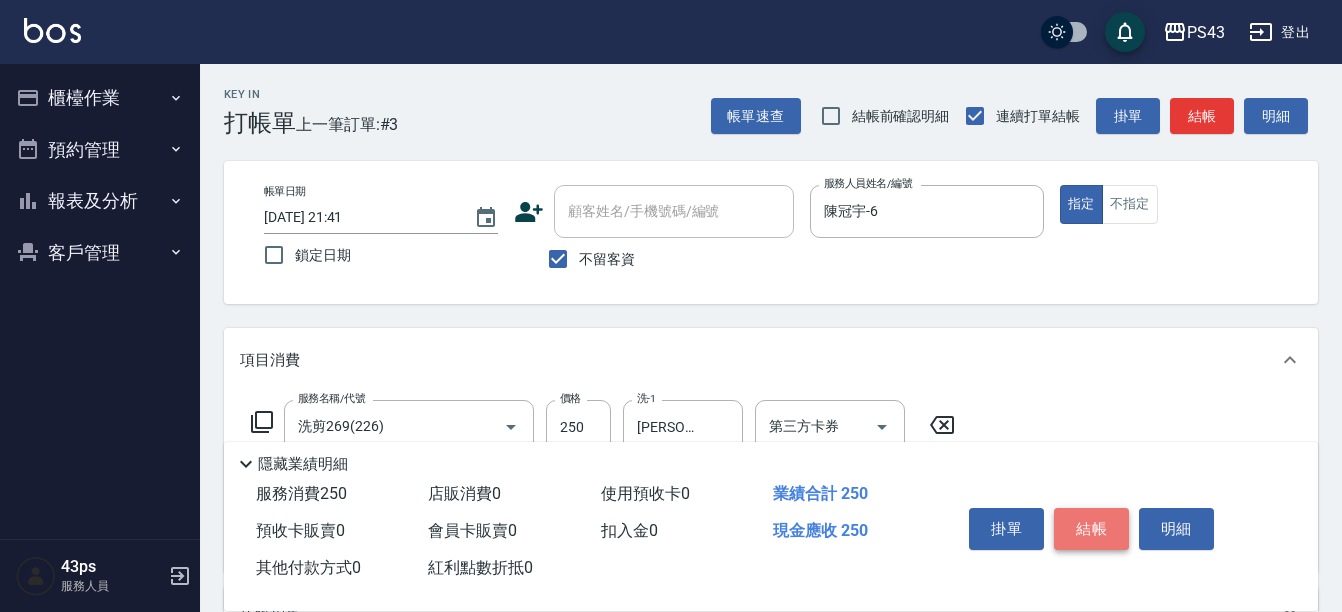 click on "結帳" at bounding box center (1091, 529) 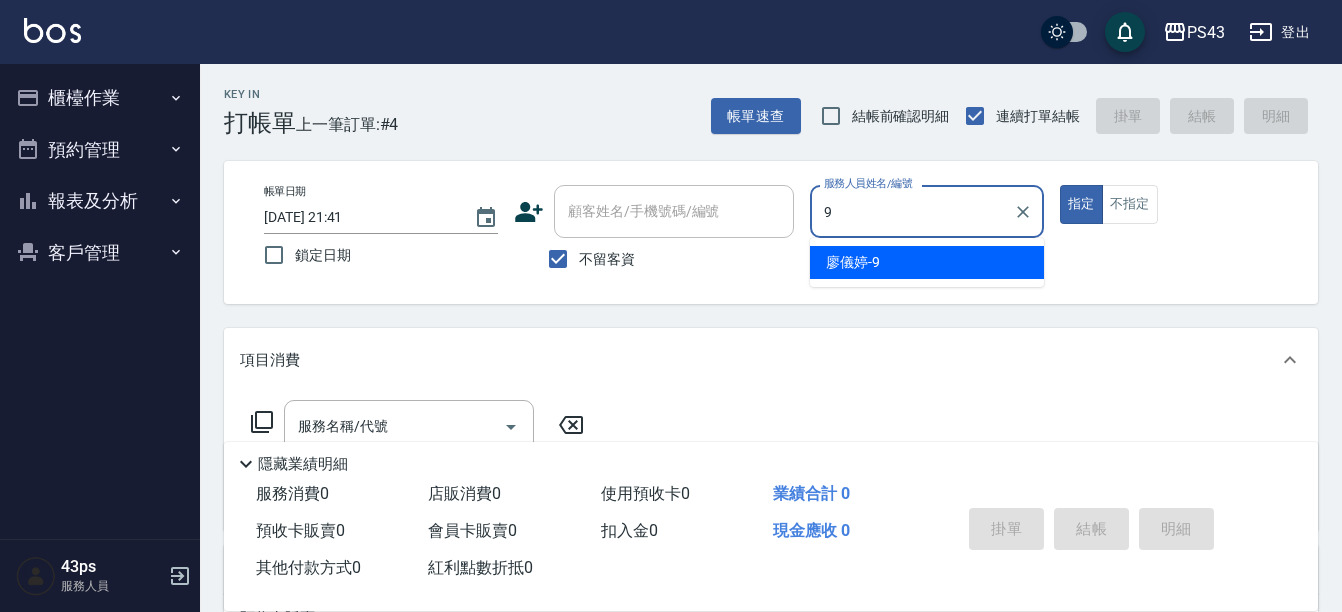 type on "廖儀婷-9" 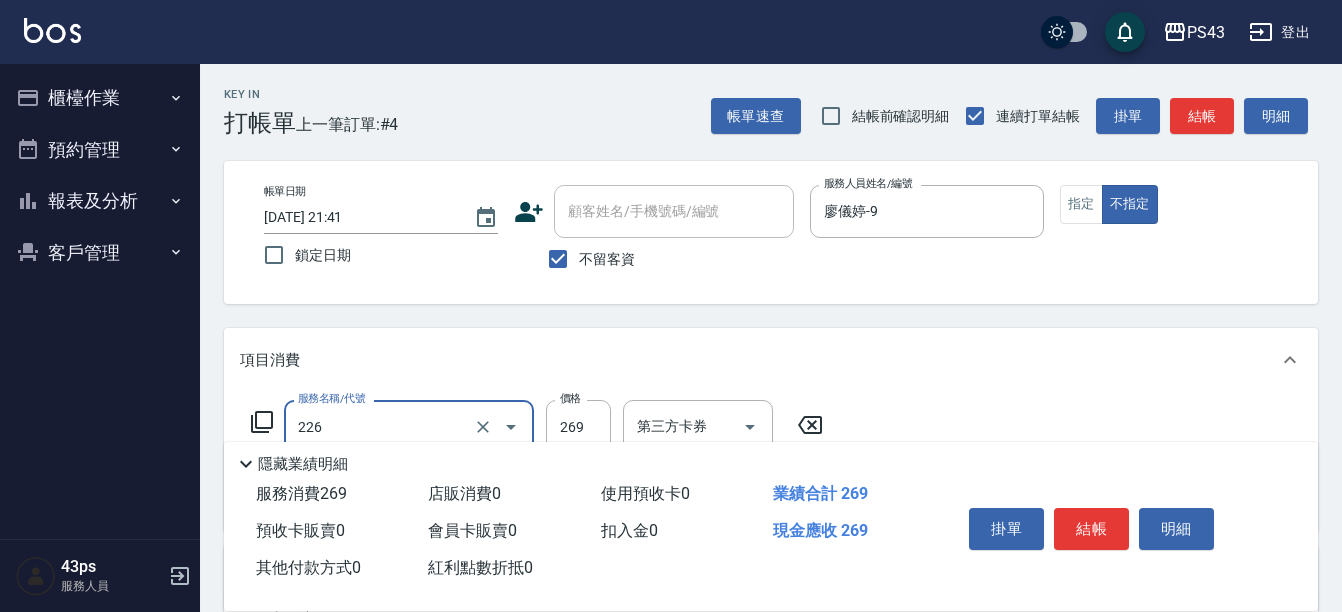 type on "洗剪269(226)" 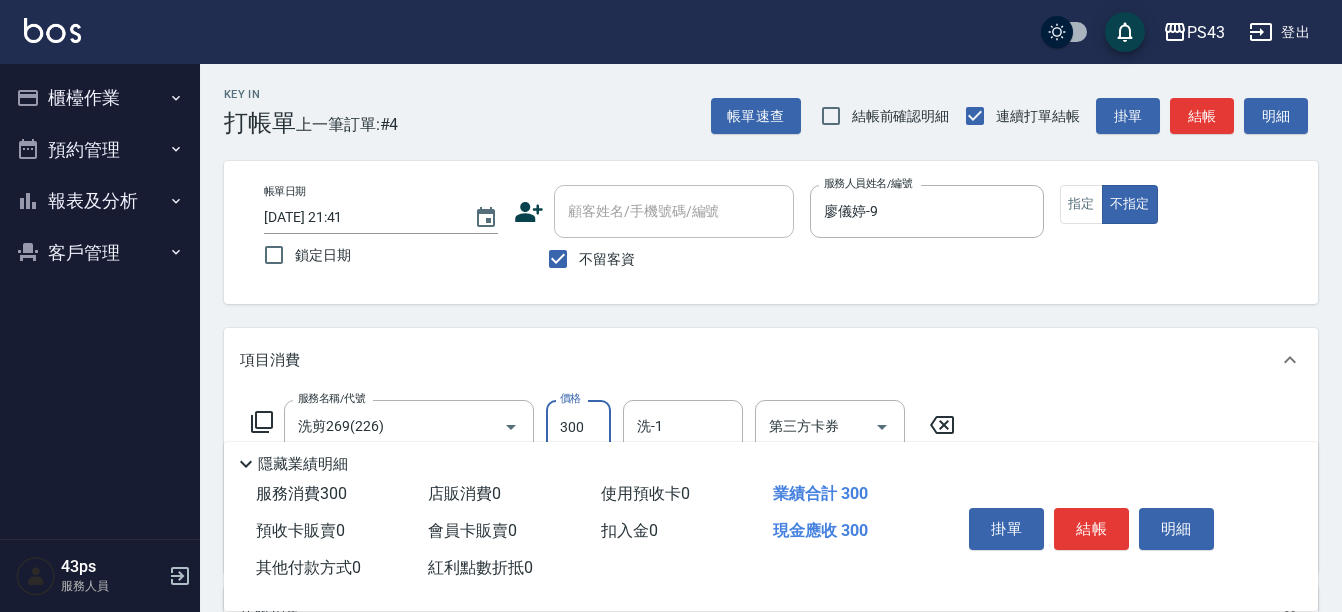type on "300" 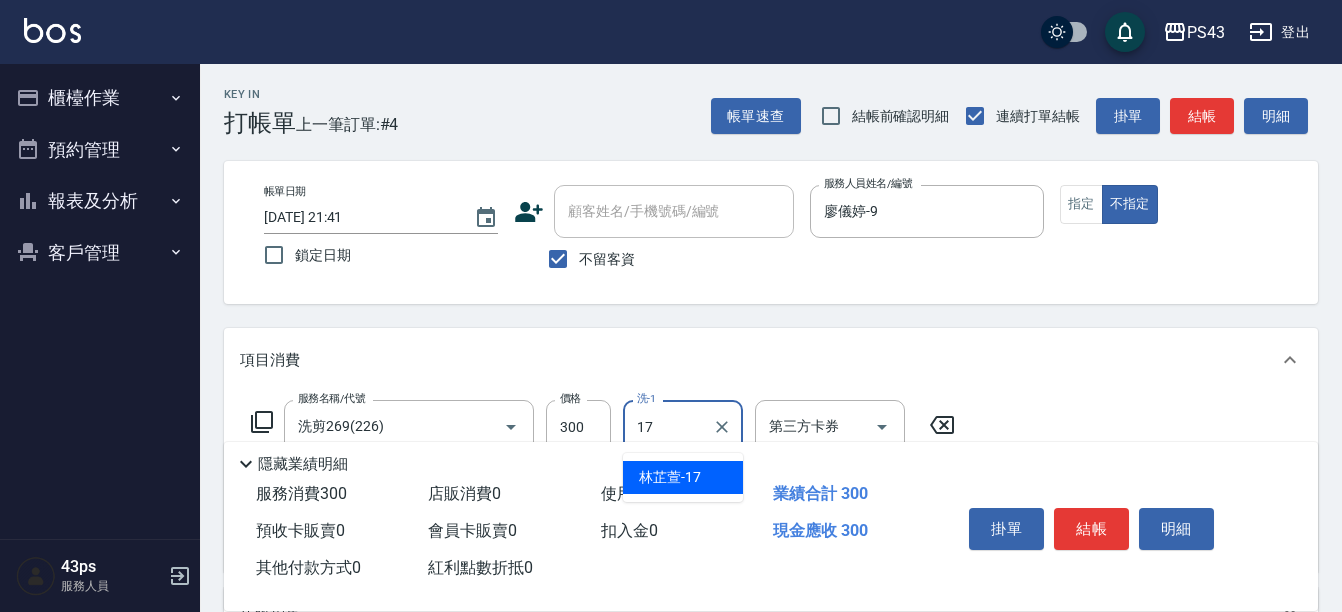 type on "林芷萱-17" 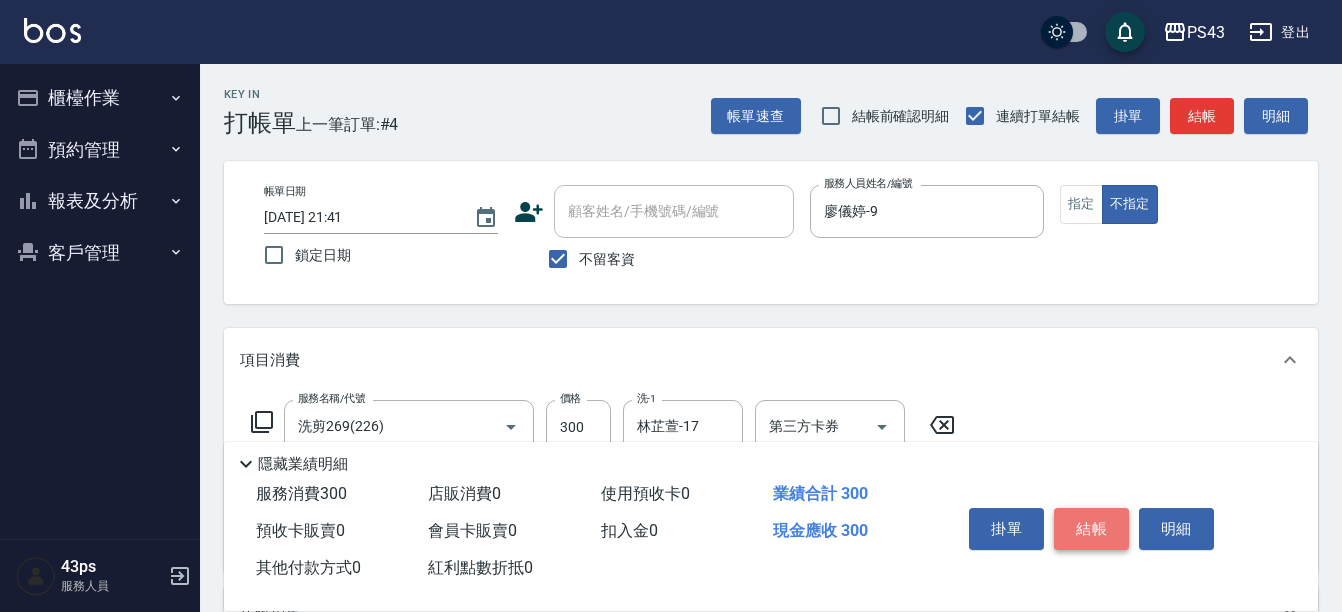 click on "結帳" at bounding box center (1091, 529) 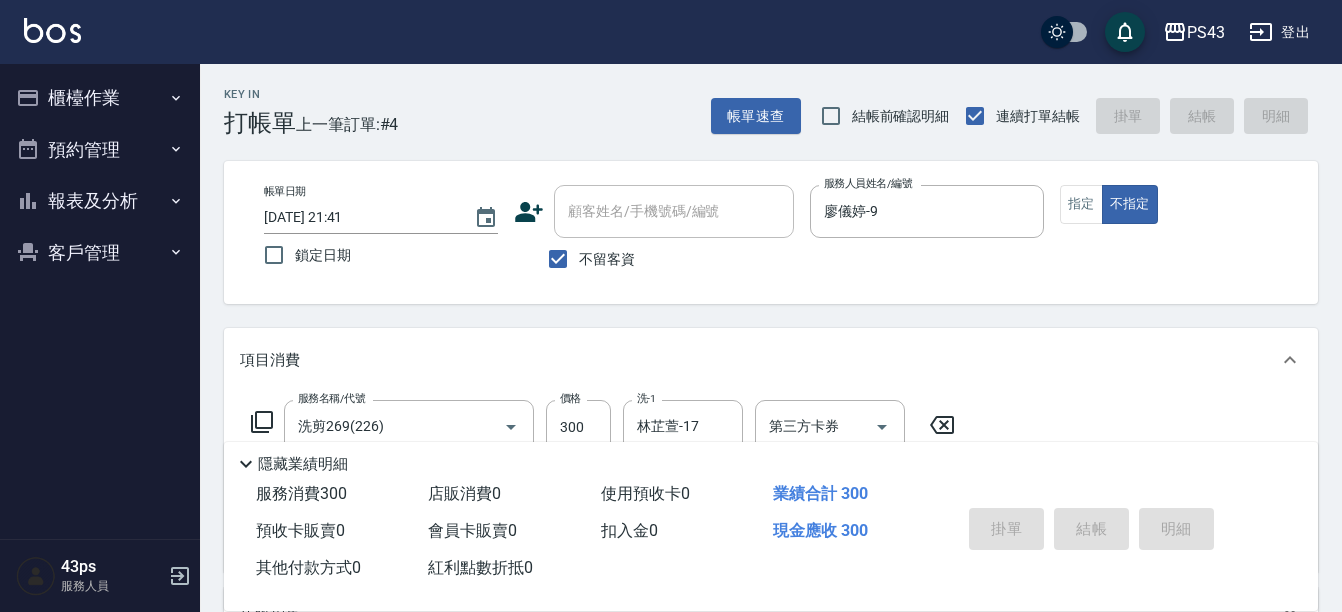 type 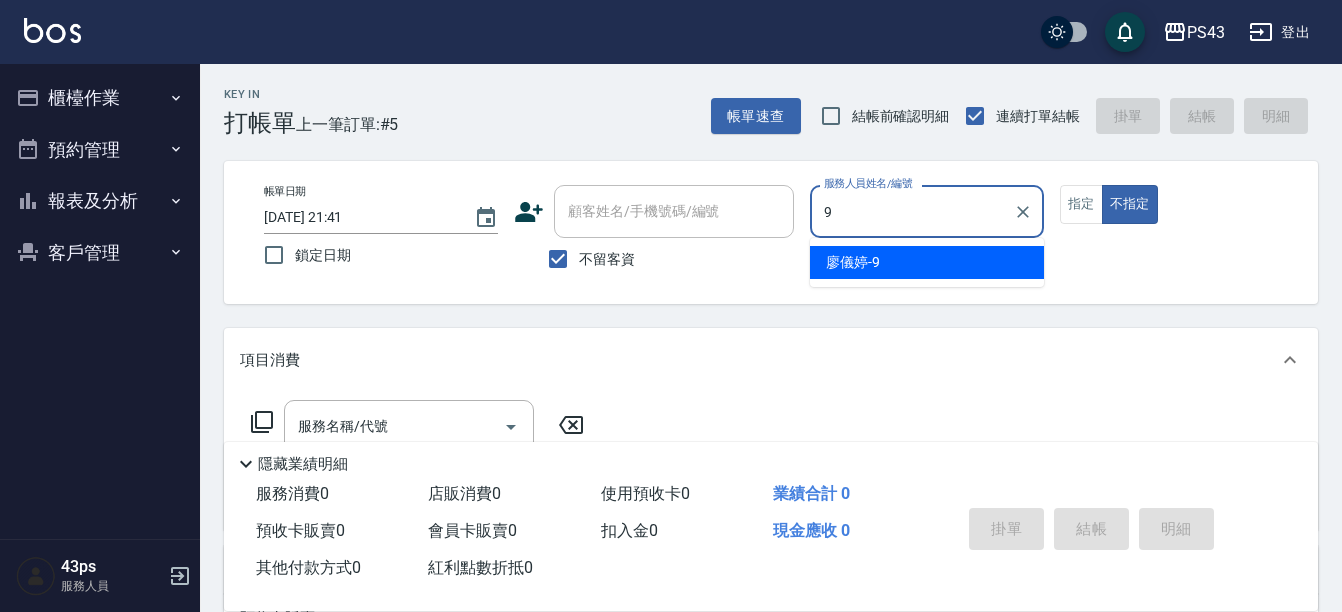 type on "廖儀婷-9" 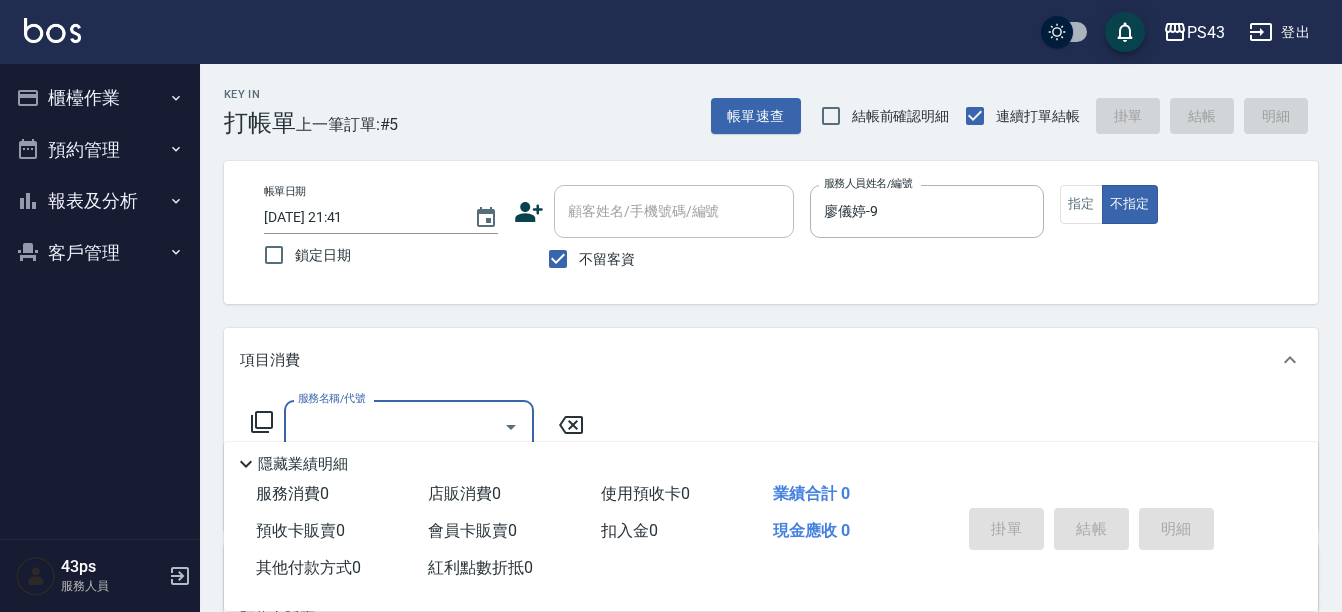 type on "2" 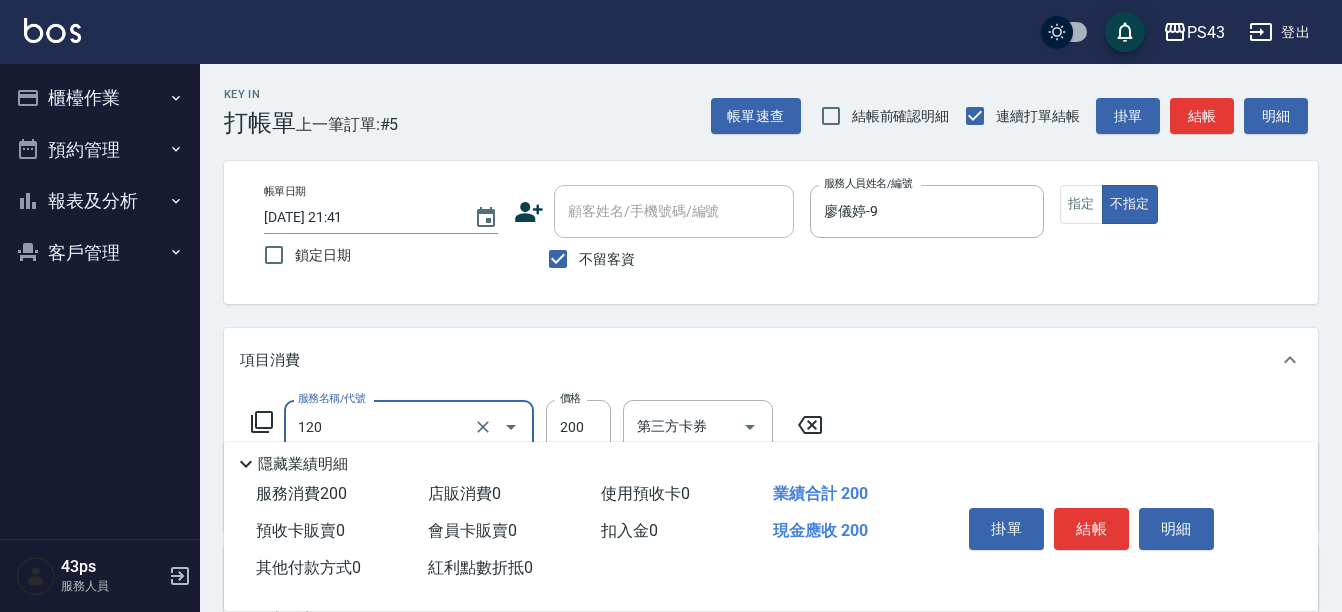 type on "New洗200(120)" 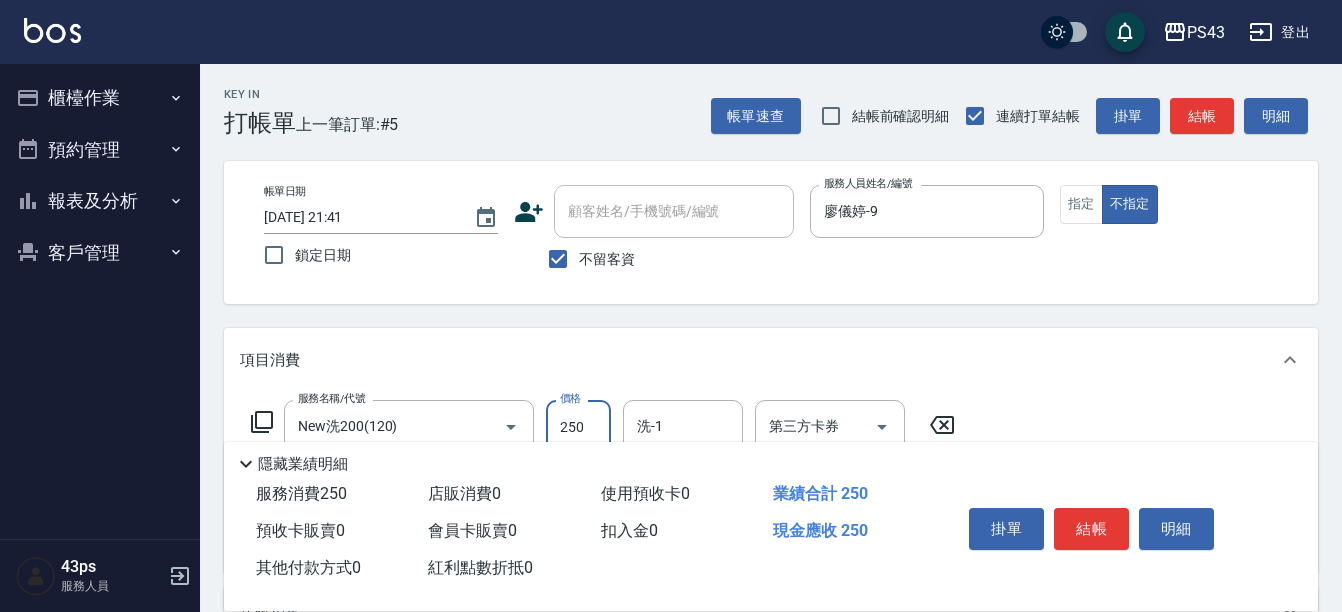 type on "250" 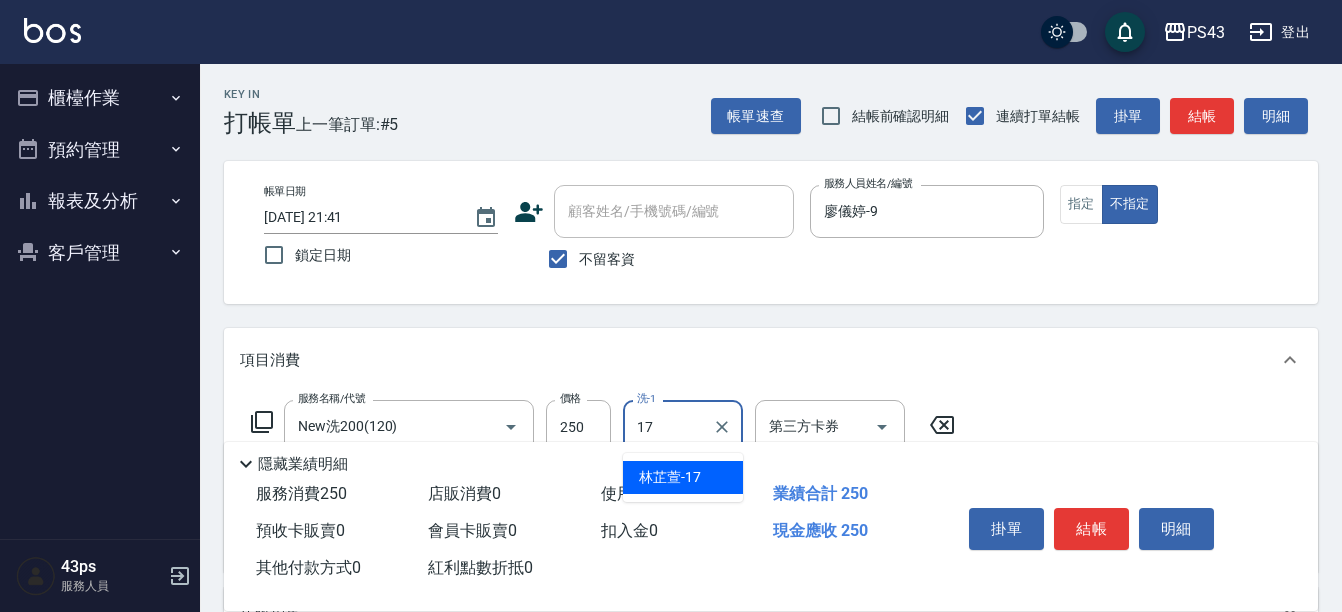 type on "林芷萱-17" 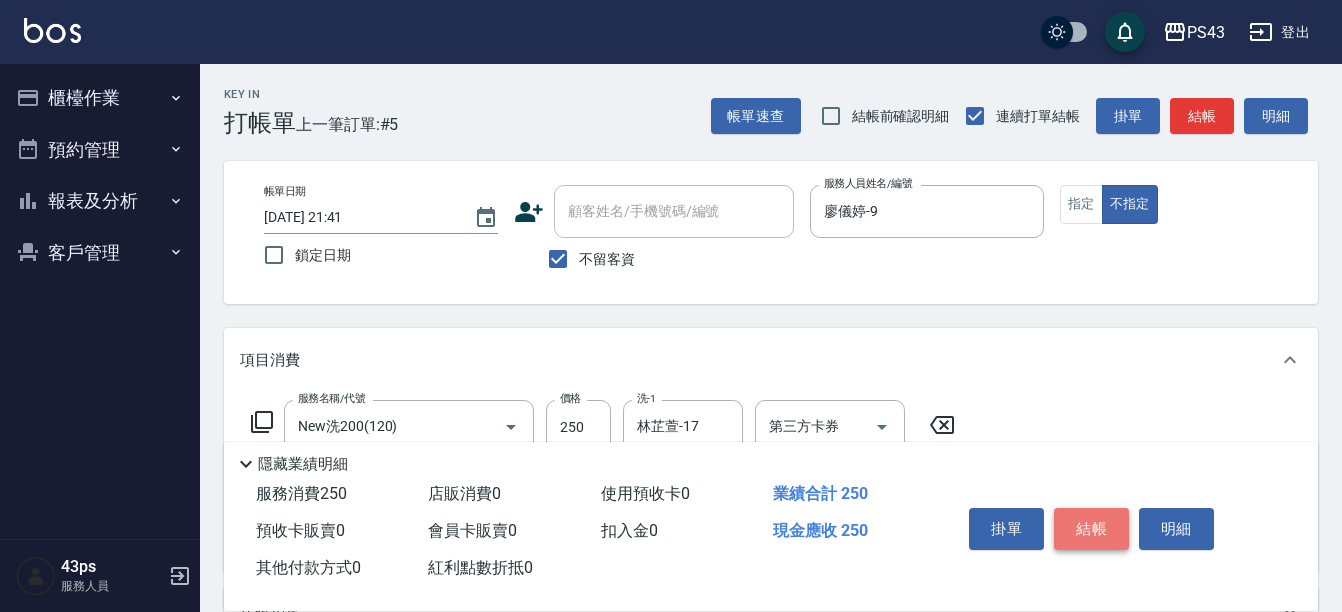 click on "結帳" at bounding box center (1091, 529) 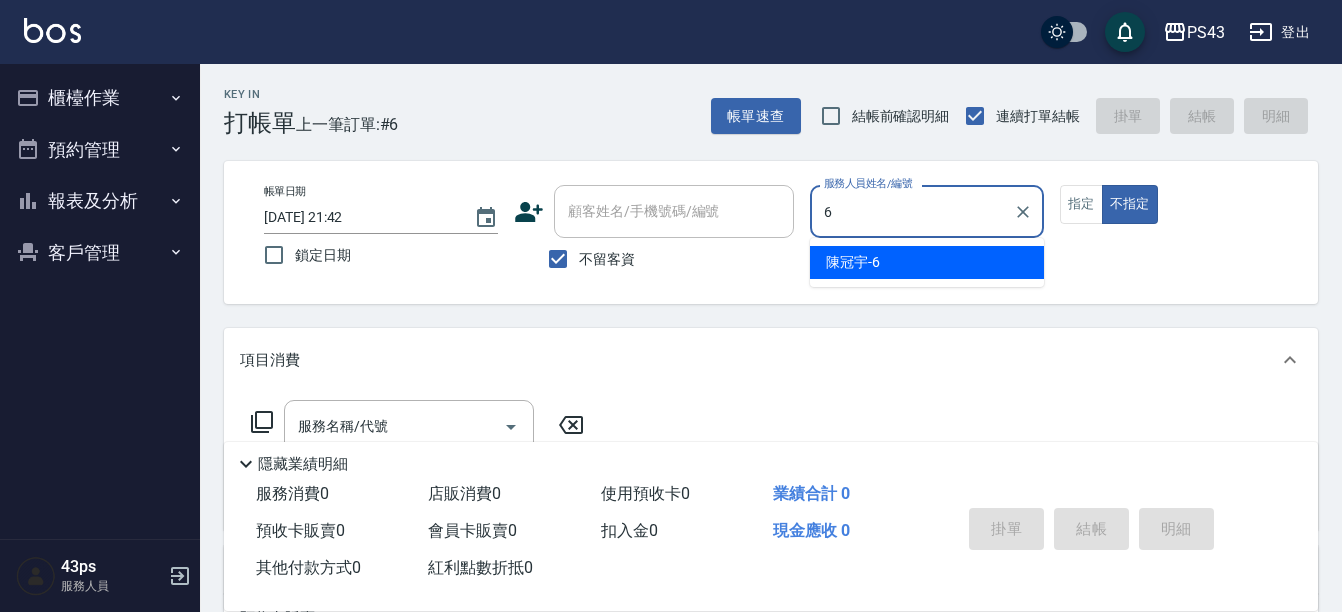 type on "陳冠宇-6" 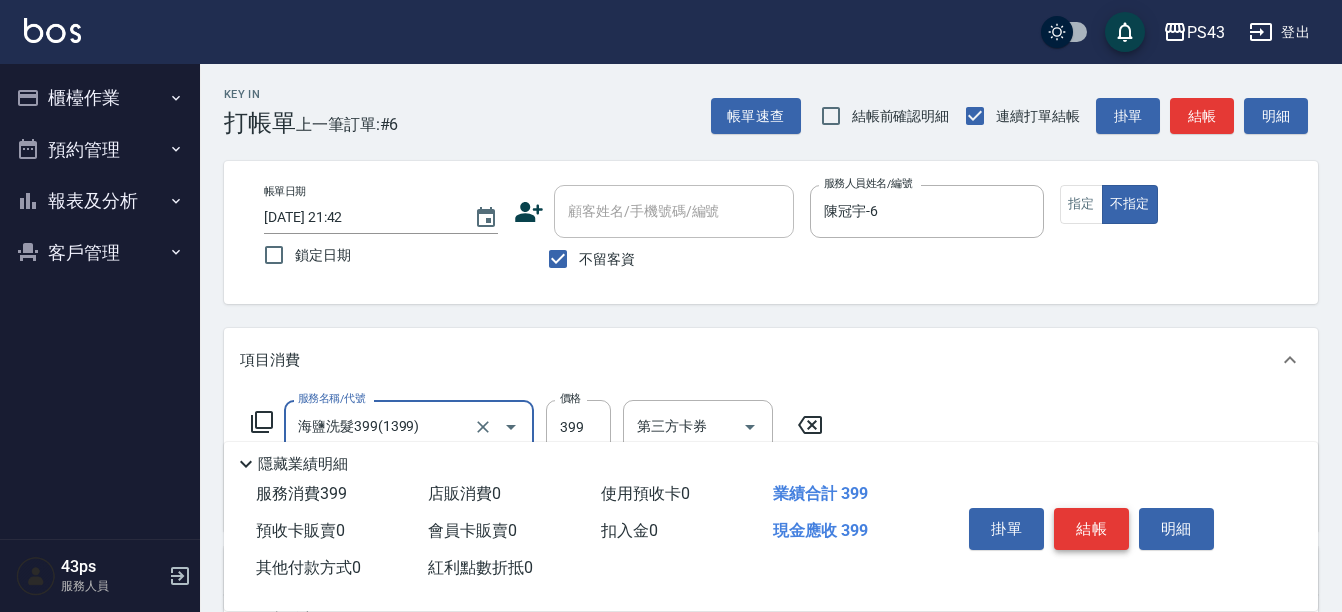type on "海鹽洗髮399(1399)" 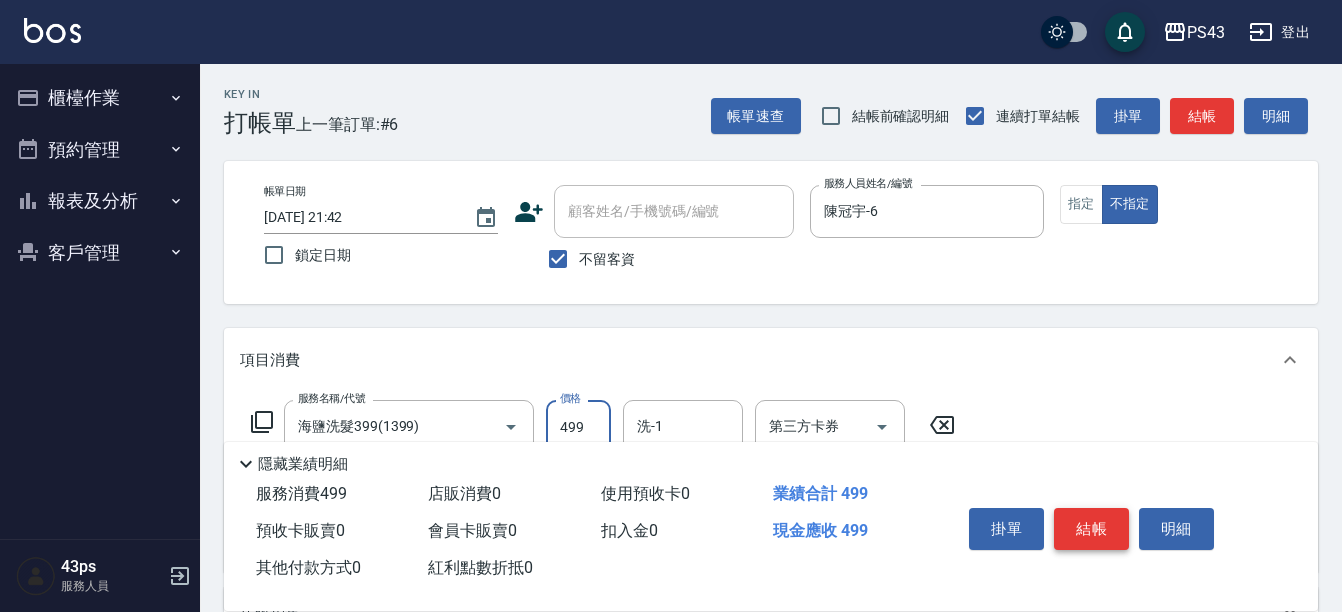 type on "499" 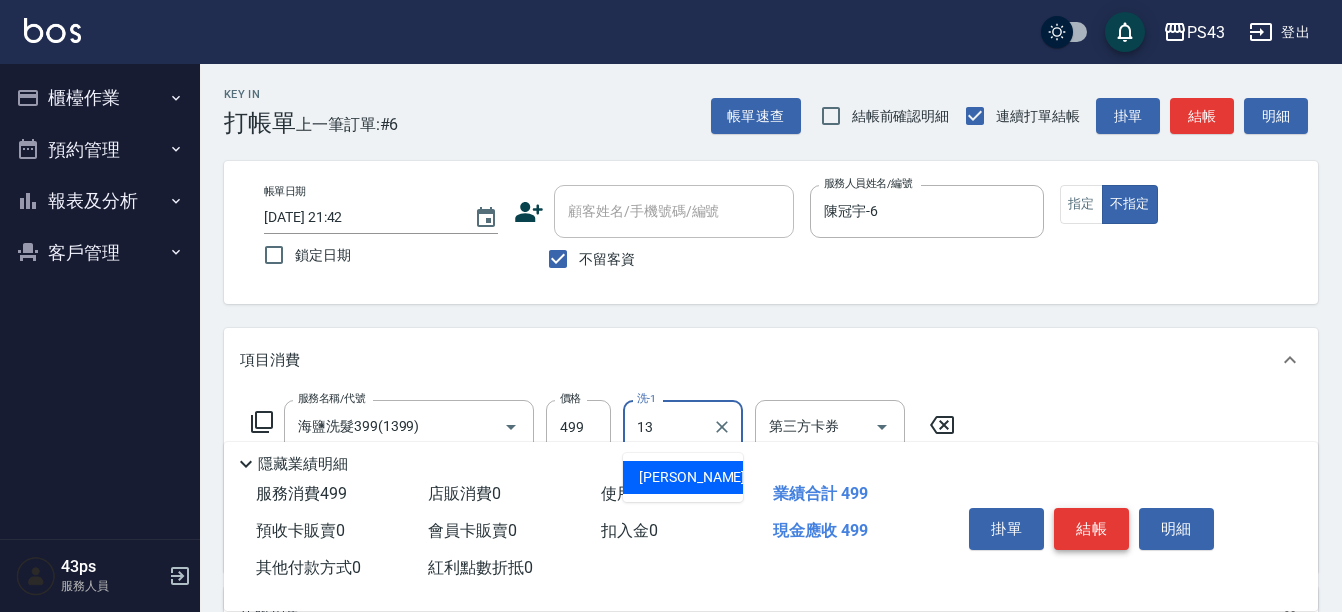 type on "李怡芳-13" 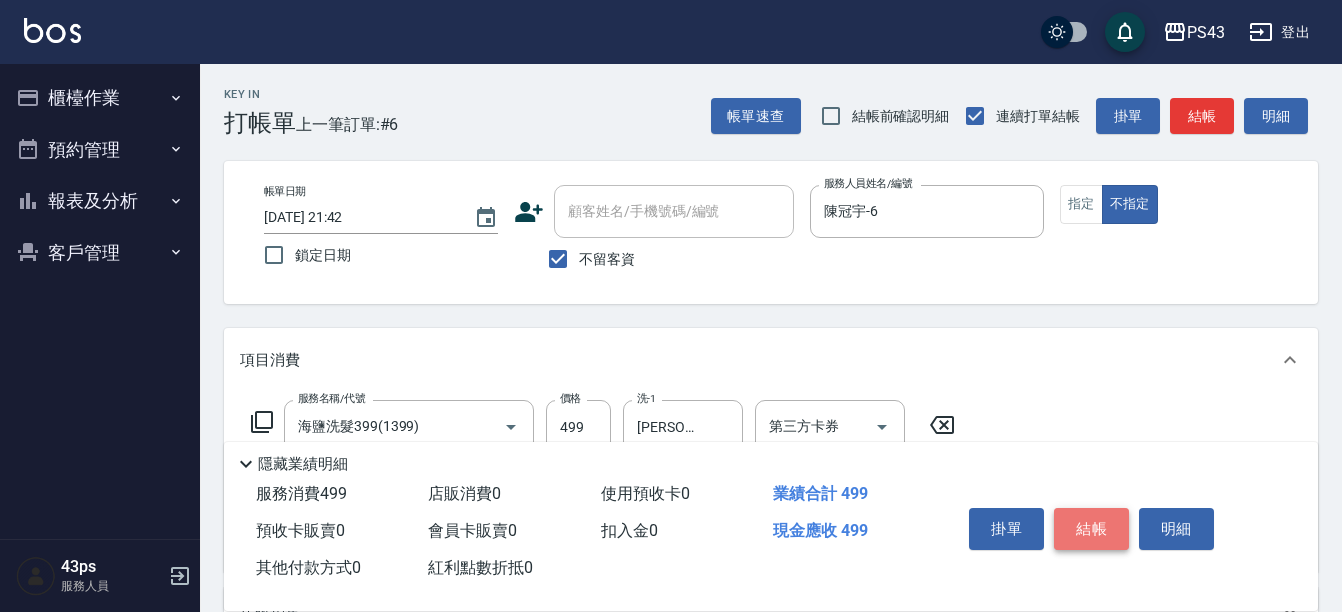 click on "結帳" at bounding box center [1091, 529] 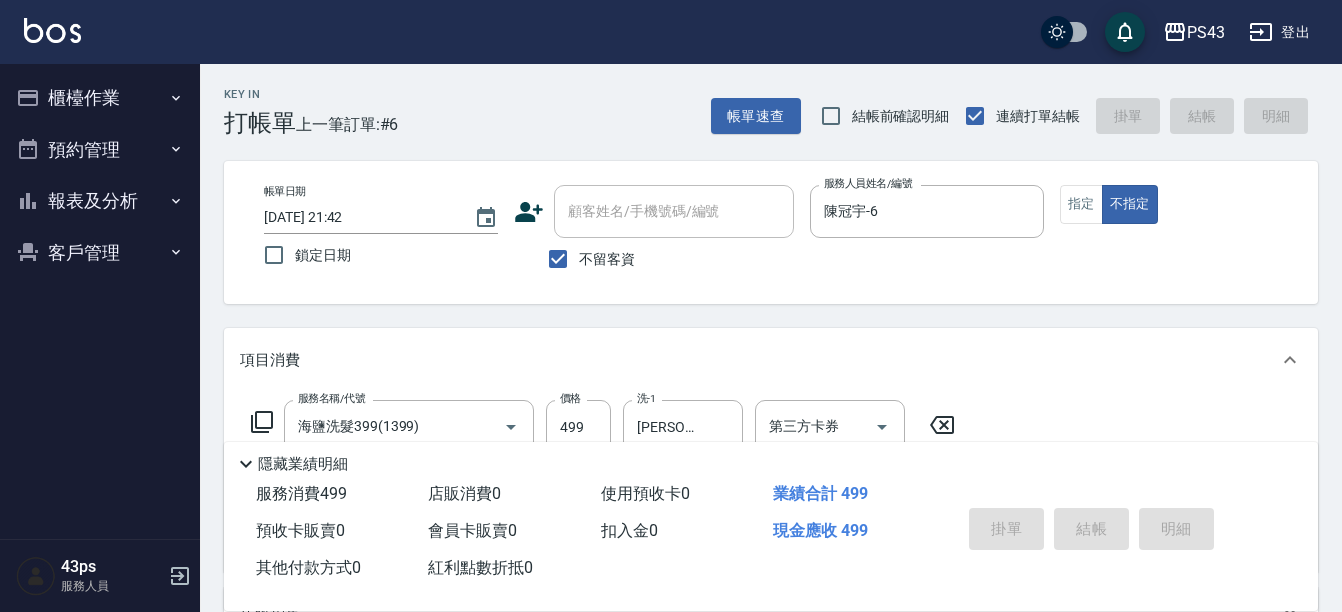 type 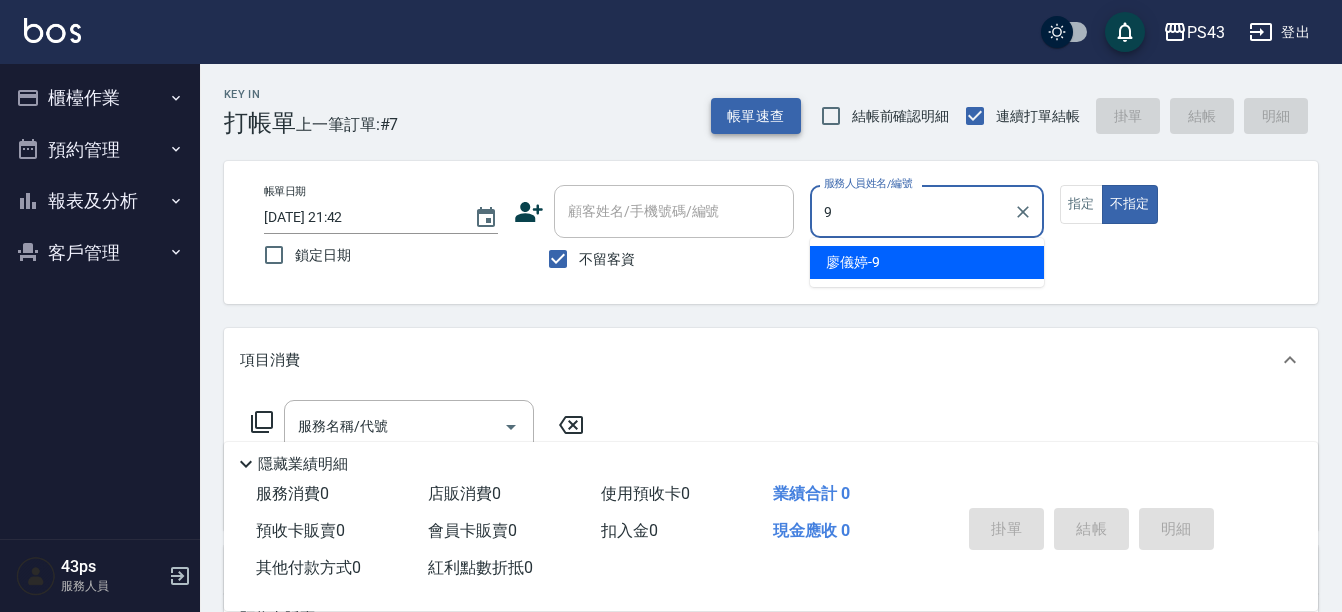 type on "廖儀婷-9" 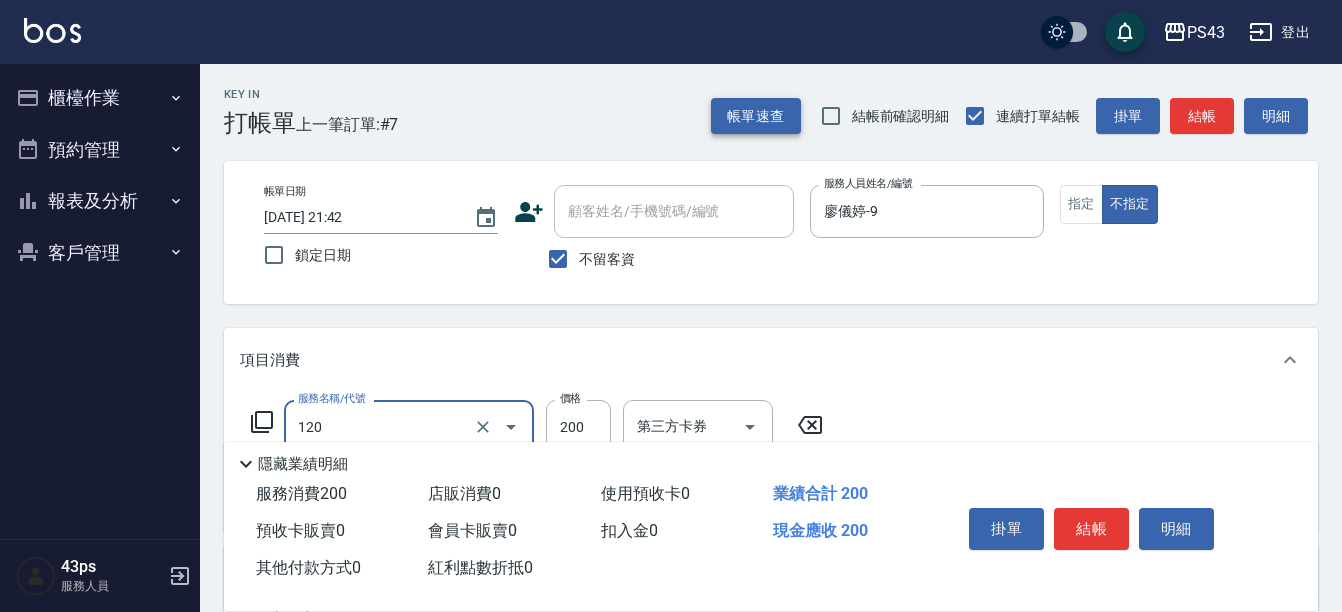 type on "New洗200(120)" 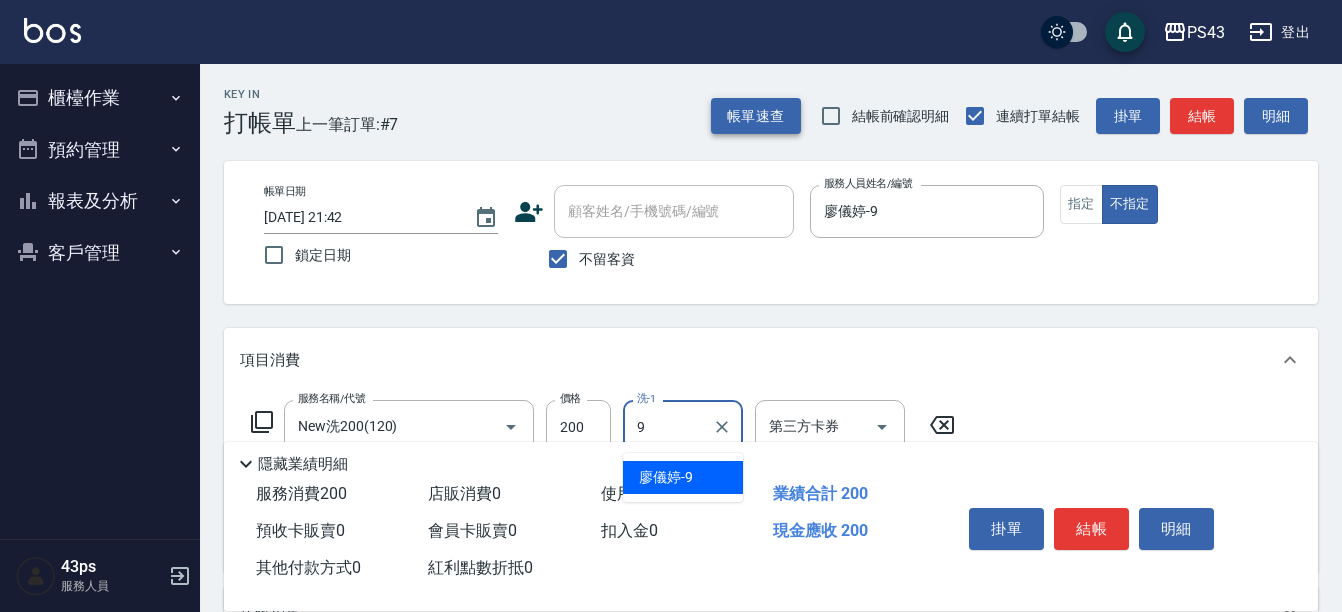 type on "廖儀婷-9" 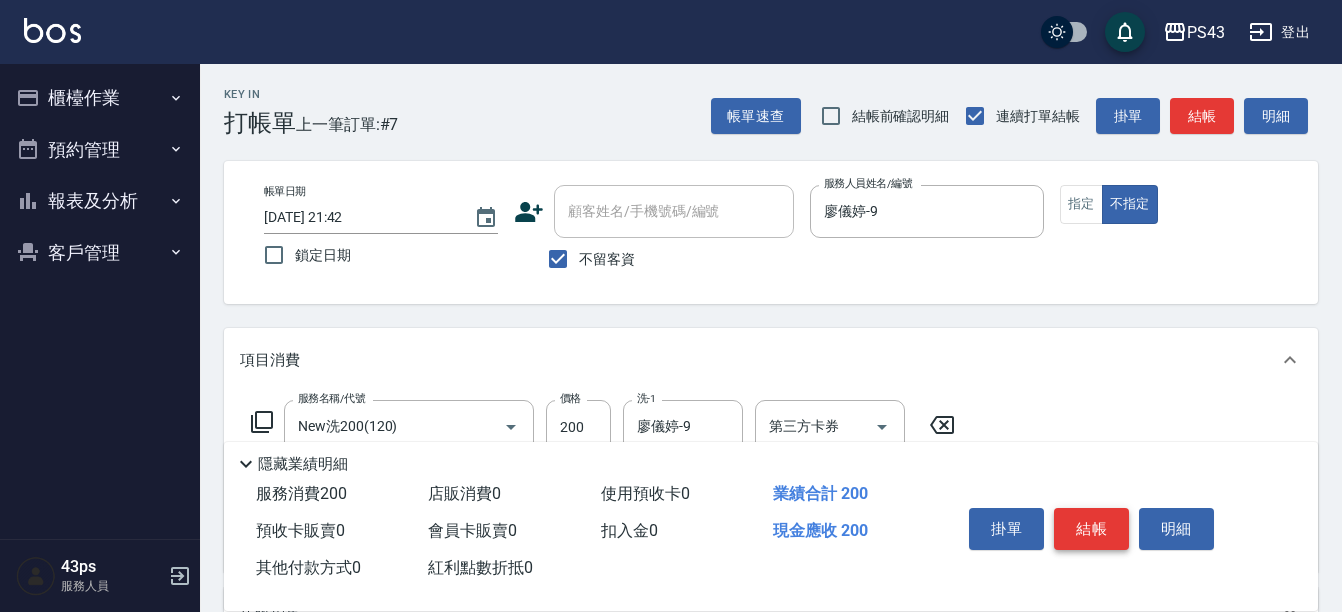 click on "結帳" at bounding box center (1091, 529) 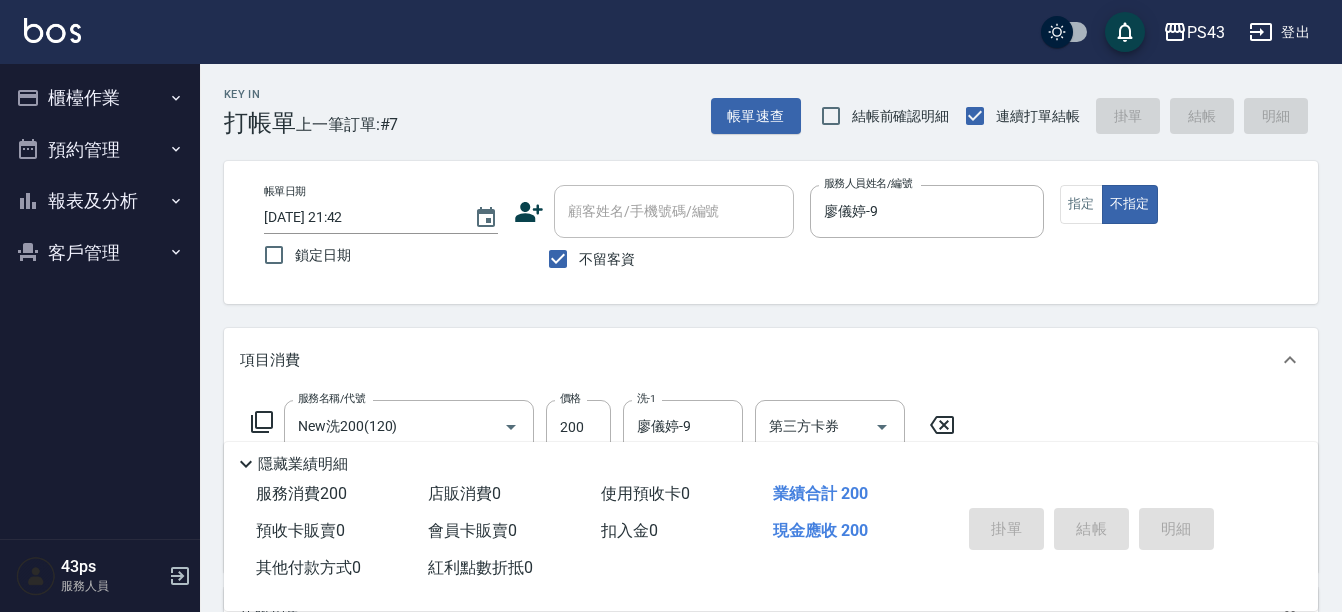 type on "2025/07/12 21:49" 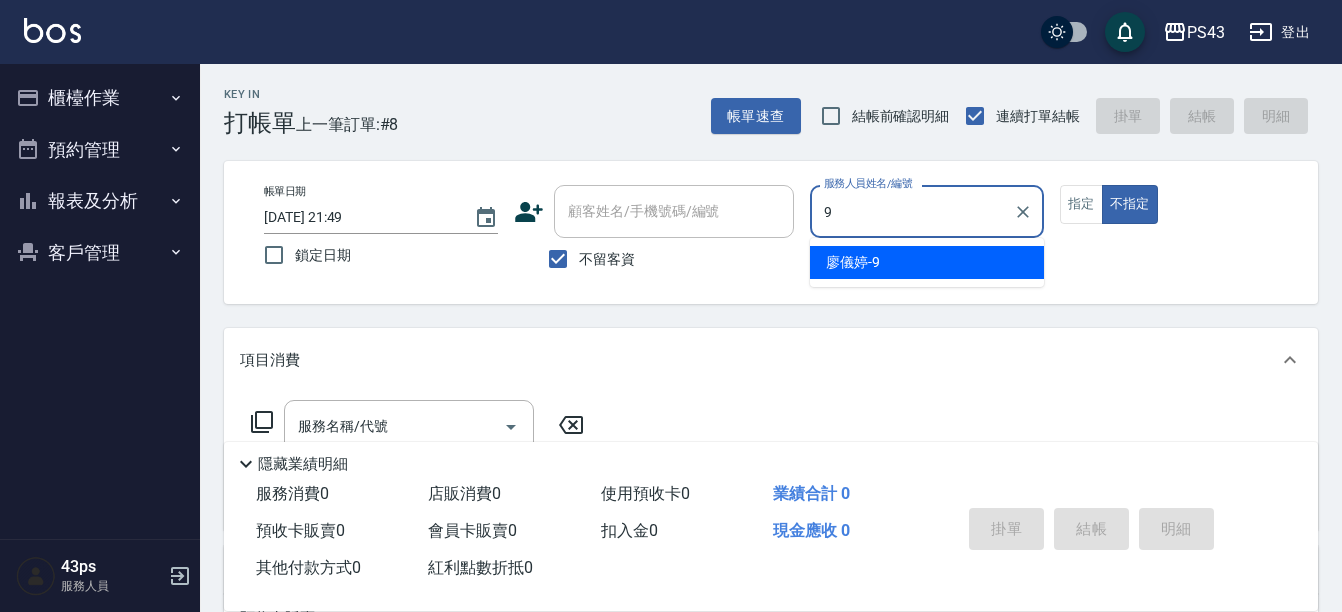 type on "廖儀婷-9" 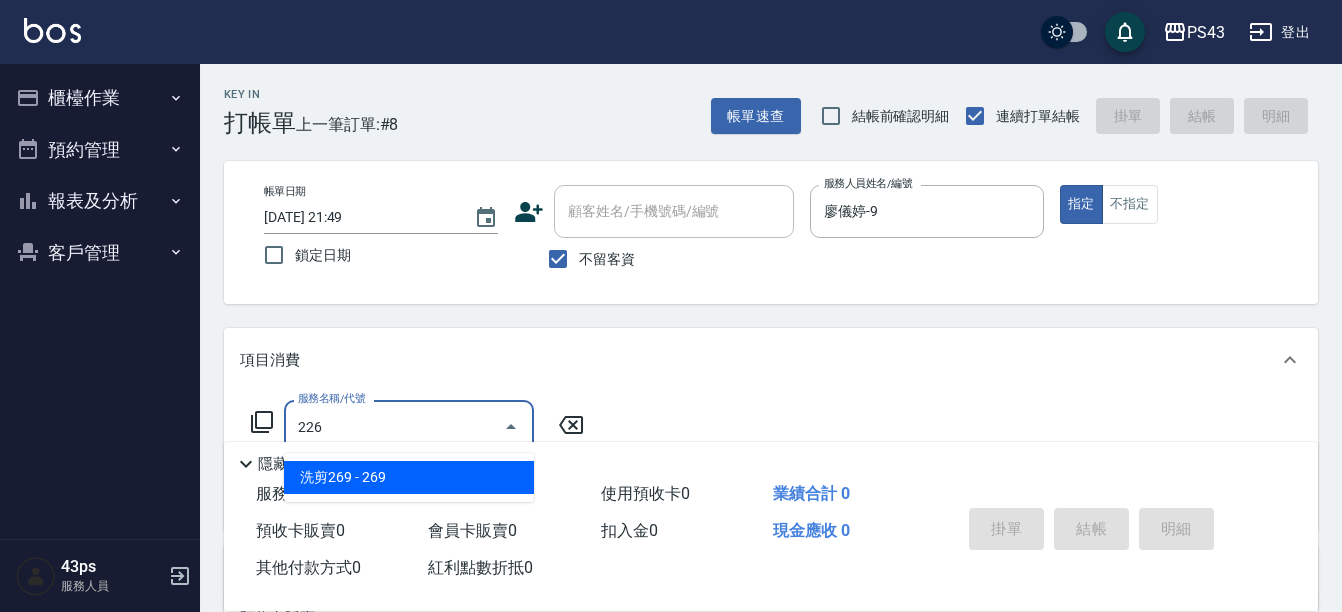 type on "洗剪269(226)" 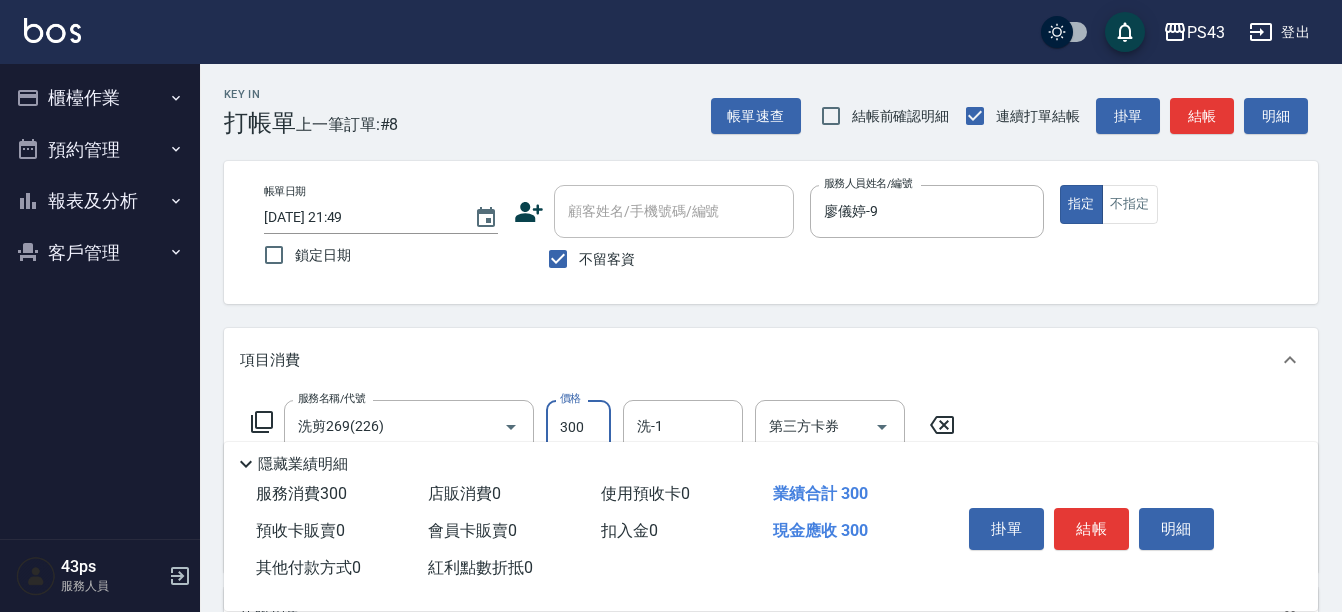 type on "300" 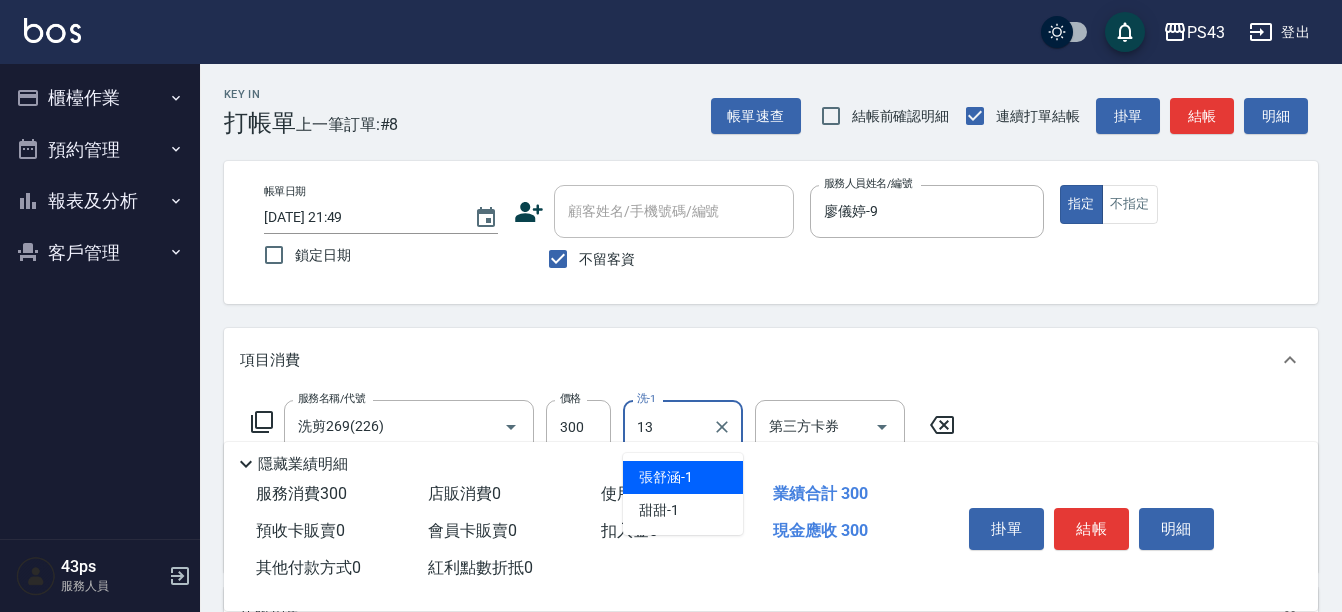 type on "李怡芳-13" 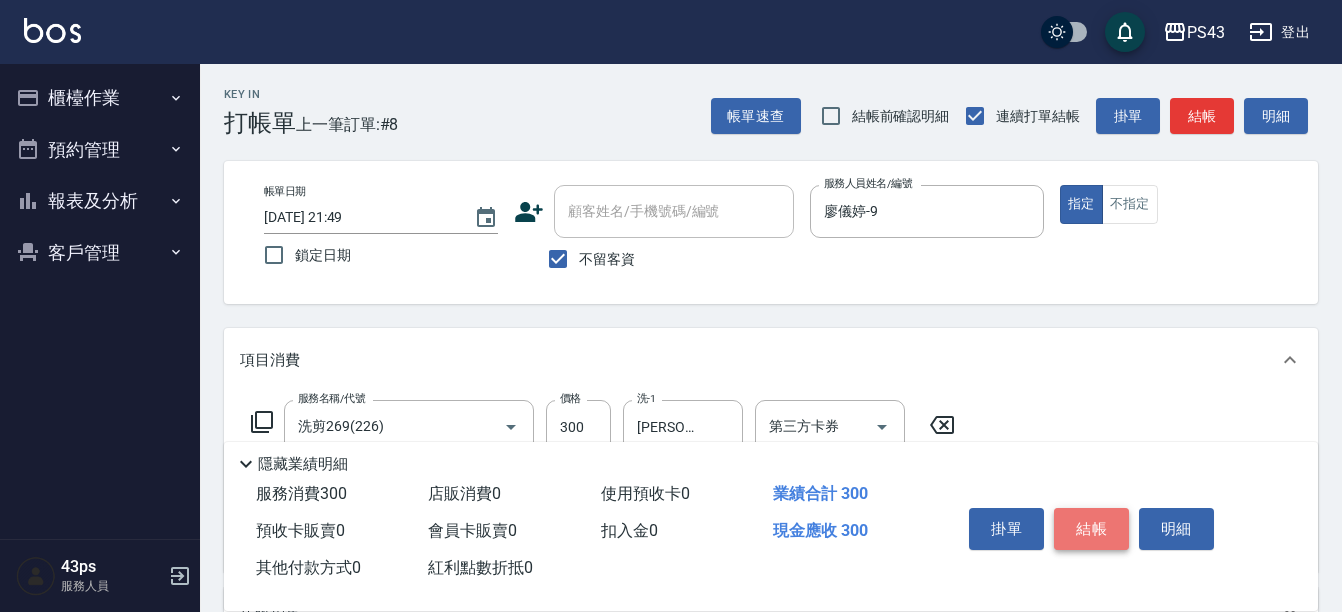 click on "結帳" at bounding box center [1091, 529] 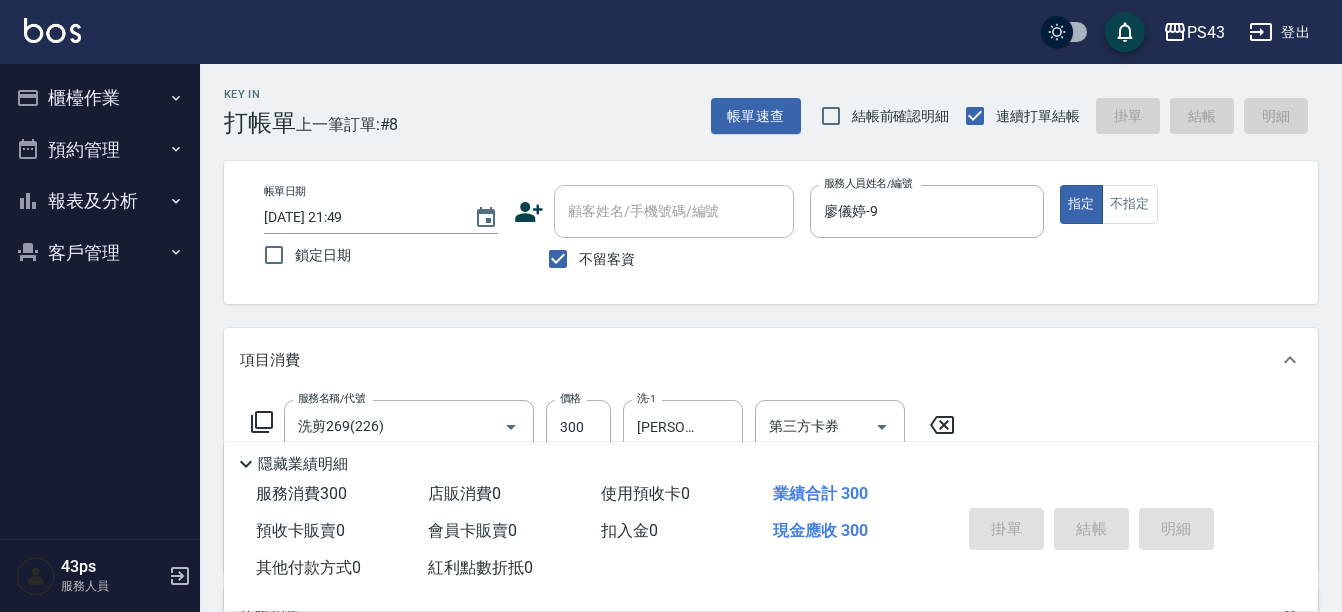 type on "2025/07/12 21:50" 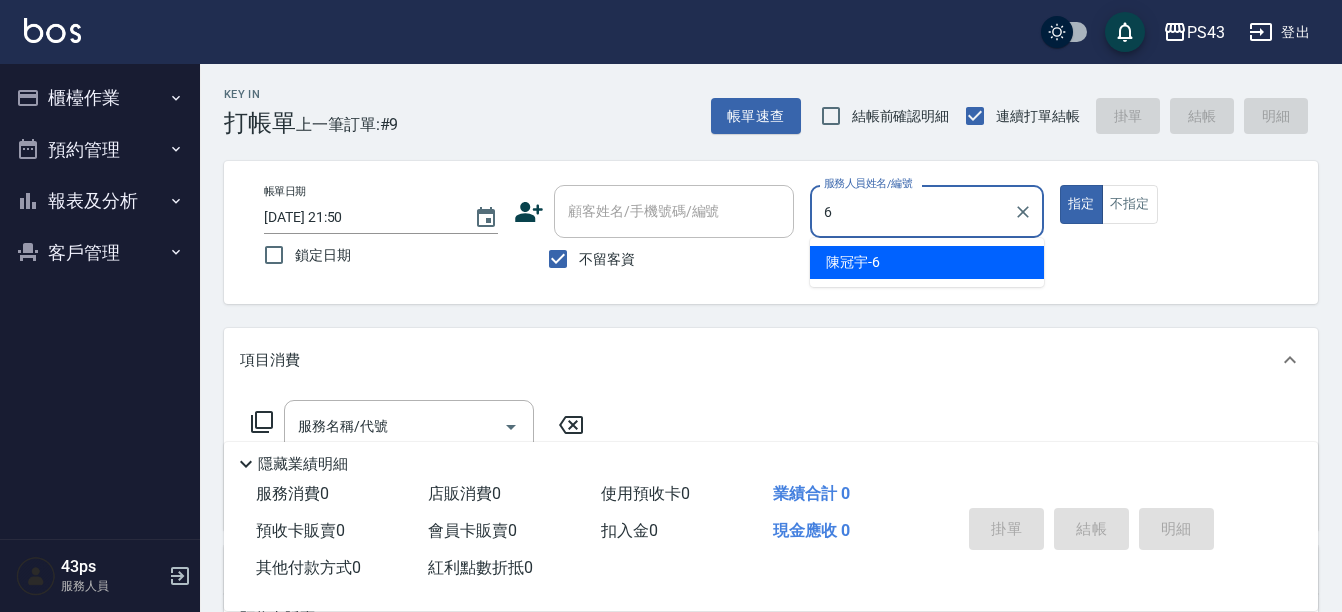 type on "陳冠宇-6" 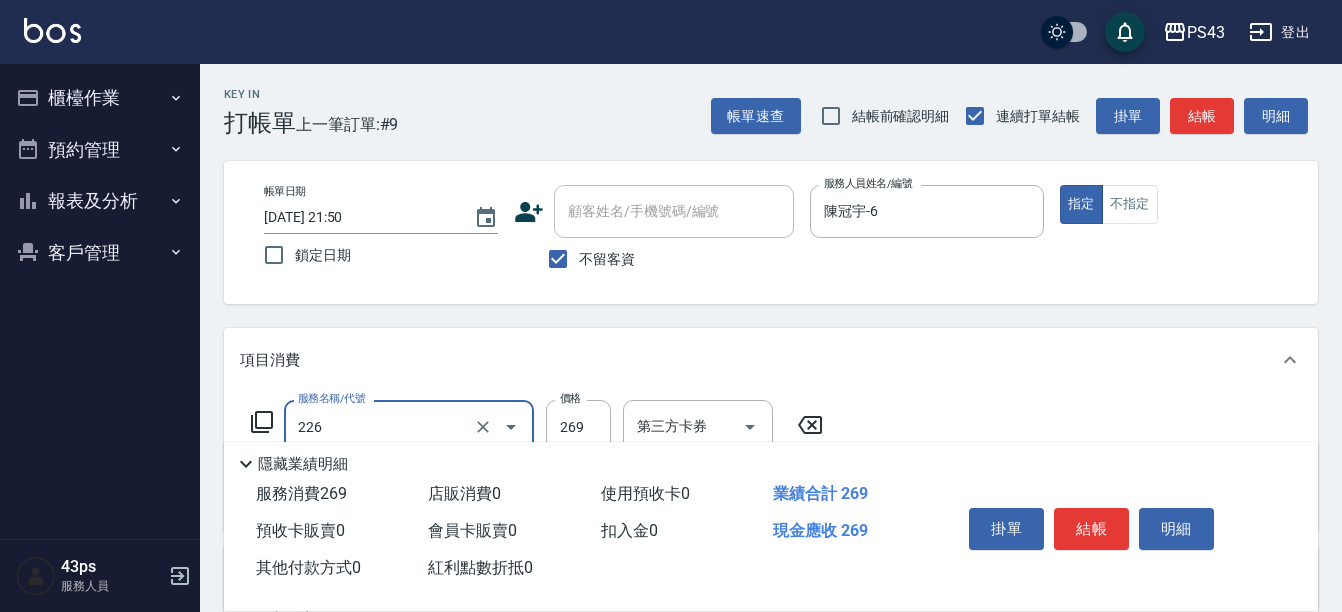 type on "洗剪269(226)" 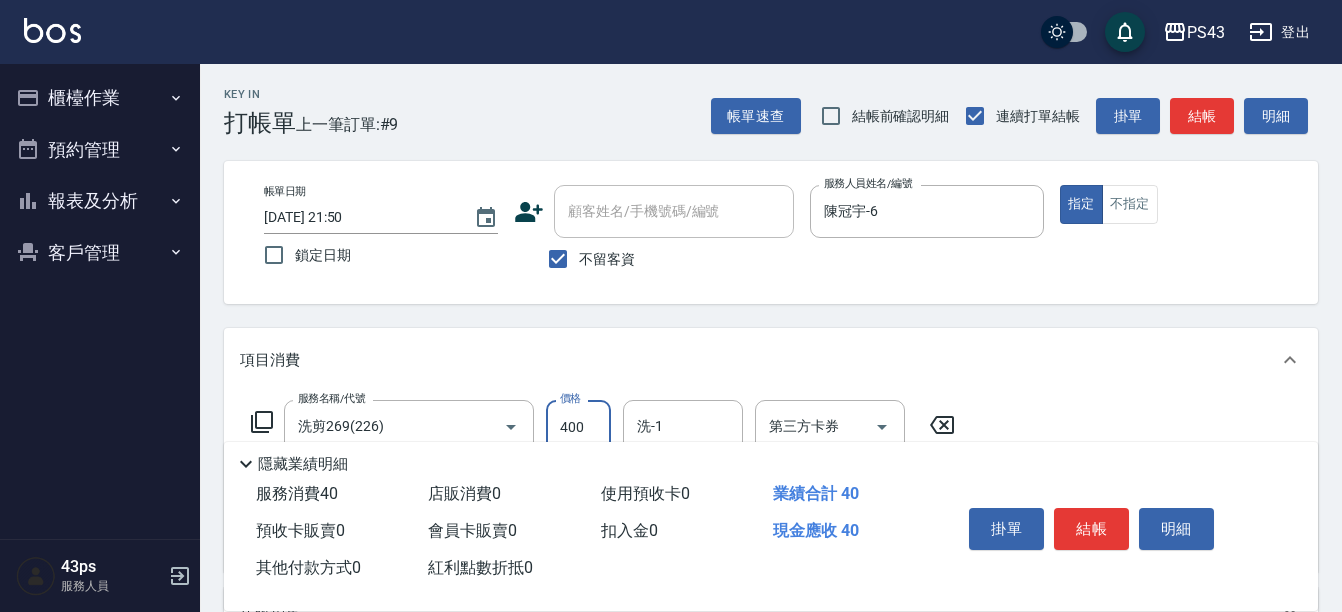 type on "400" 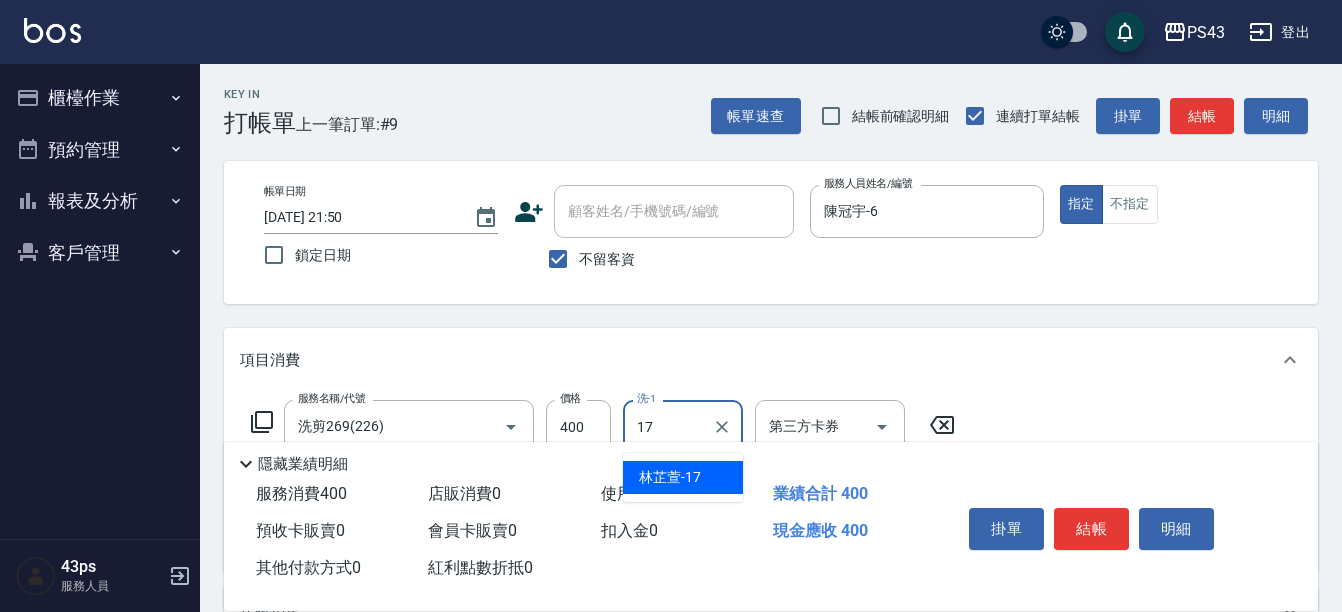 type on "林芷萱-17" 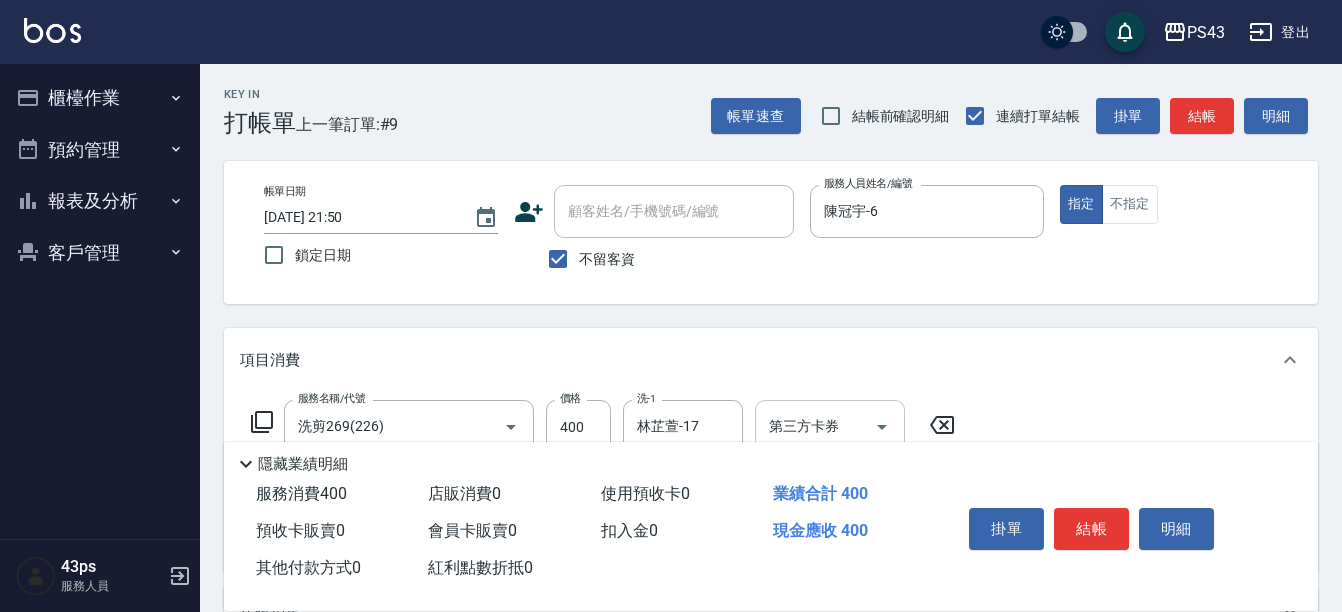 click on "第三方卡券" at bounding box center [815, 426] 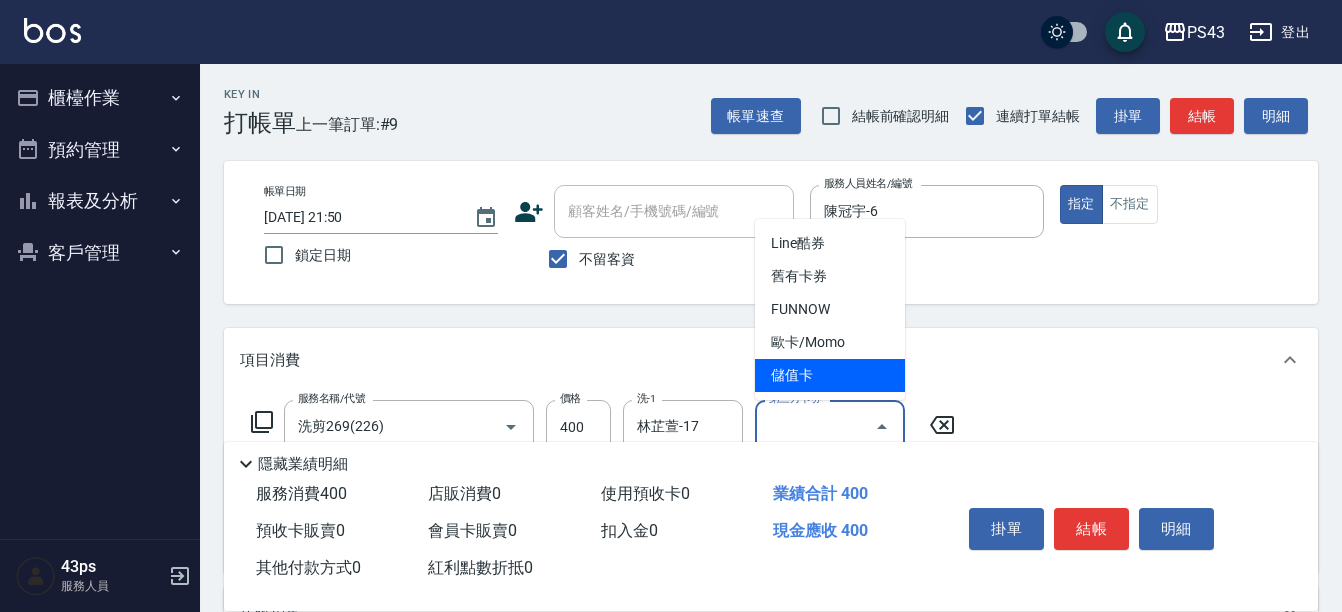 click on "儲值卡" at bounding box center (830, 375) 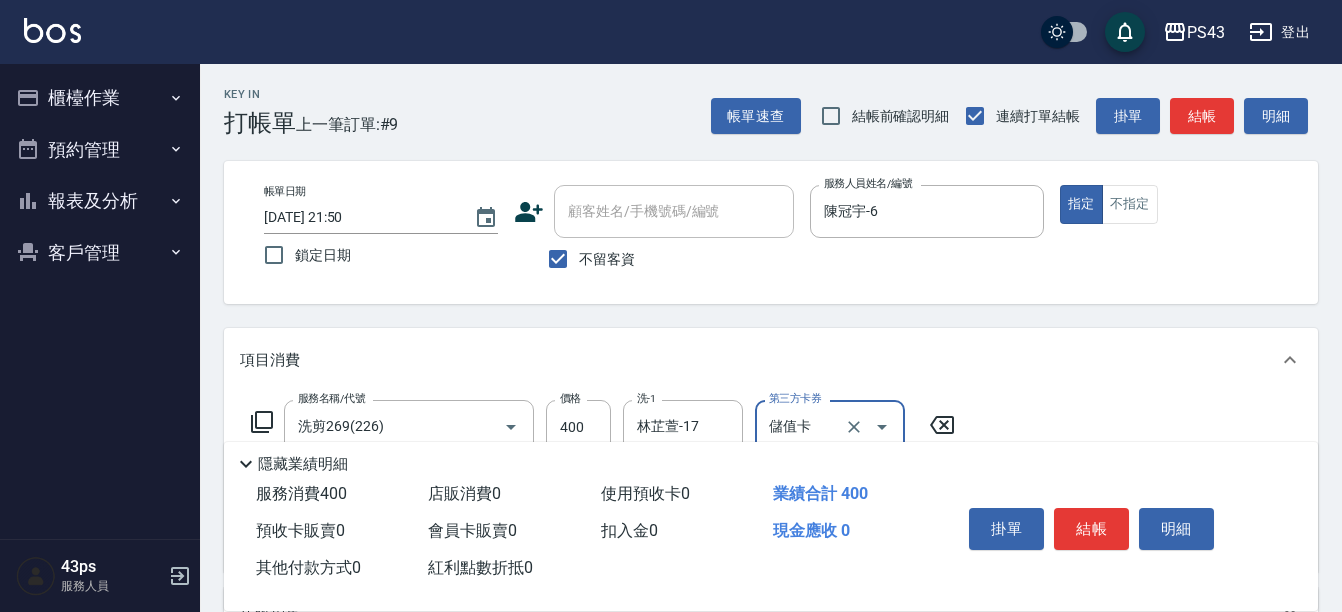 type on "儲值卡" 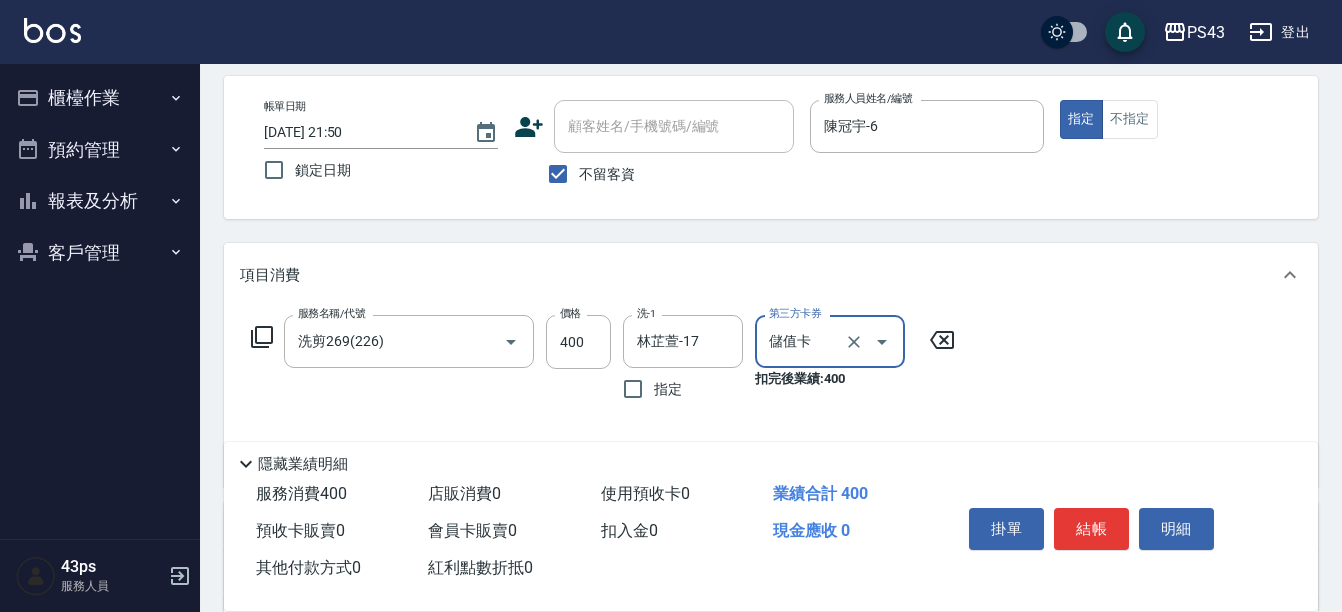 scroll, scrollTop: 200, scrollLeft: 0, axis: vertical 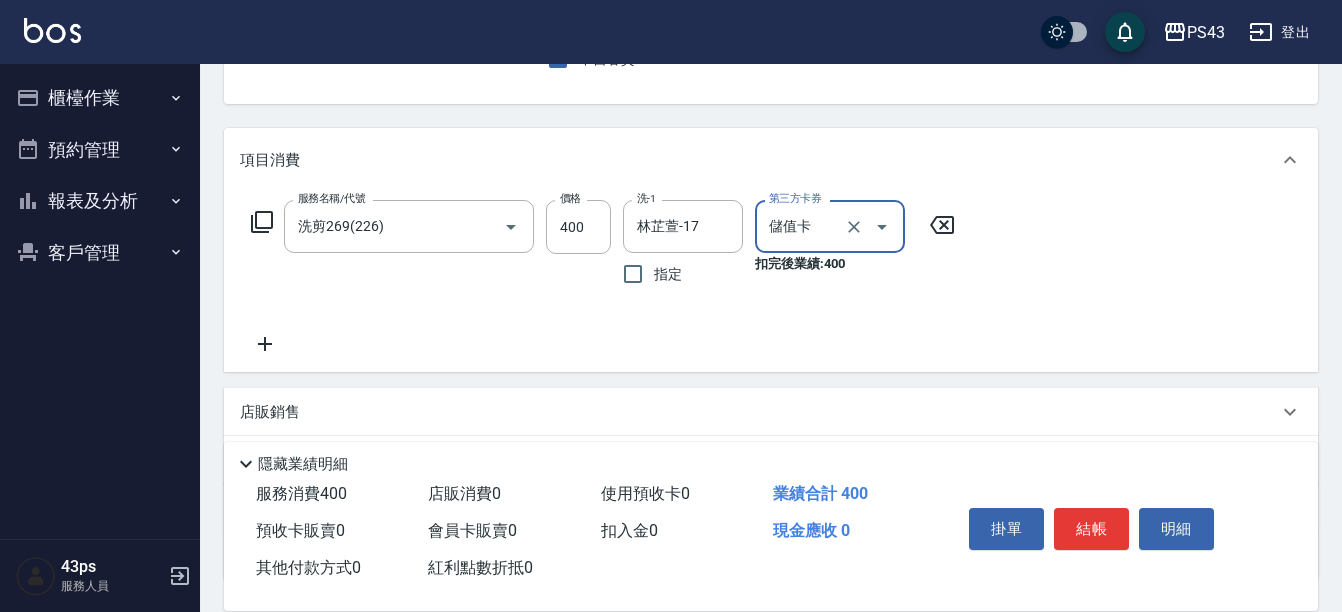click on "店販銷售" at bounding box center (771, 412) 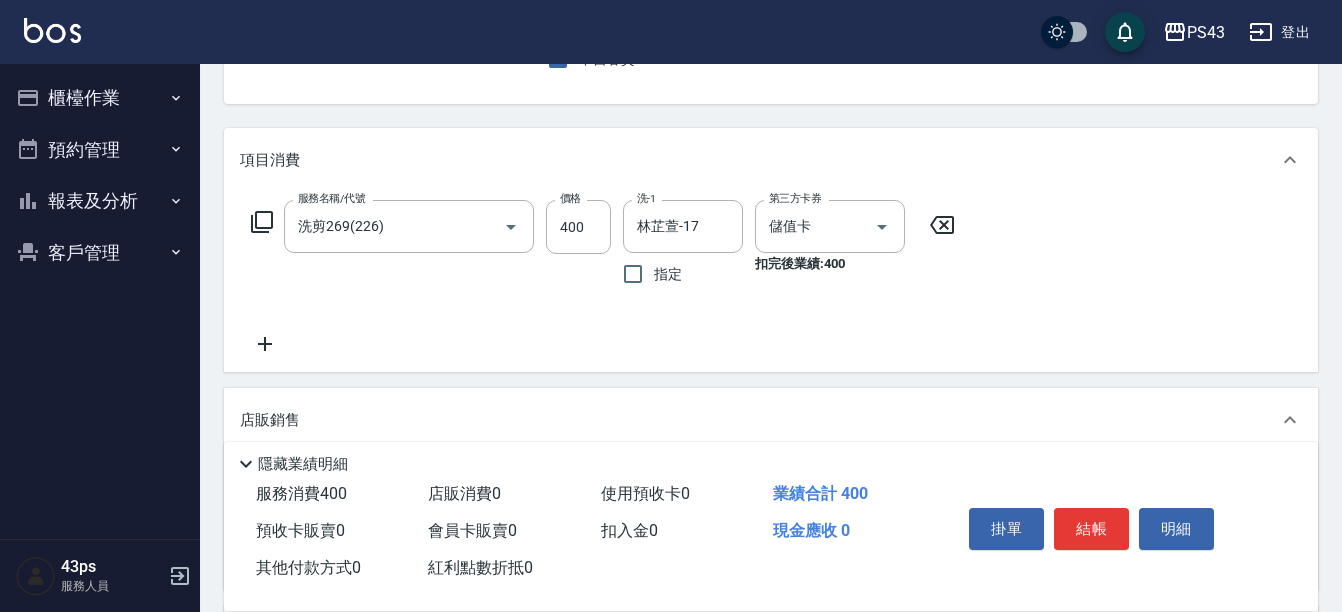 scroll, scrollTop: 0, scrollLeft: 0, axis: both 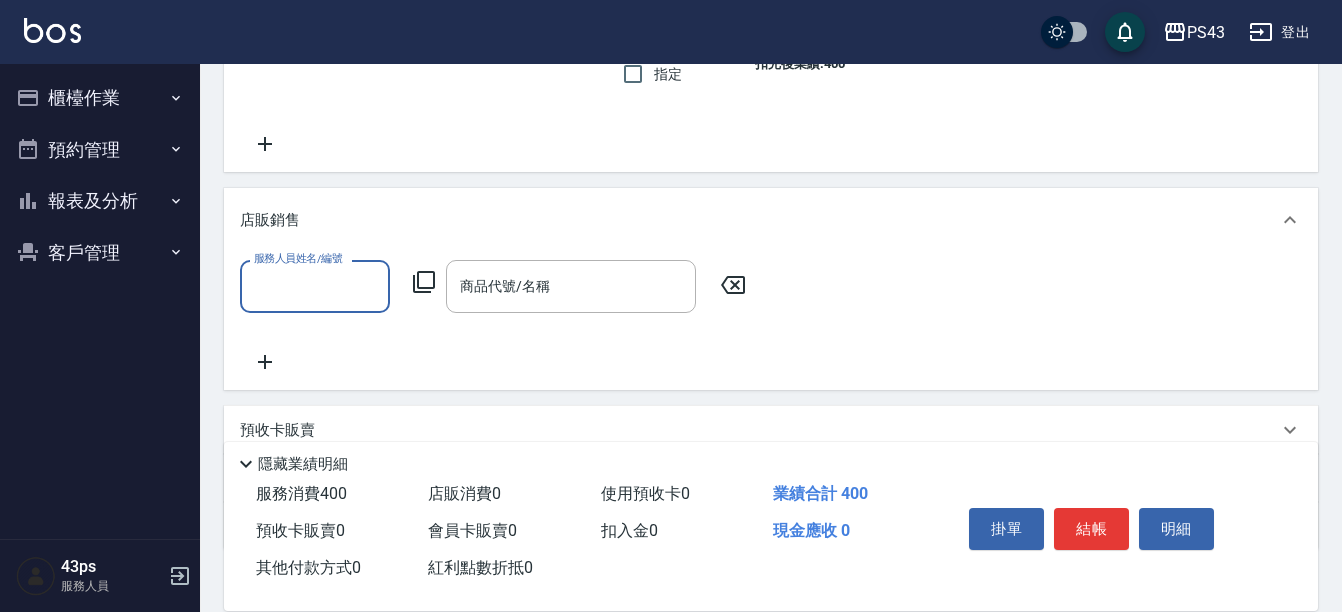 click on "服務人員姓名/編號" at bounding box center (315, 286) 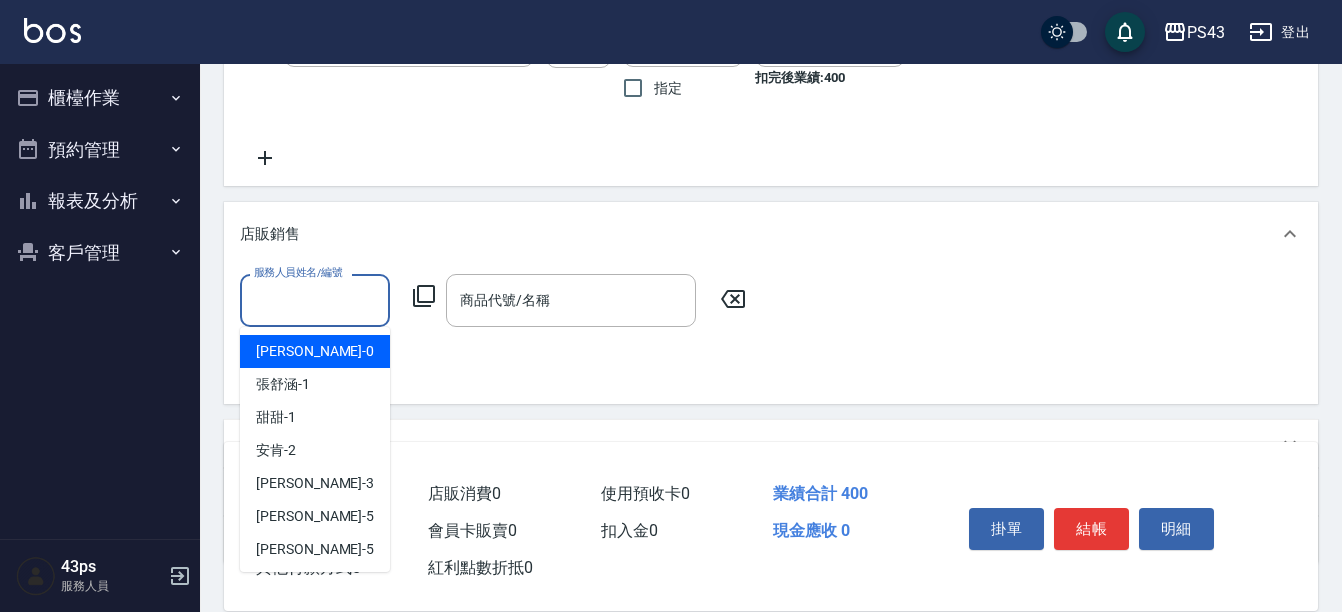 scroll, scrollTop: 300, scrollLeft: 0, axis: vertical 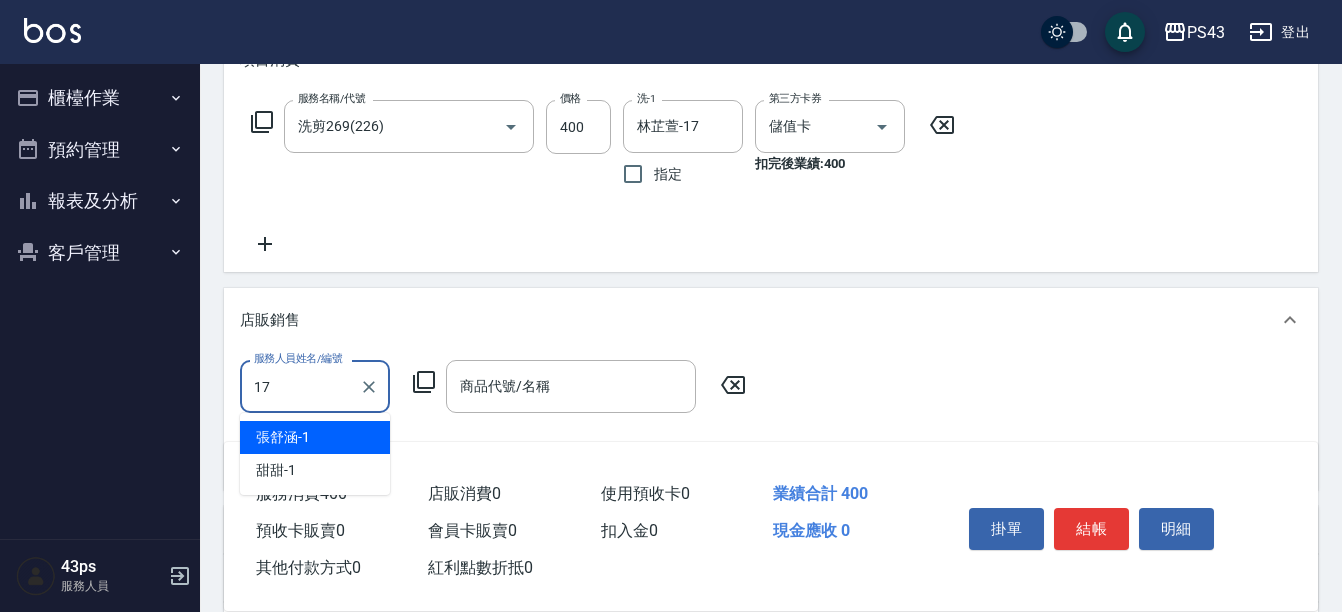 type on "林芷萱-17" 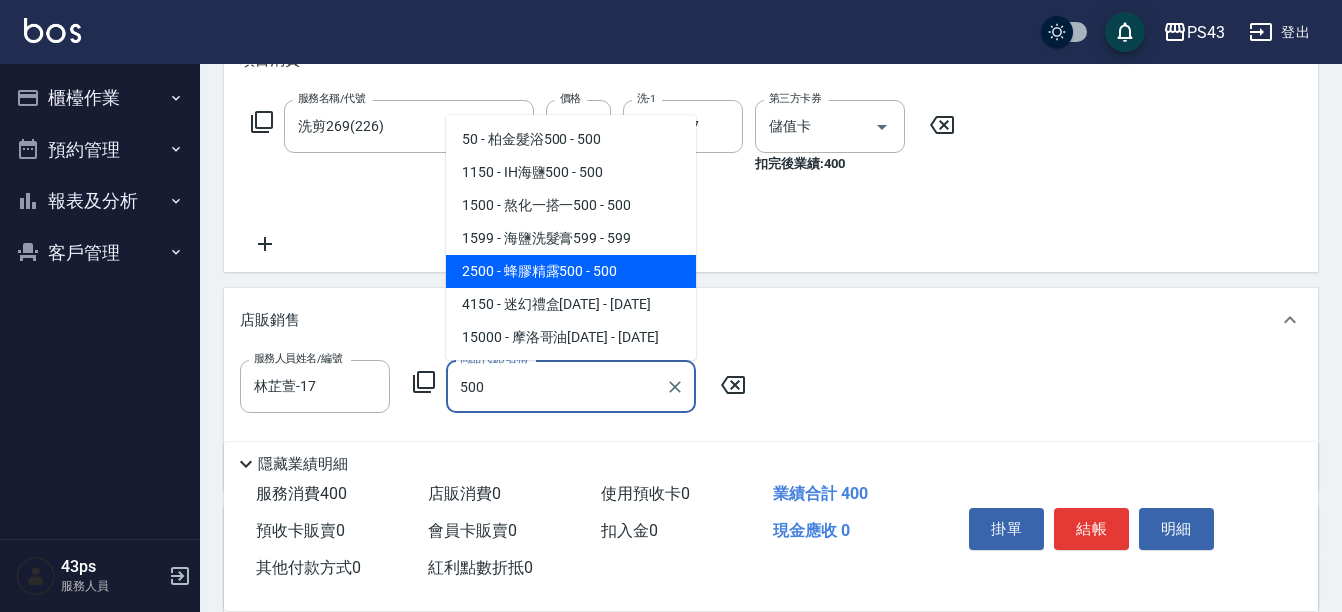 click on "2500 - 蜂膠精露500 - 500" at bounding box center (571, 271) 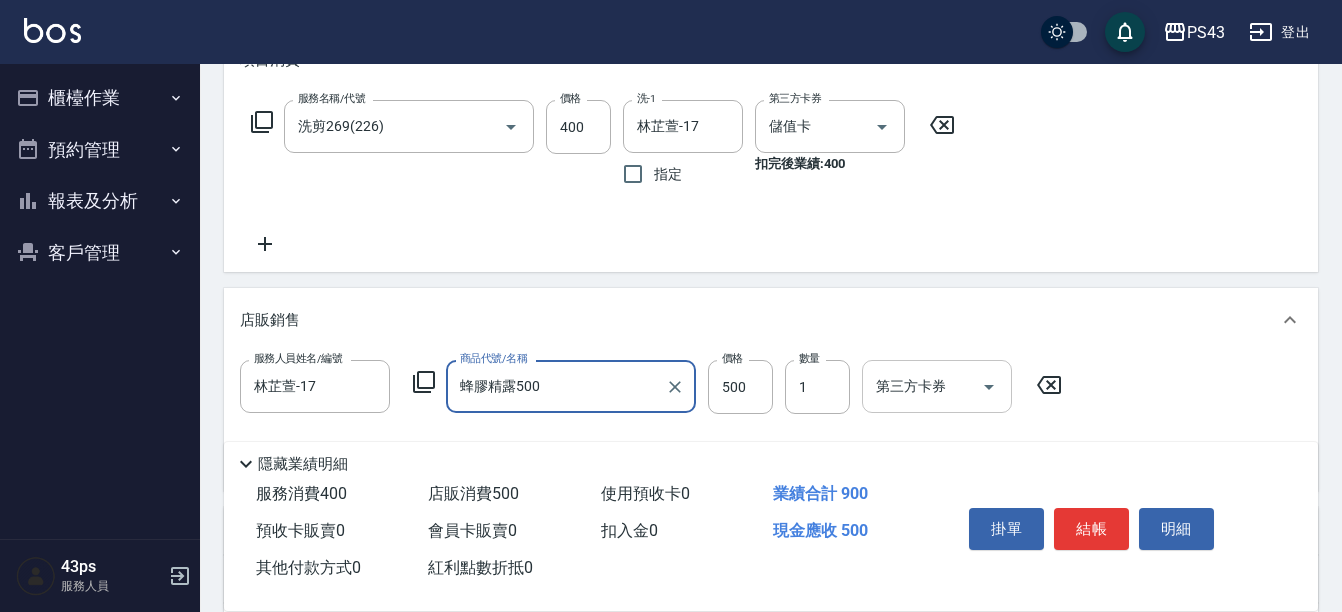 type on "蜂膠精露500" 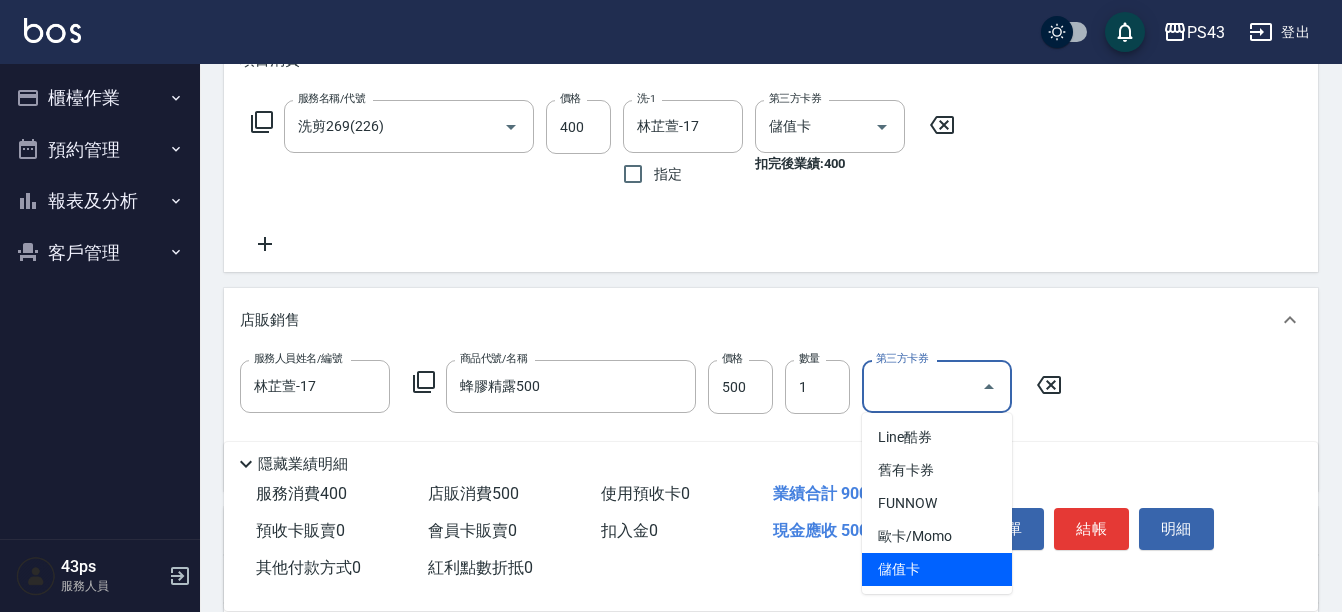 click on "儲值卡" at bounding box center [937, 569] 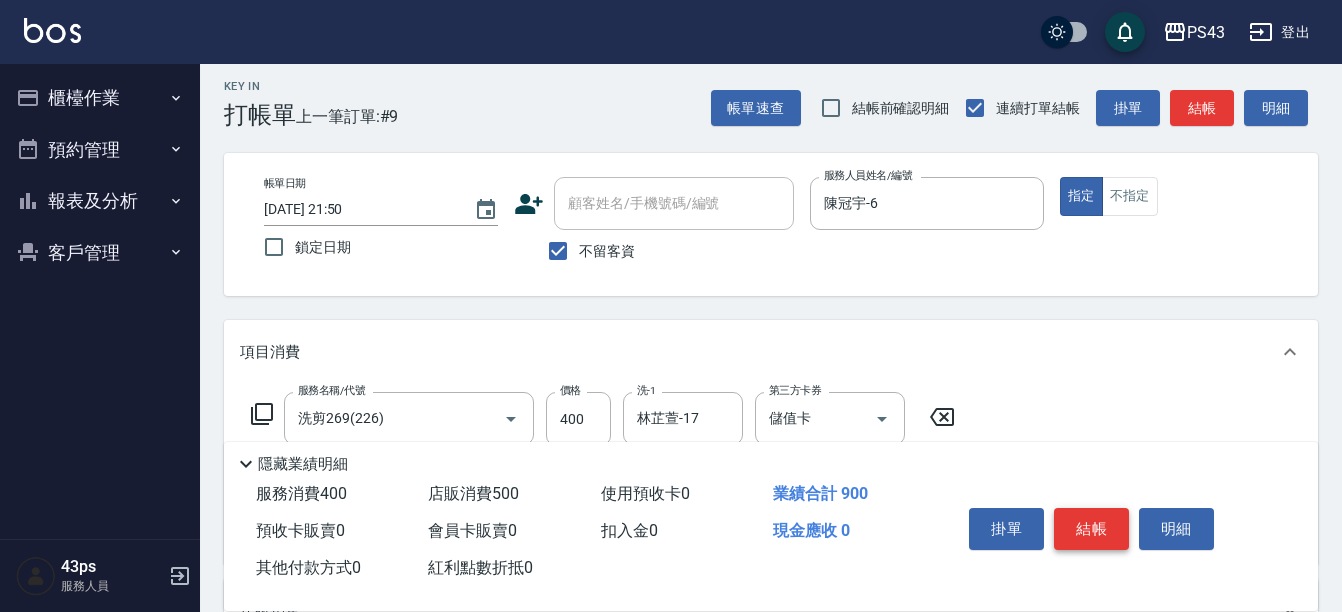 scroll, scrollTop: 0, scrollLeft: 0, axis: both 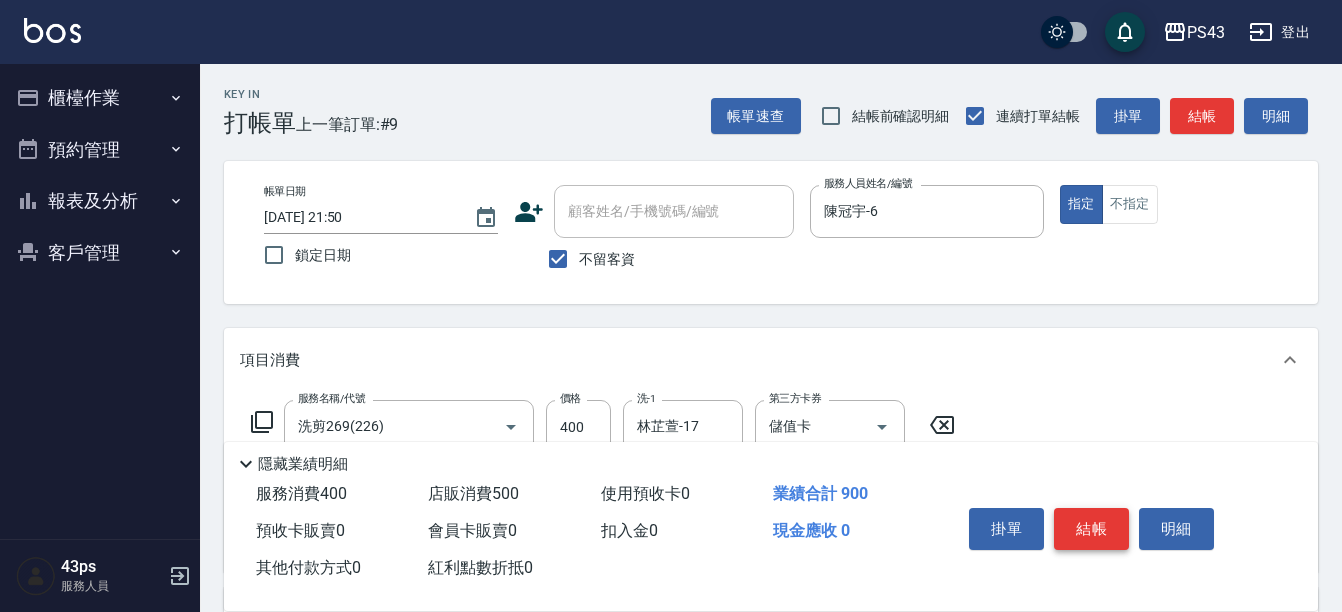 click on "結帳" at bounding box center [1091, 529] 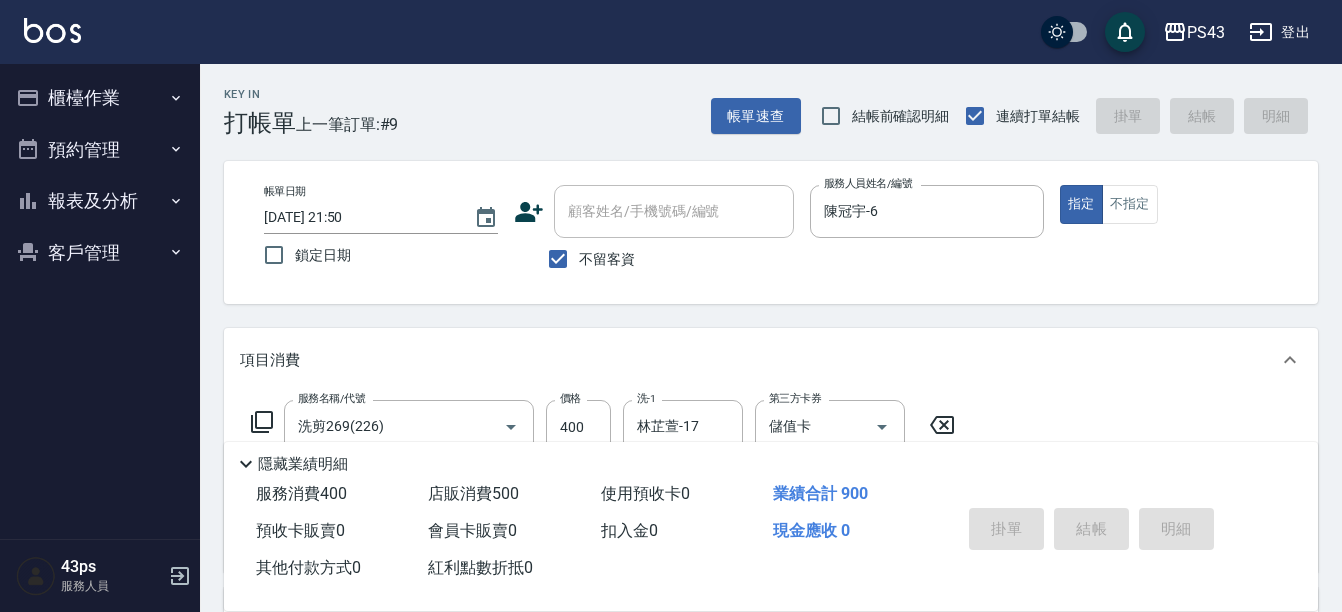type 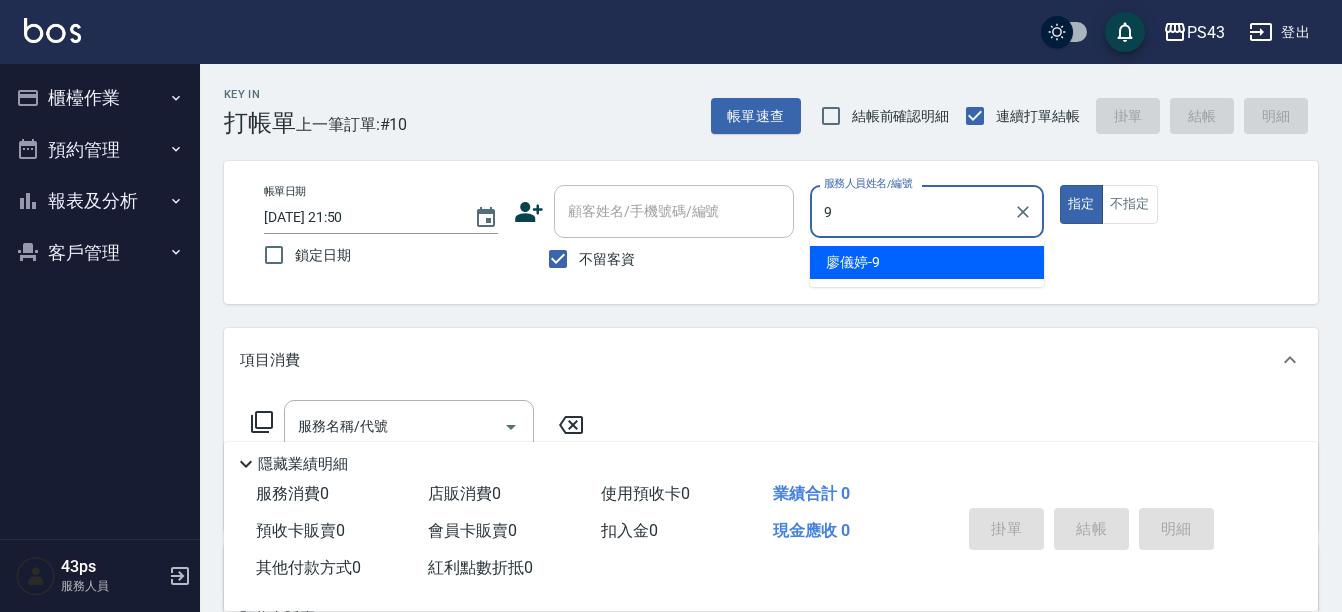 type on "廖儀婷-9" 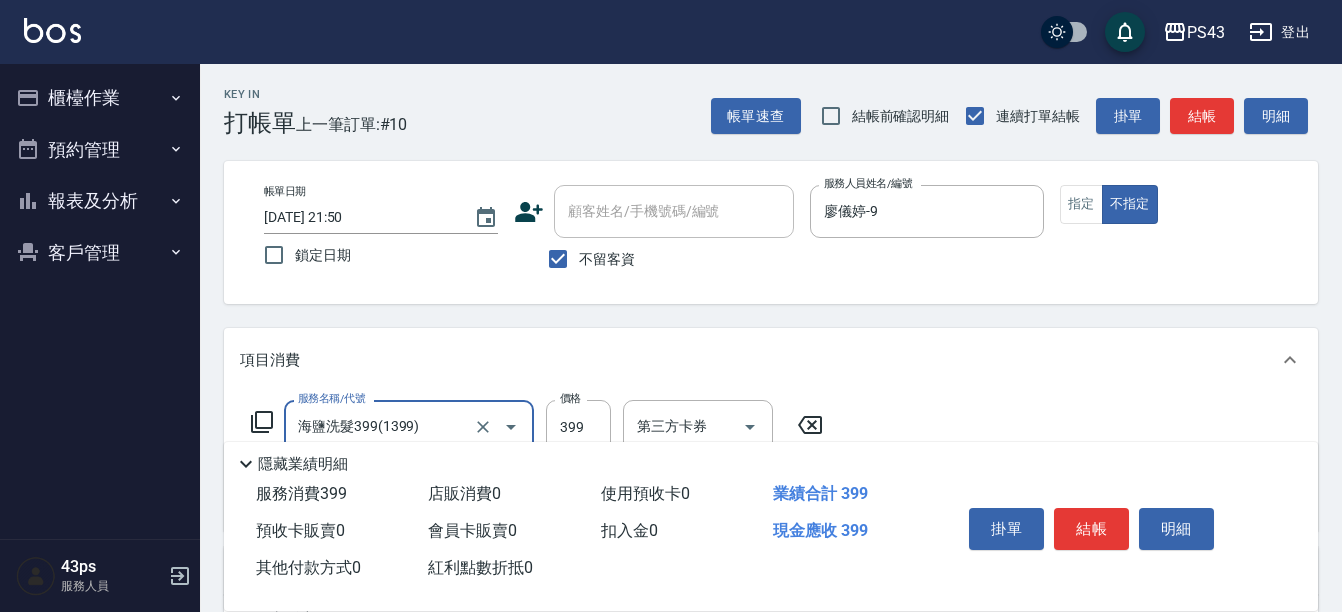 type on "海鹽洗髮399(1399)" 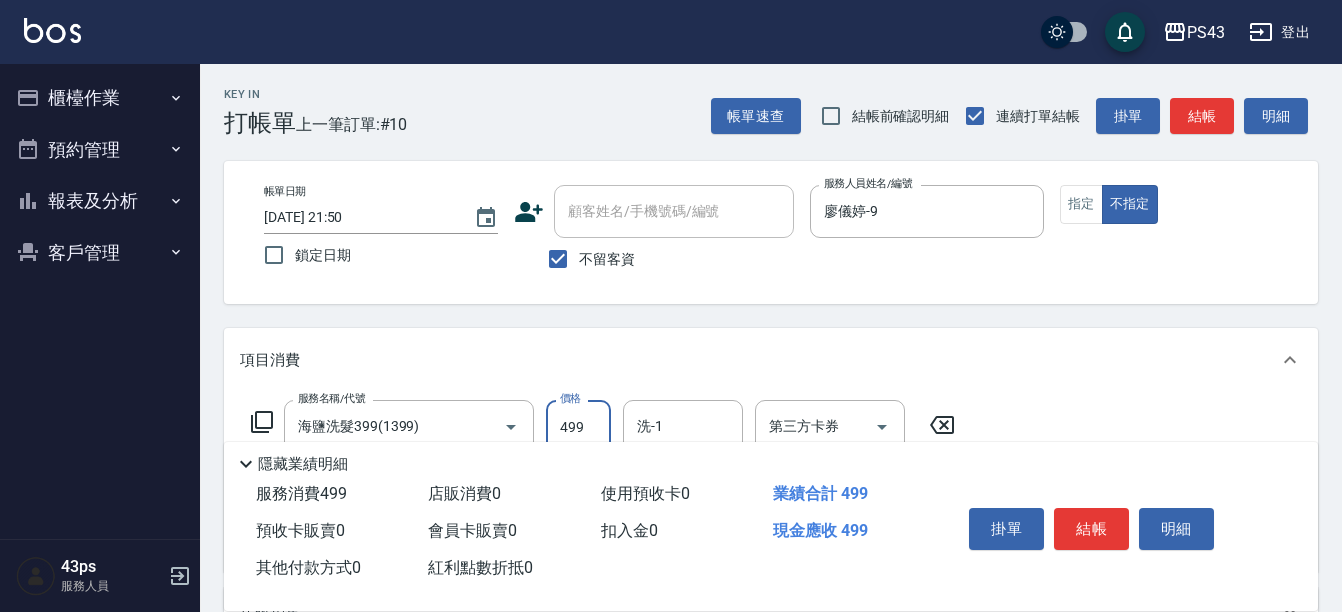 type on "499" 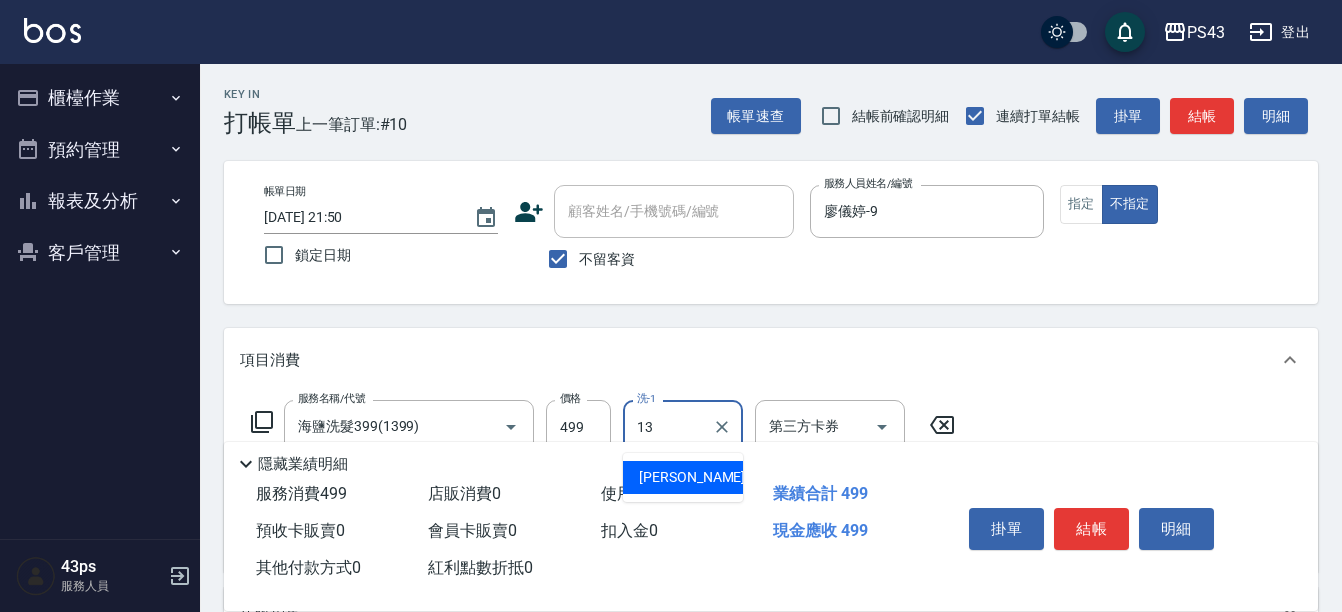 type on "李怡芳-13" 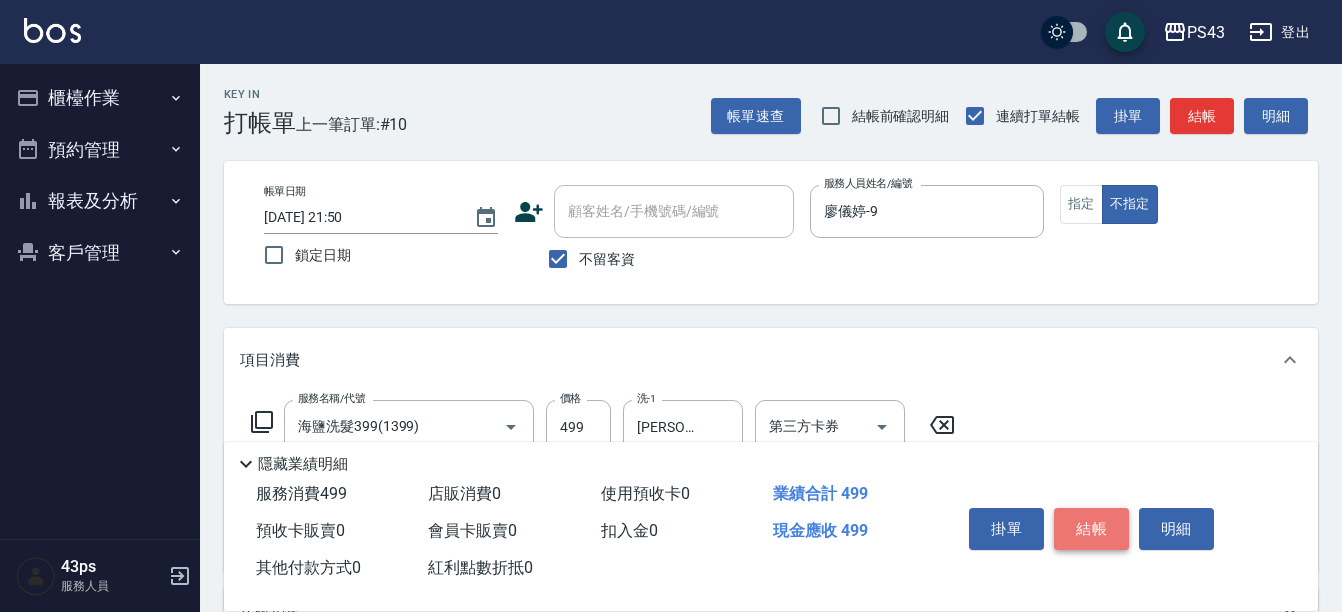 click on "結帳" at bounding box center (1091, 529) 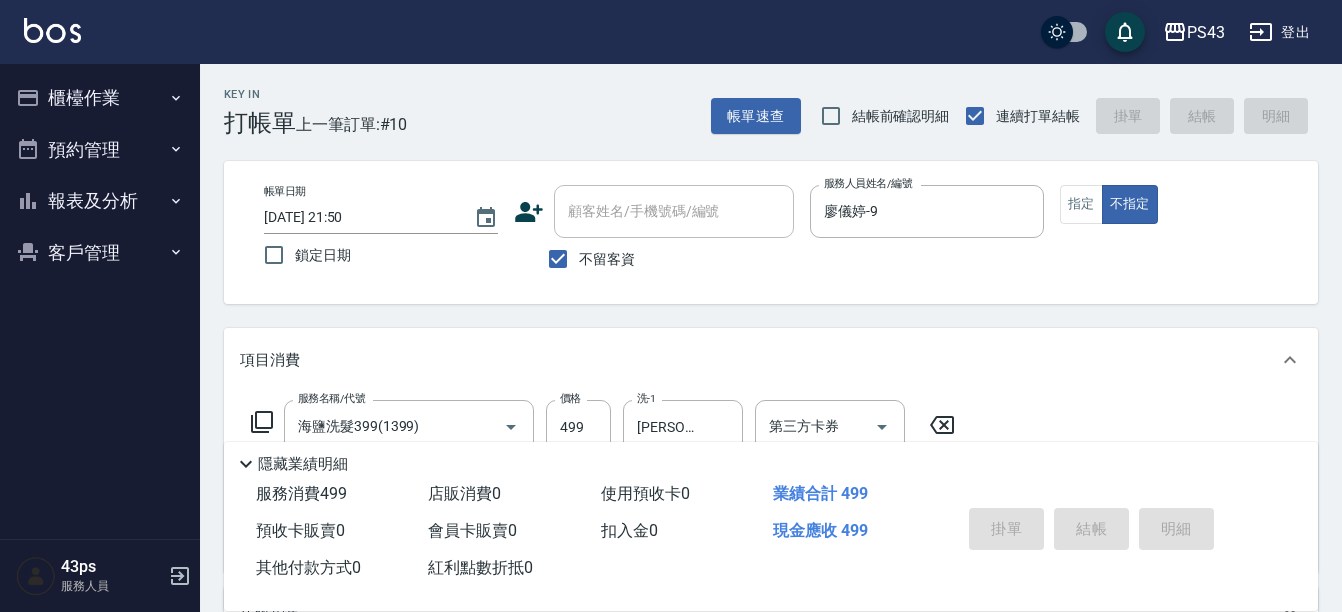 type on "2025/07/12 21:51" 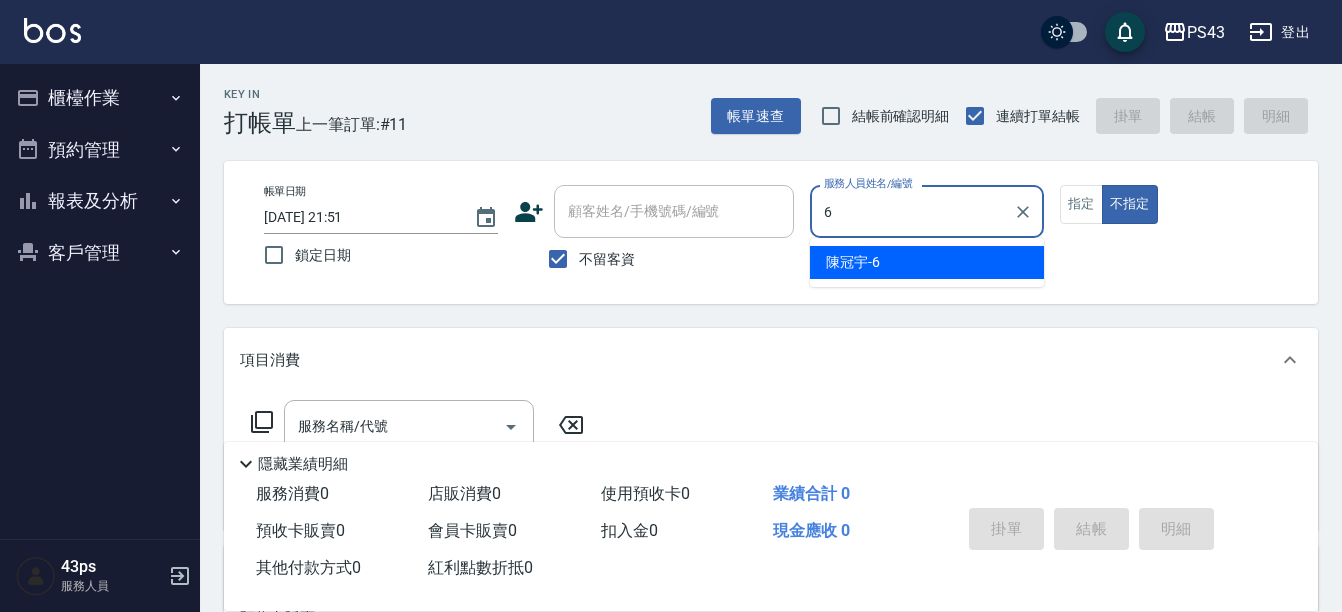 type on "陳冠宇-6" 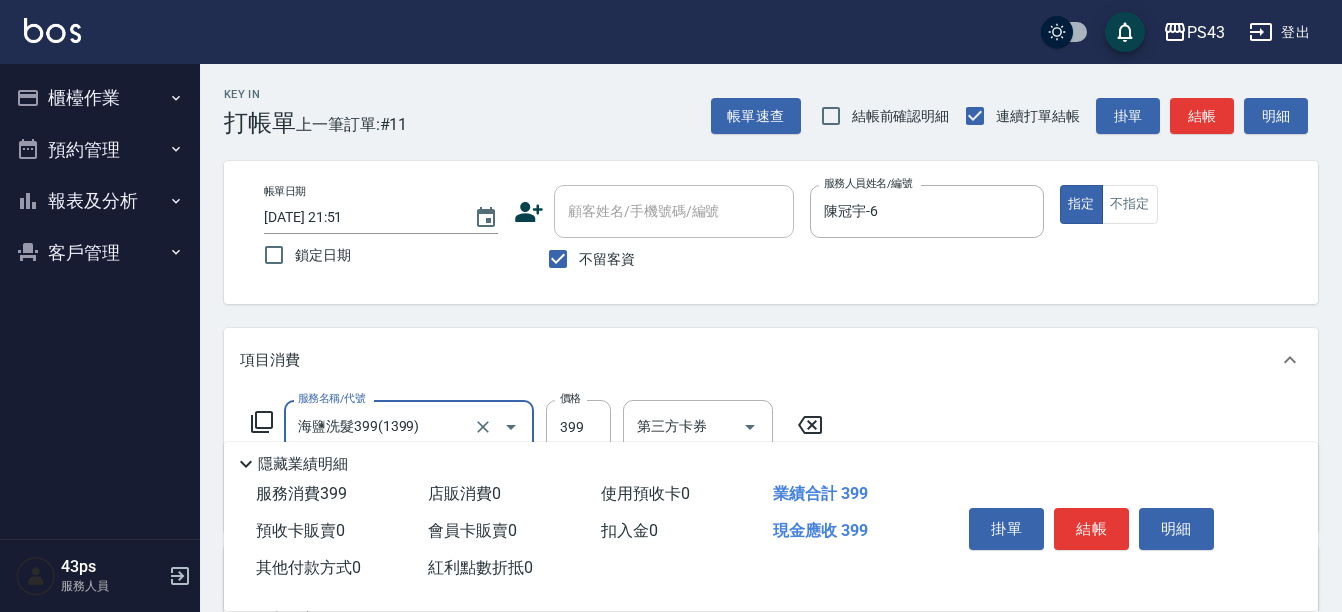type on "海鹽洗髮399(1399)" 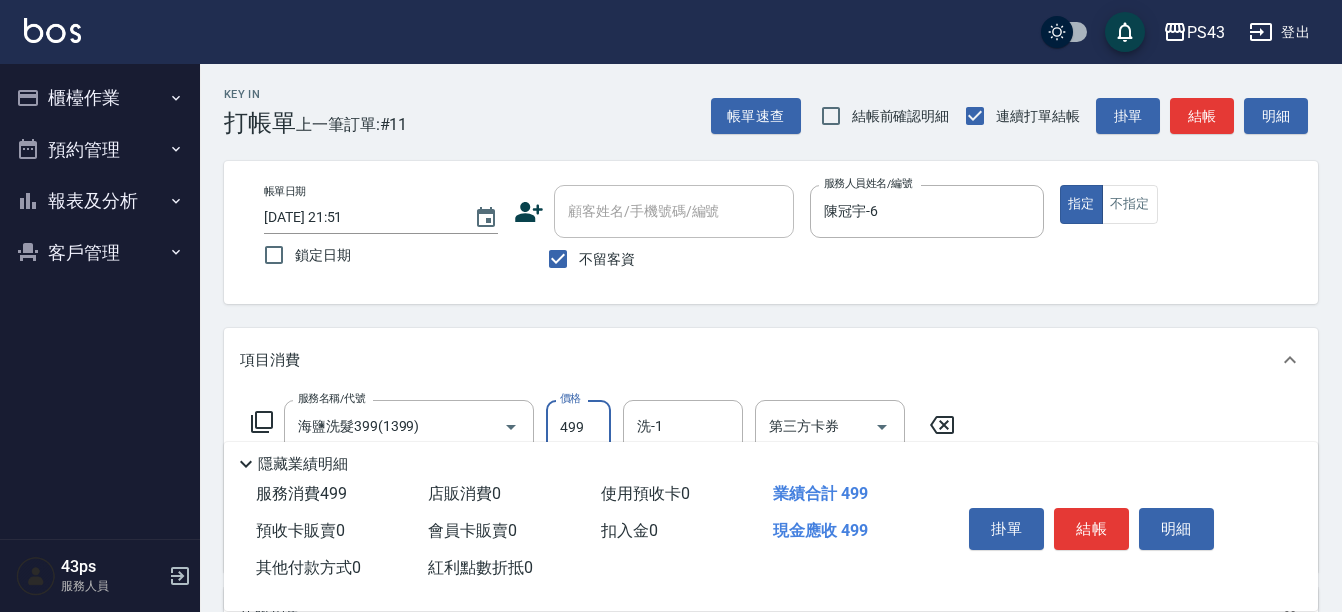 type on "499" 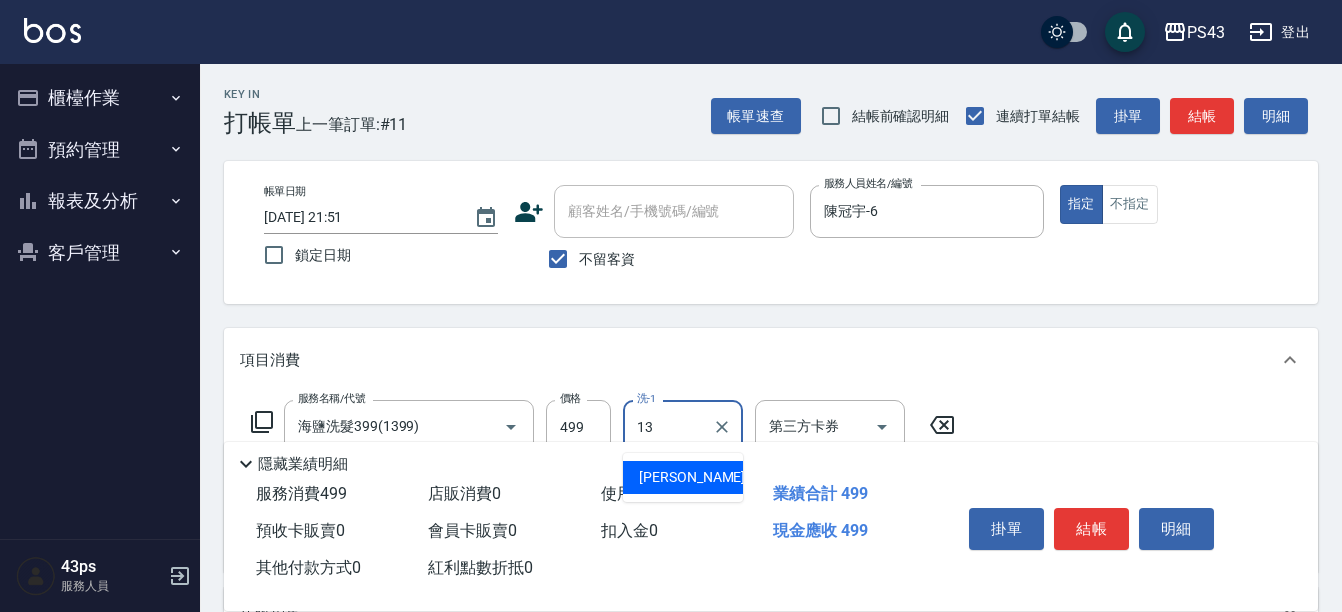 type on "李怡芳-13" 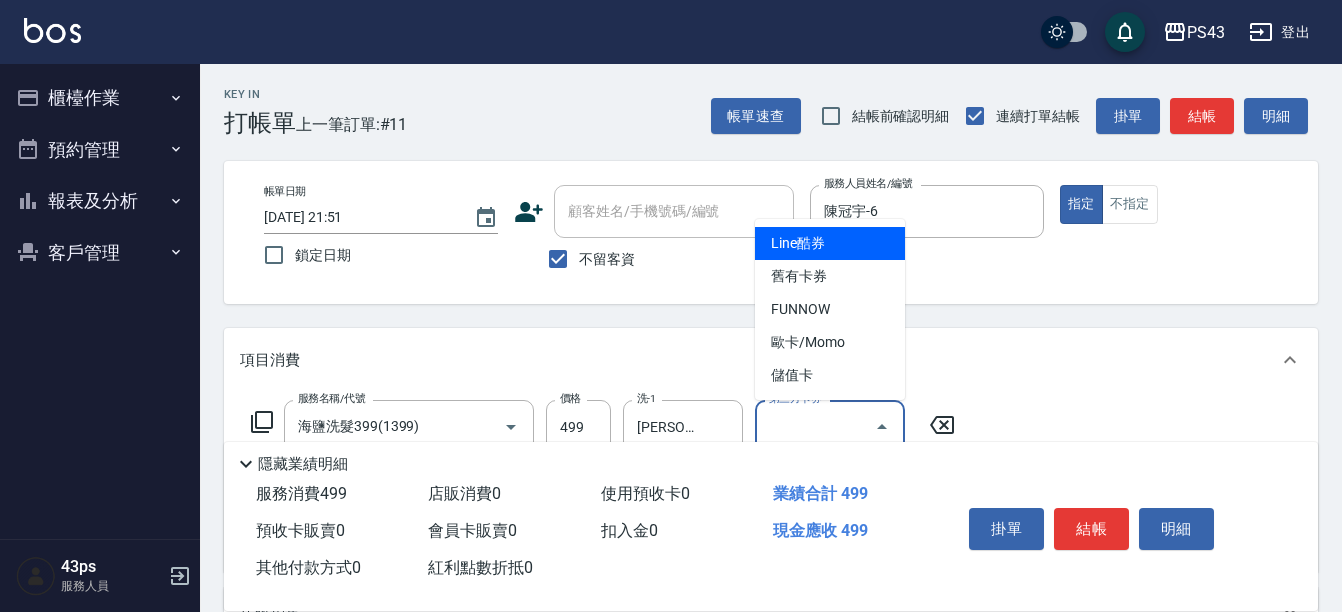click on "第三方卡券" at bounding box center (815, 426) 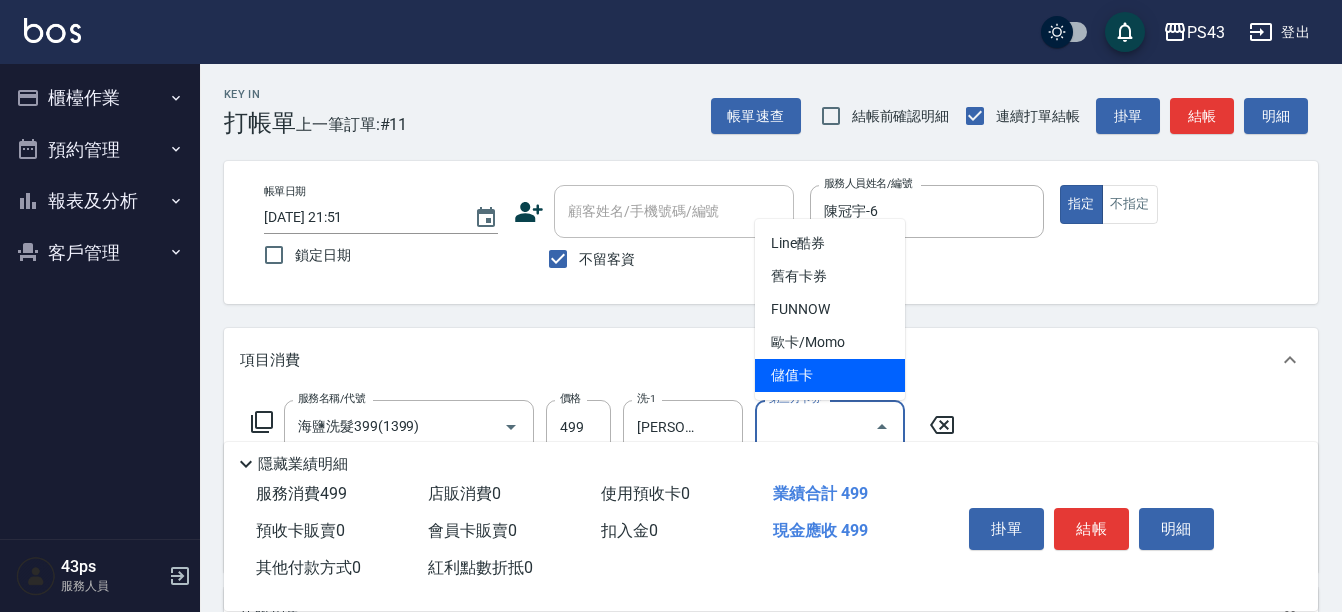 click on "儲值卡" at bounding box center (830, 375) 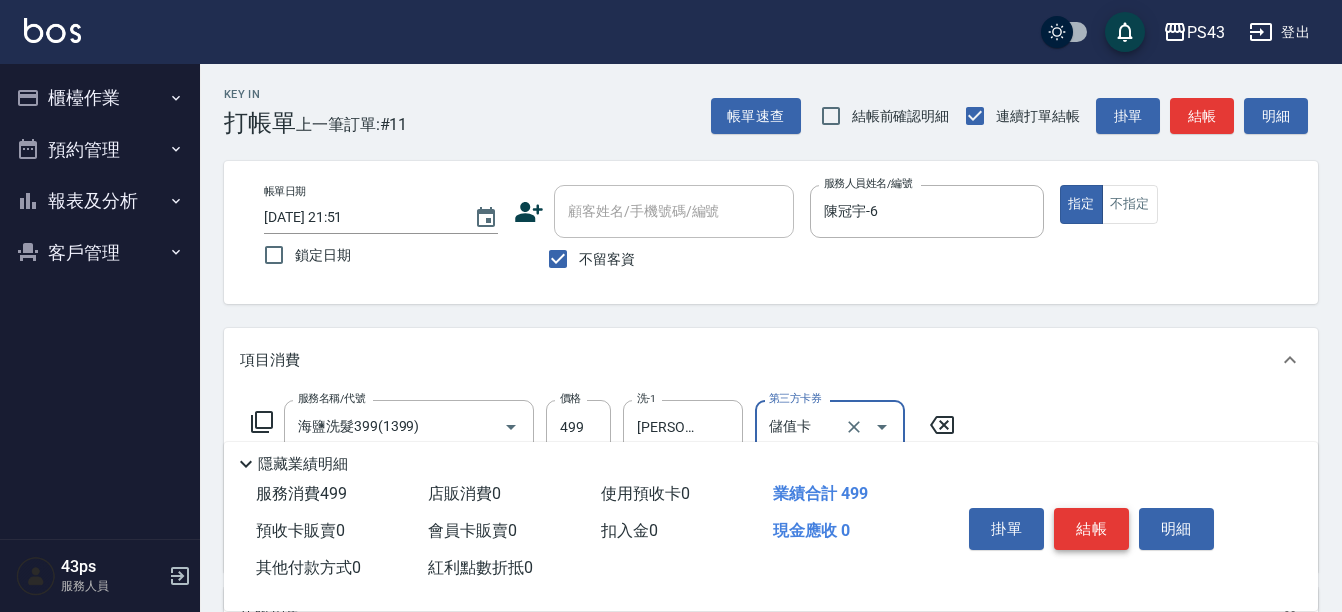 click on "結帳" at bounding box center (1091, 529) 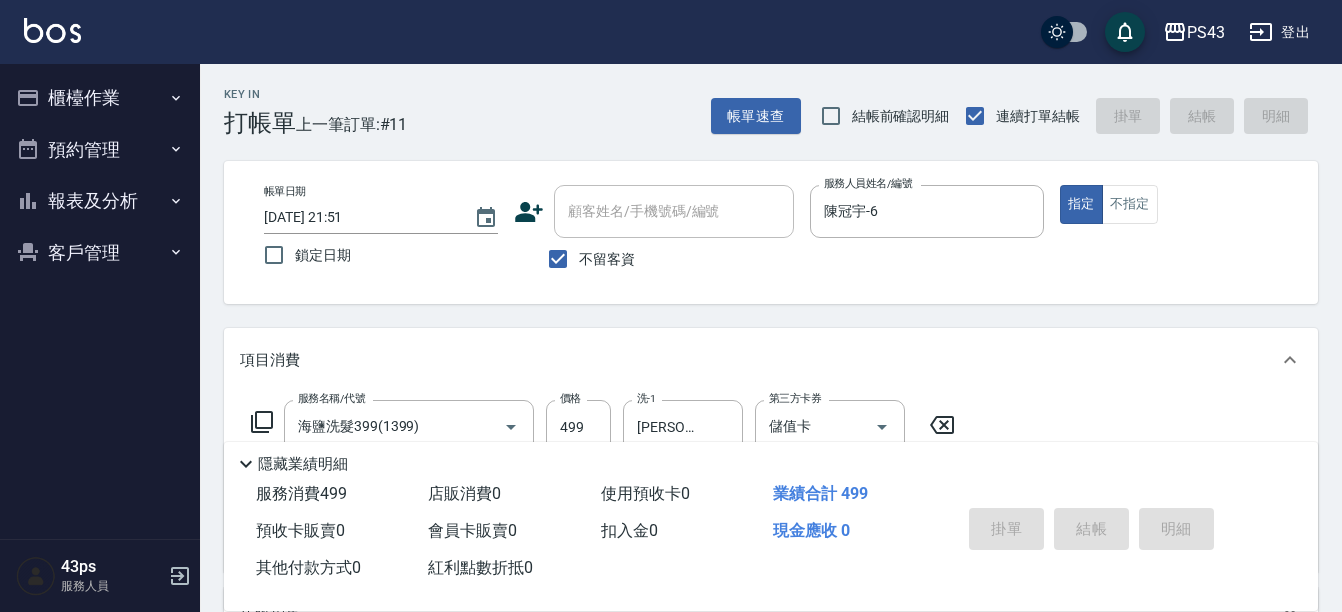 type 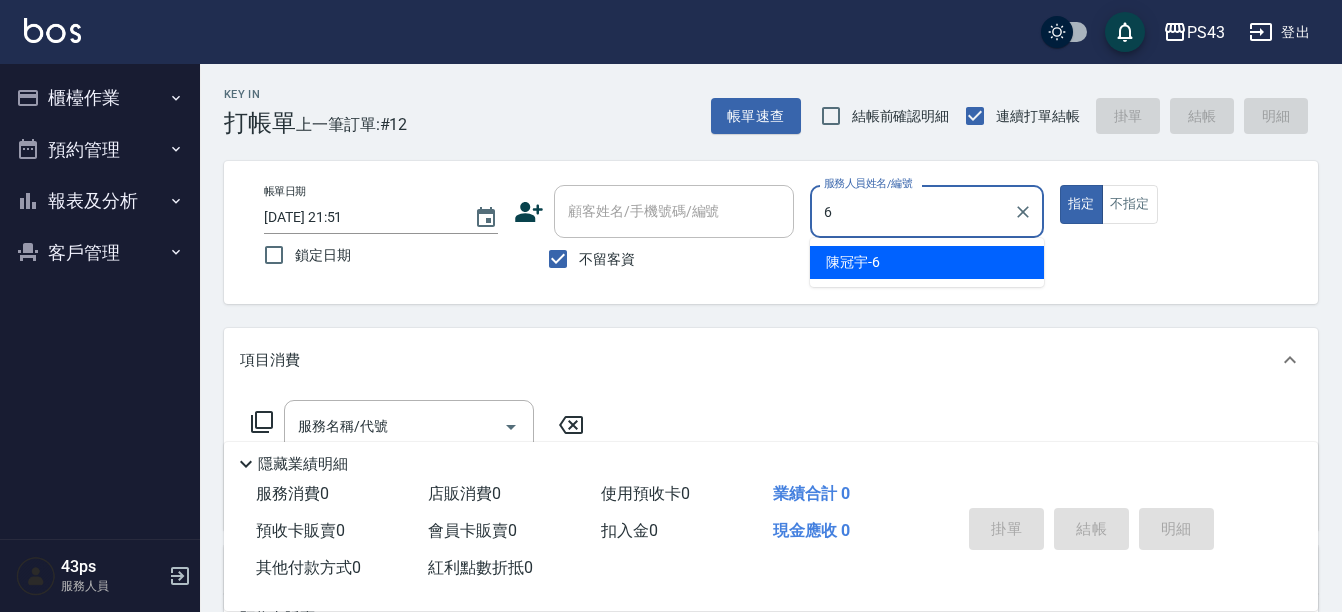 type on "陳冠宇-6" 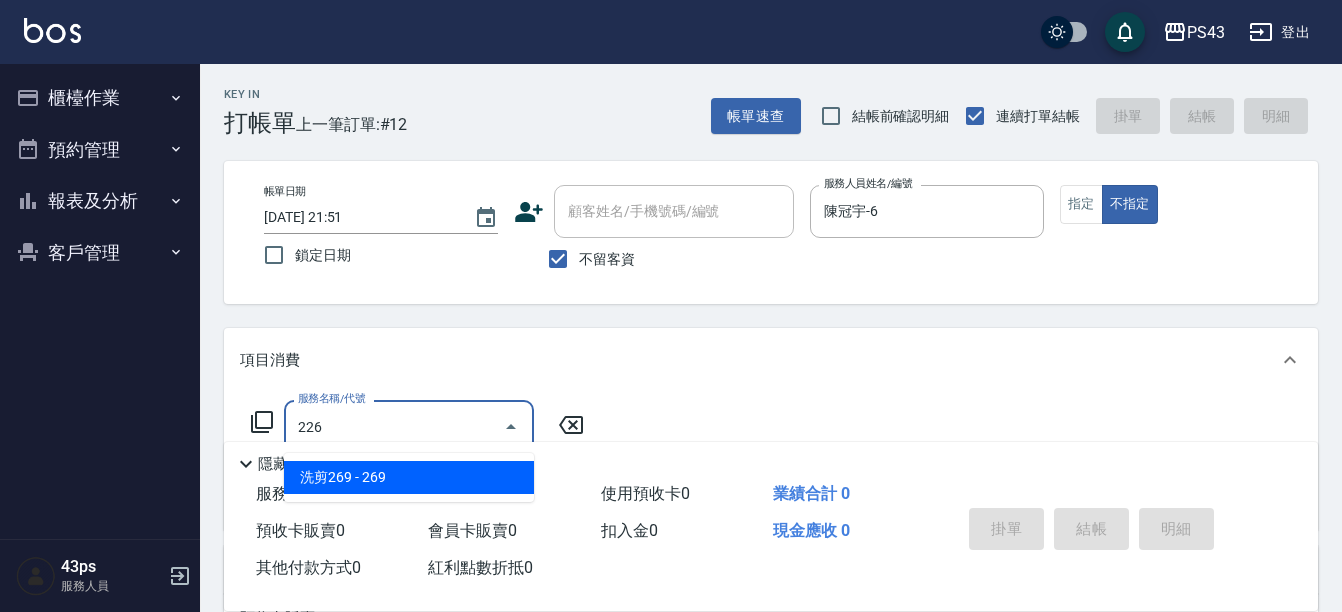 type on "洗剪269(226)" 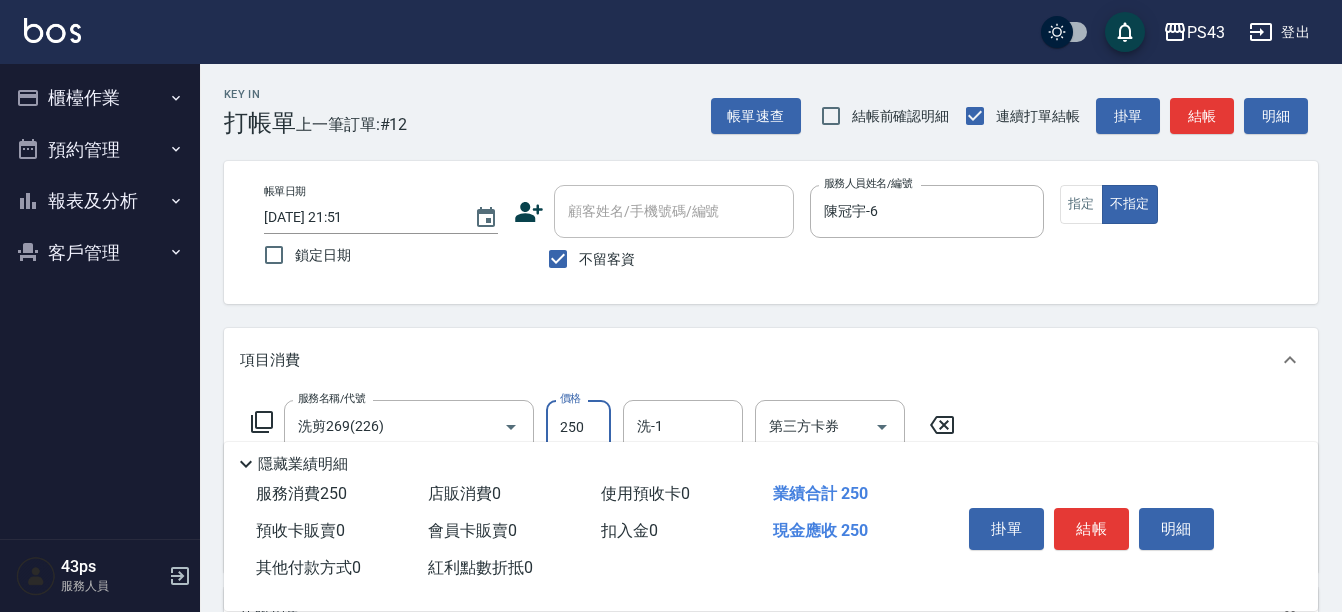 type on "250" 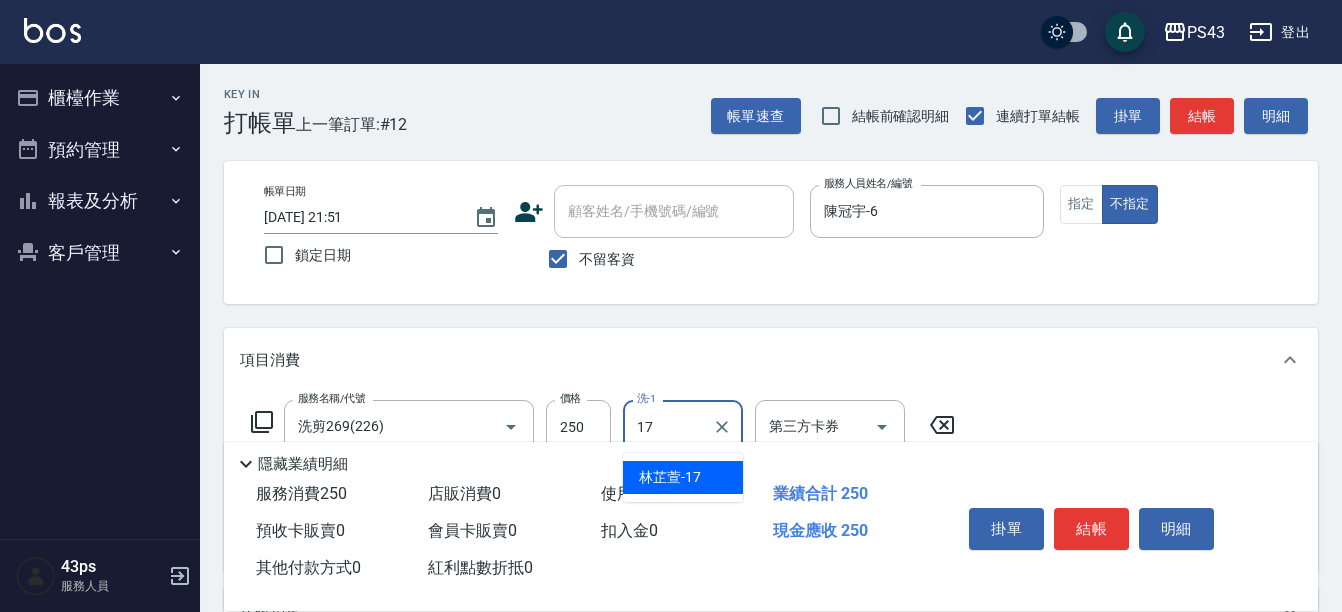 type on "林芷萱-17" 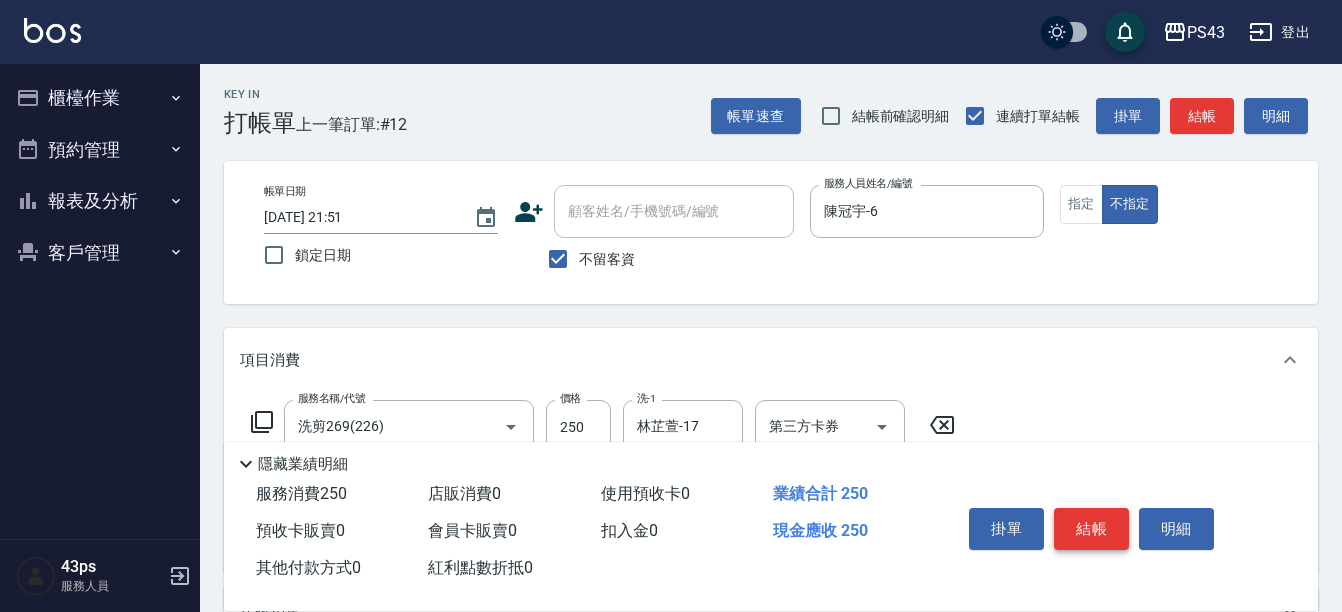 click on "結帳" at bounding box center [1091, 529] 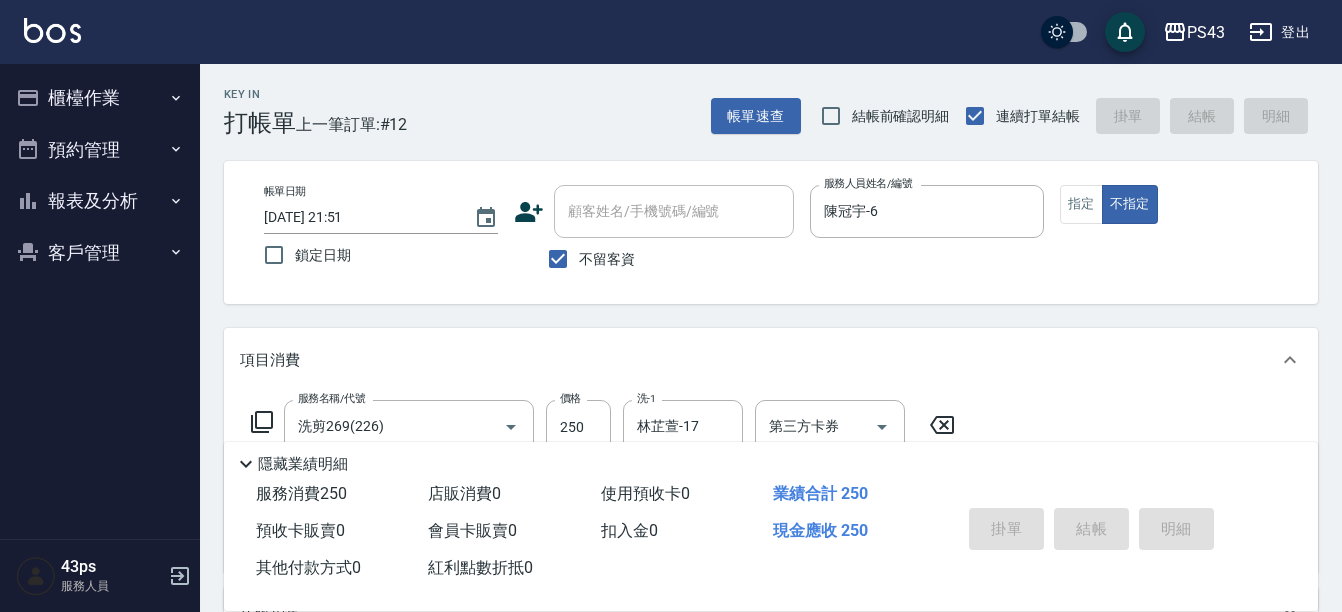 type 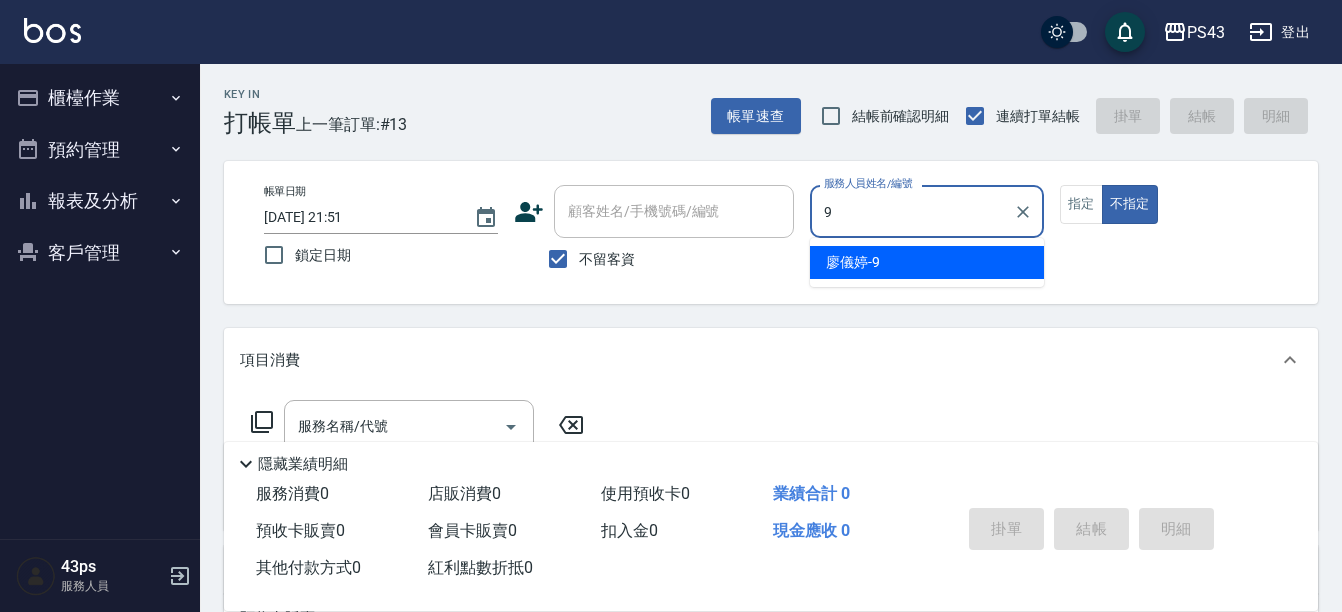 type on "廖儀婷-9" 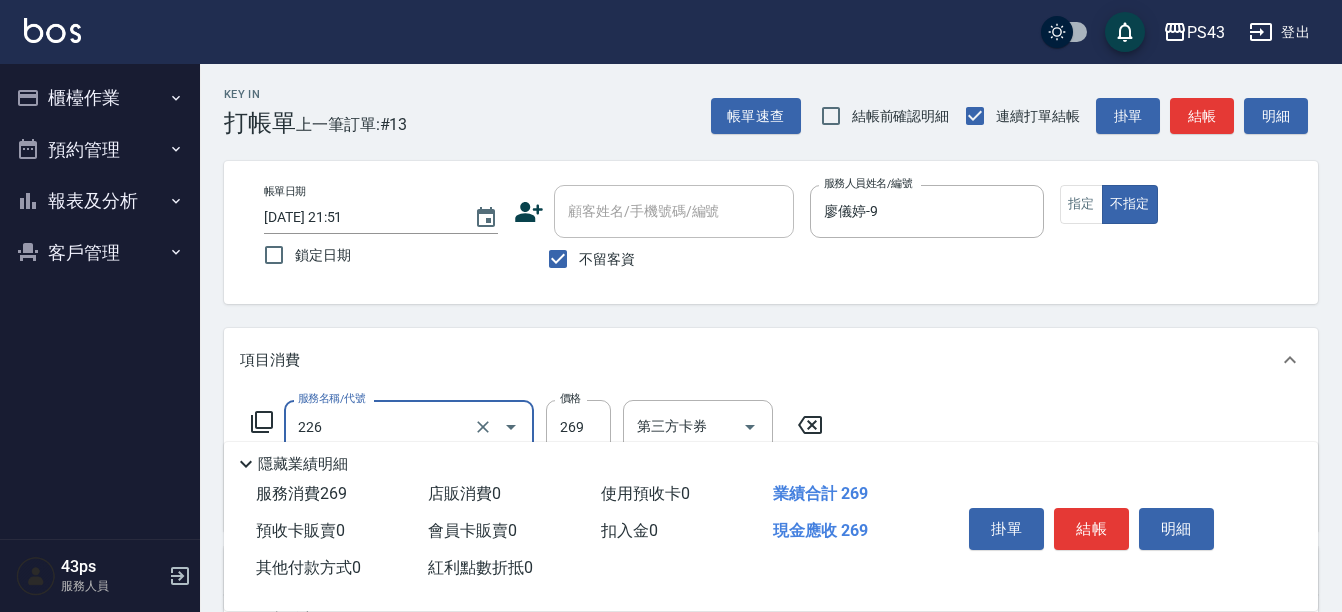 type on "洗剪269(226)" 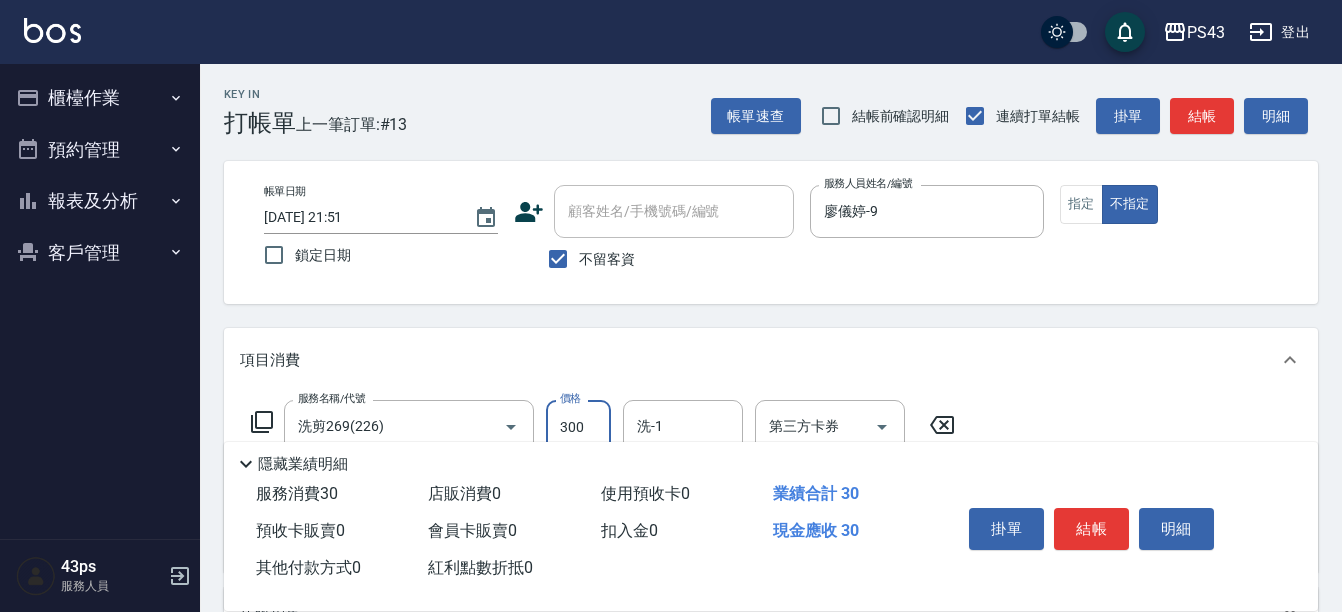 type on "300" 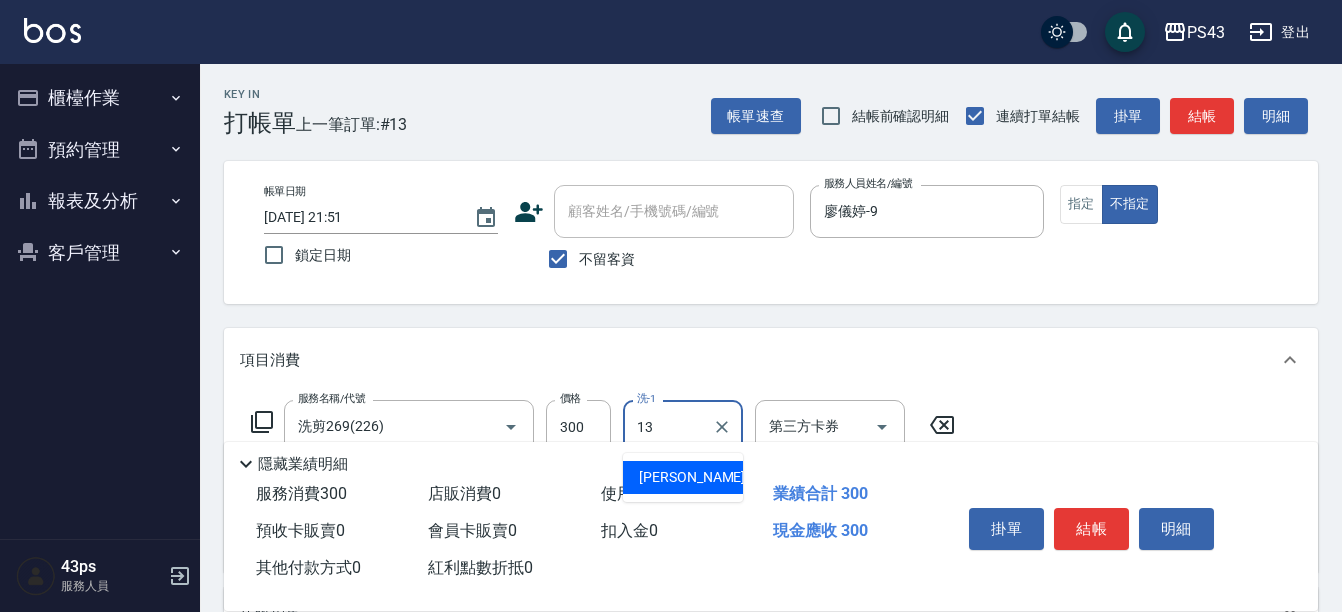 type on "李怡芳-13" 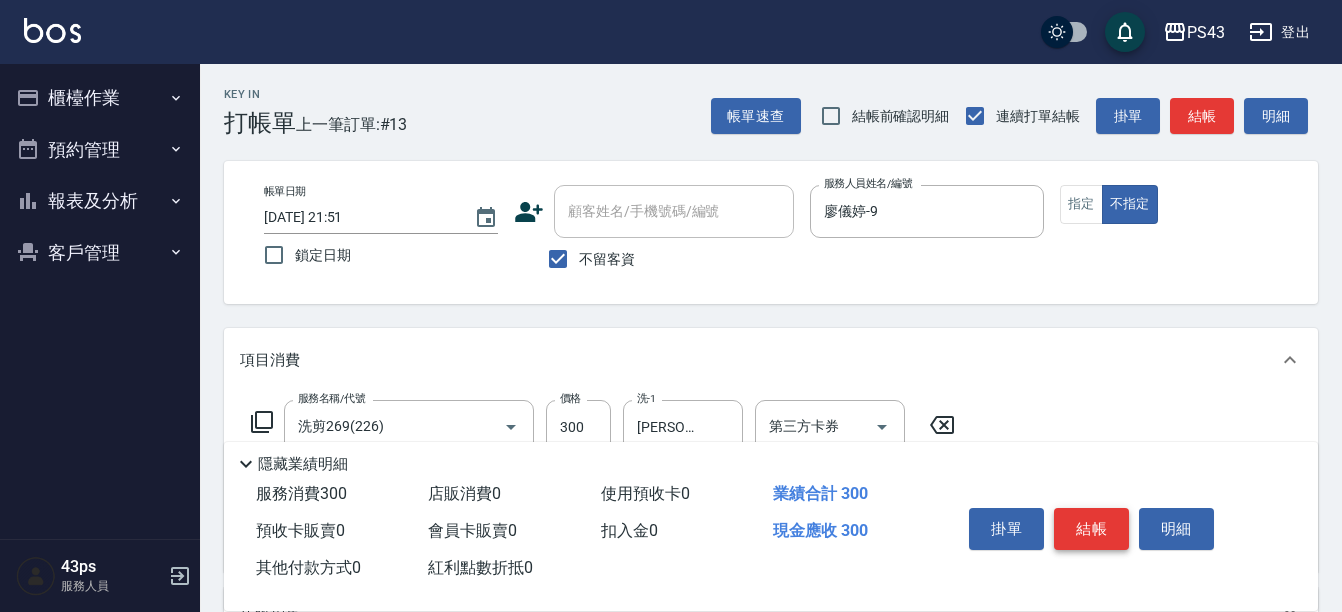 click on "結帳" at bounding box center [1091, 529] 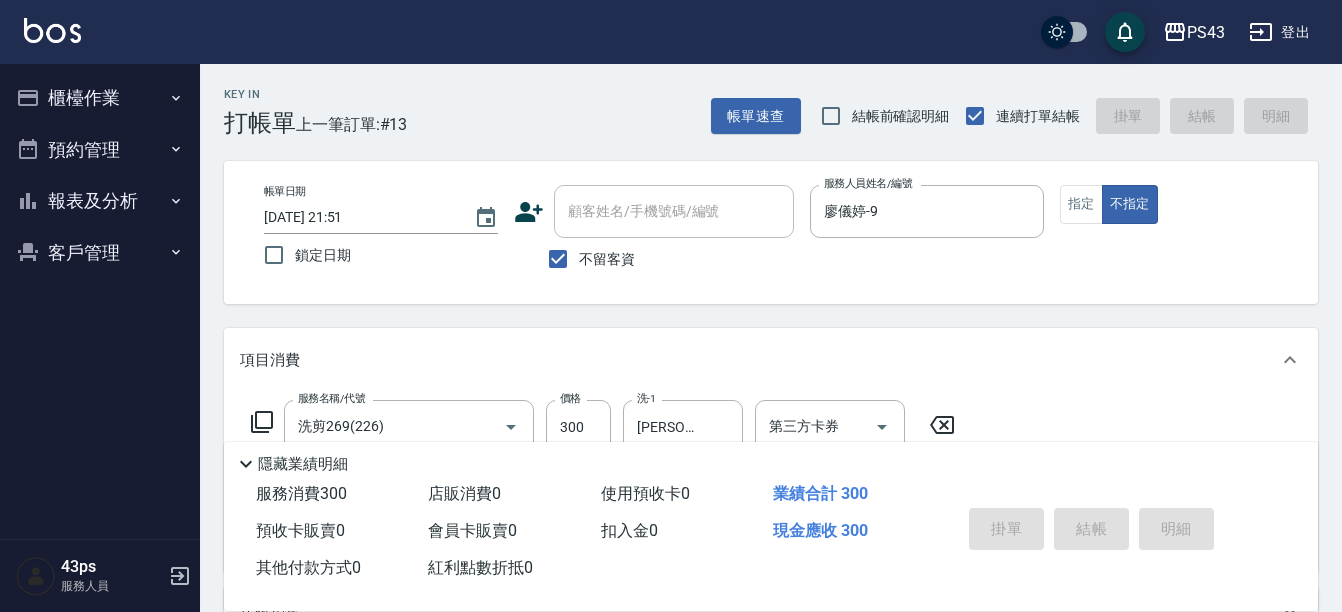 type on "2025/07/12 21:52" 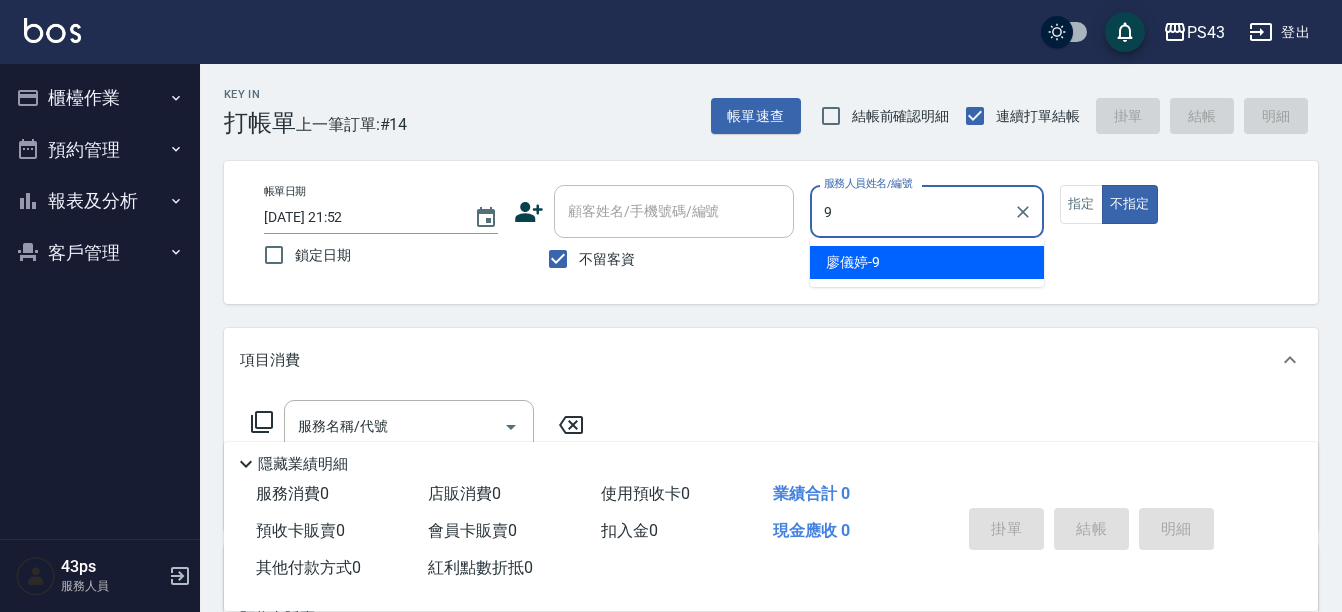type on "廖儀婷-9" 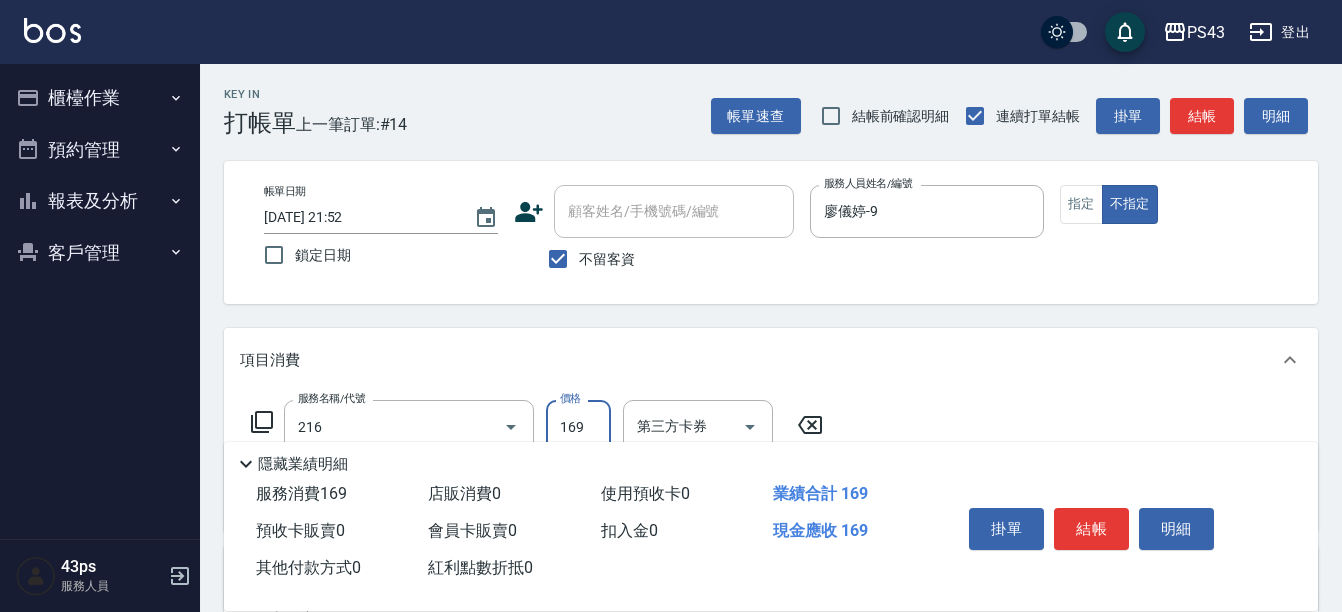 type on "剪髮169(216)" 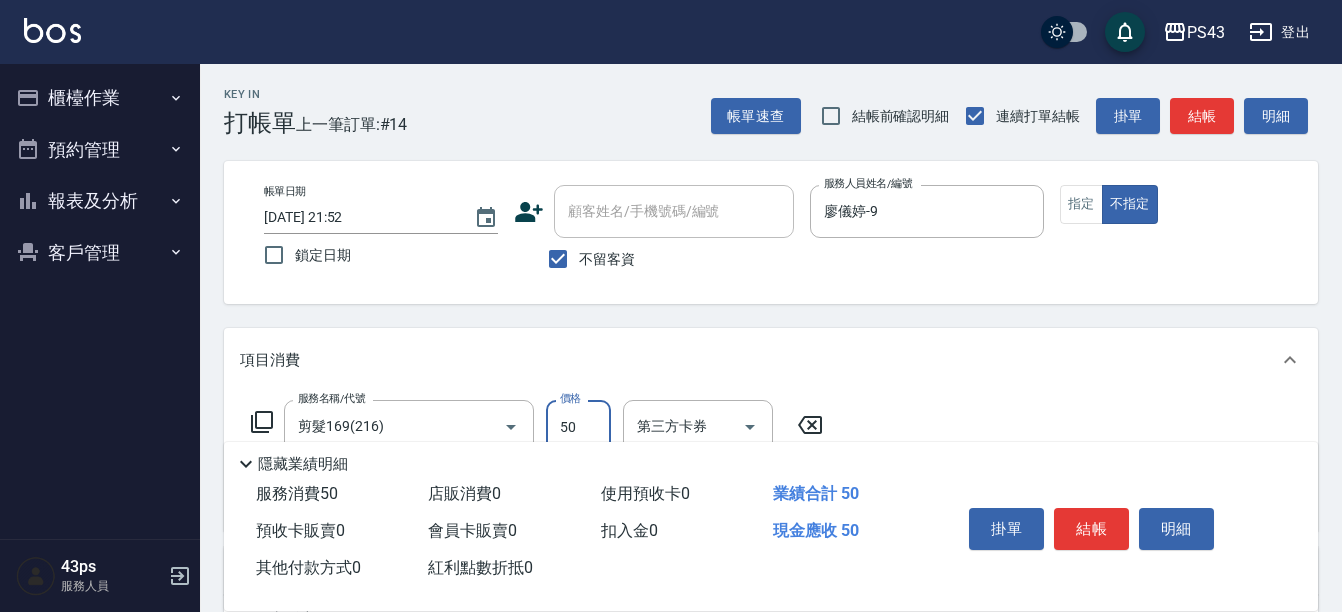 type on "50" 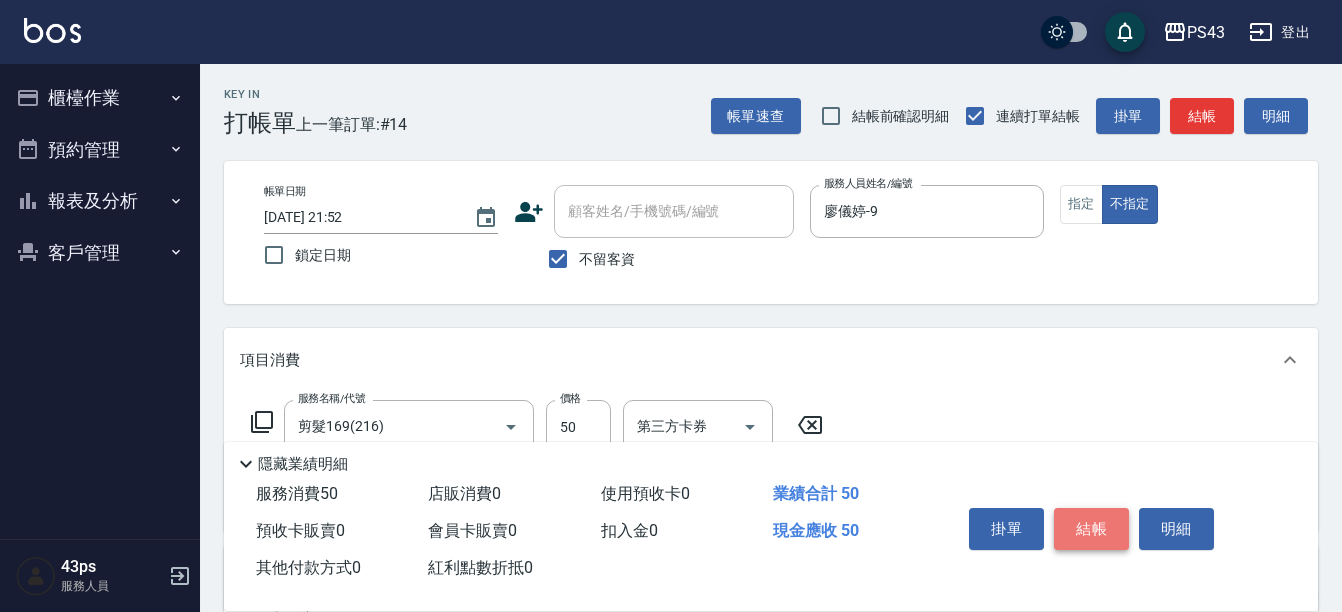 click on "結帳" at bounding box center (1091, 529) 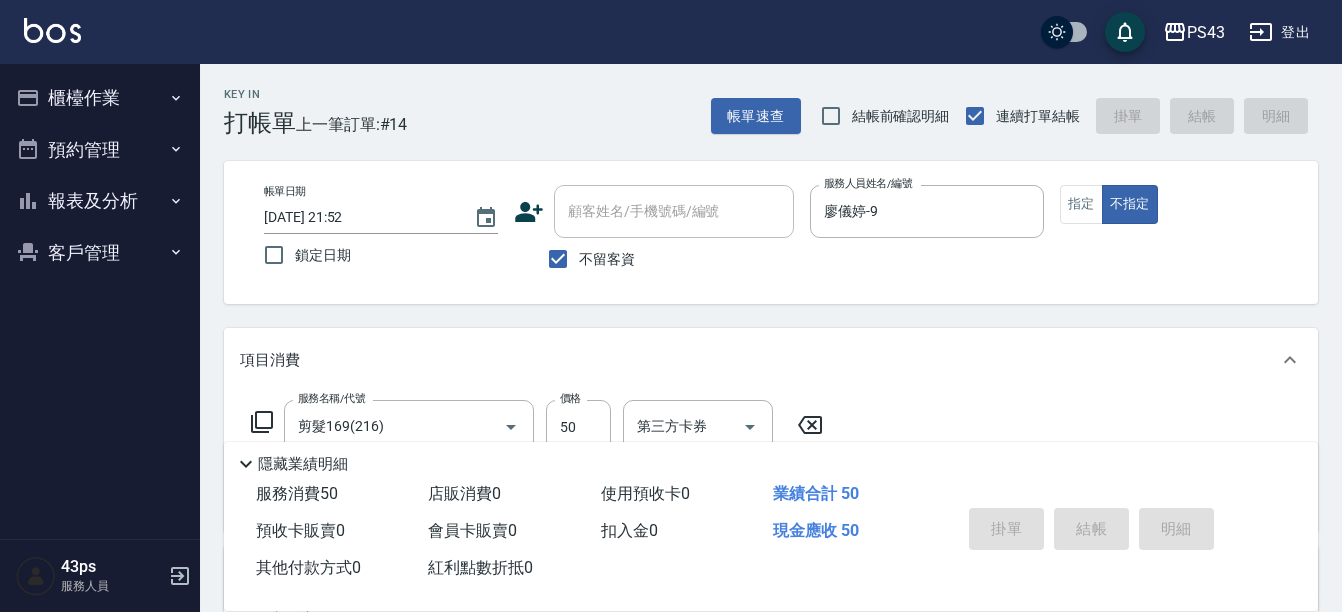 type 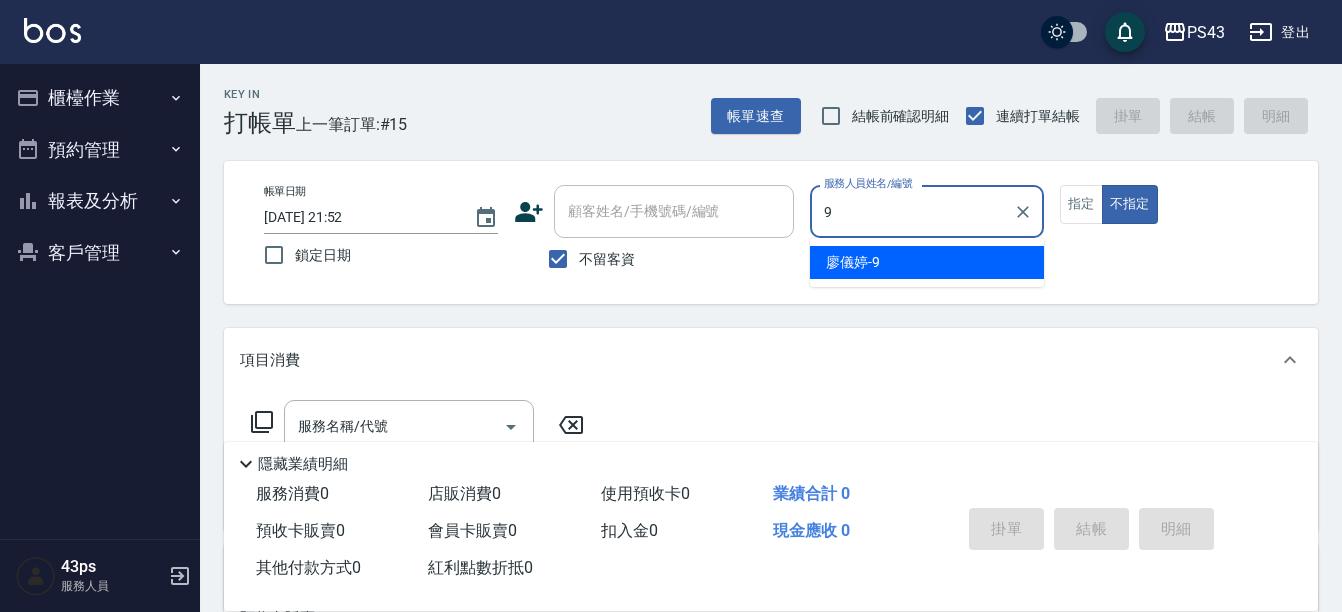type on "廖儀婷-9" 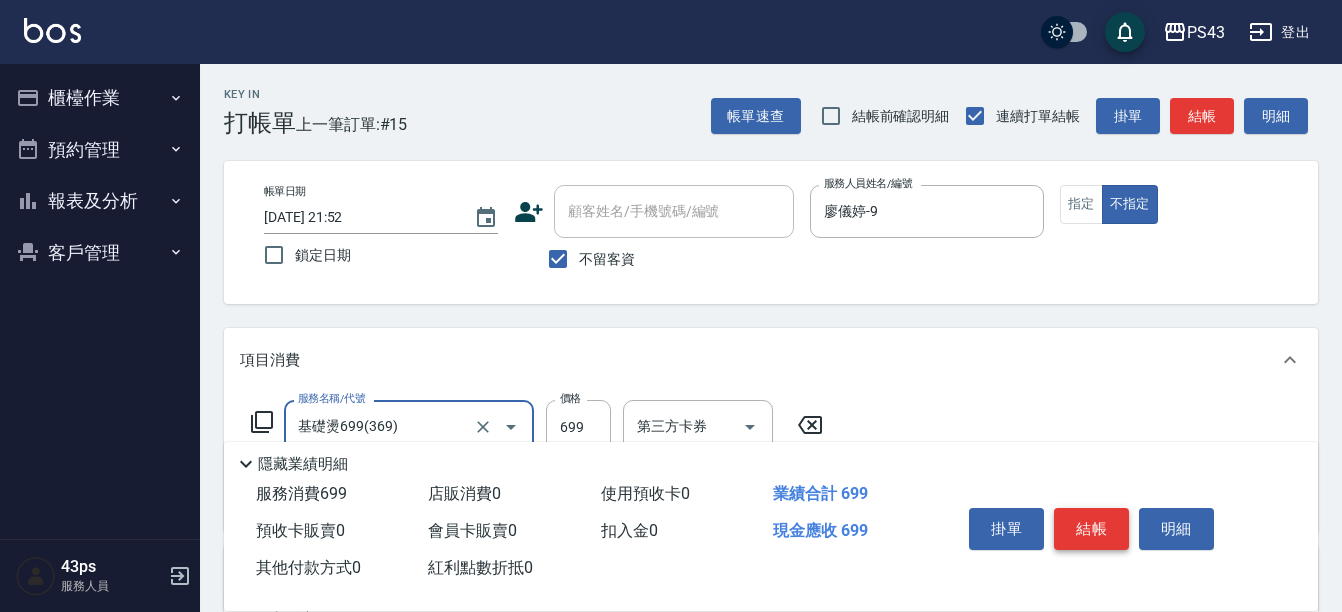 type on "基礎燙699(369)" 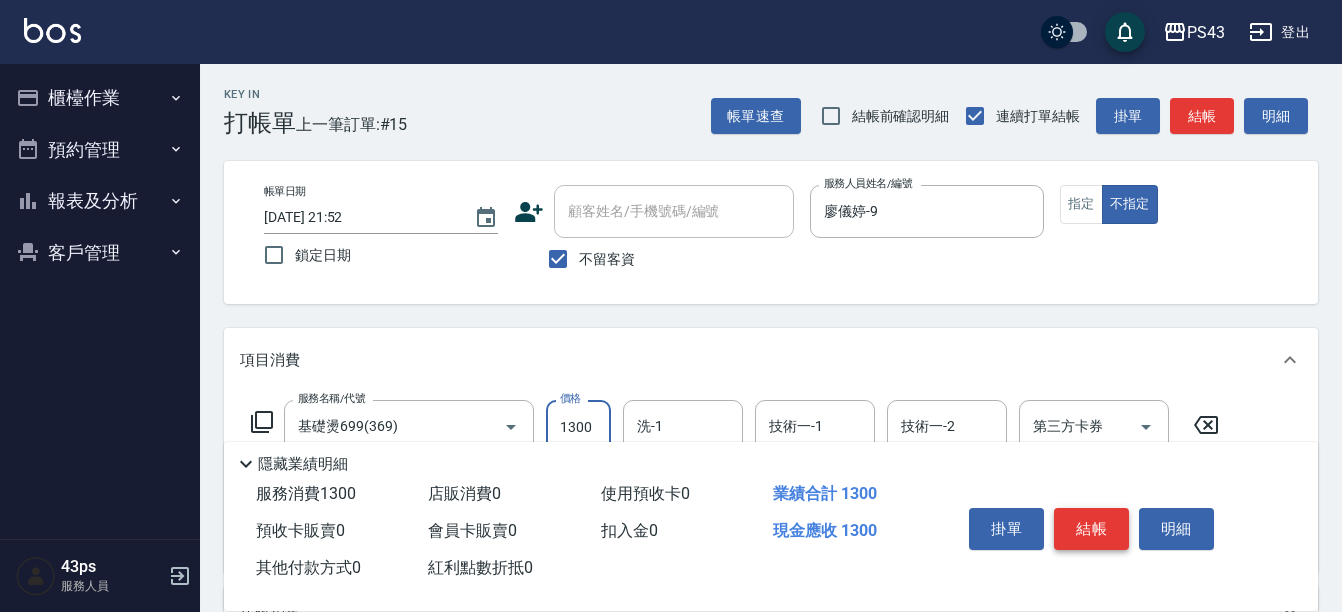 type on "1300" 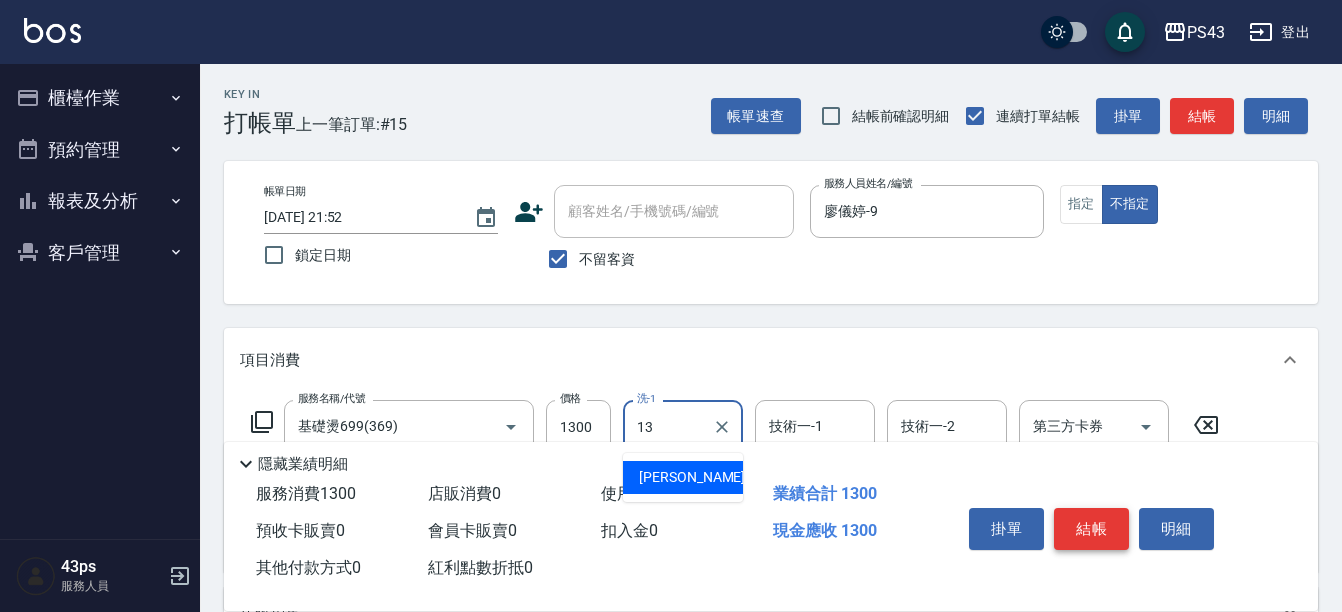 type on "李怡芳-13" 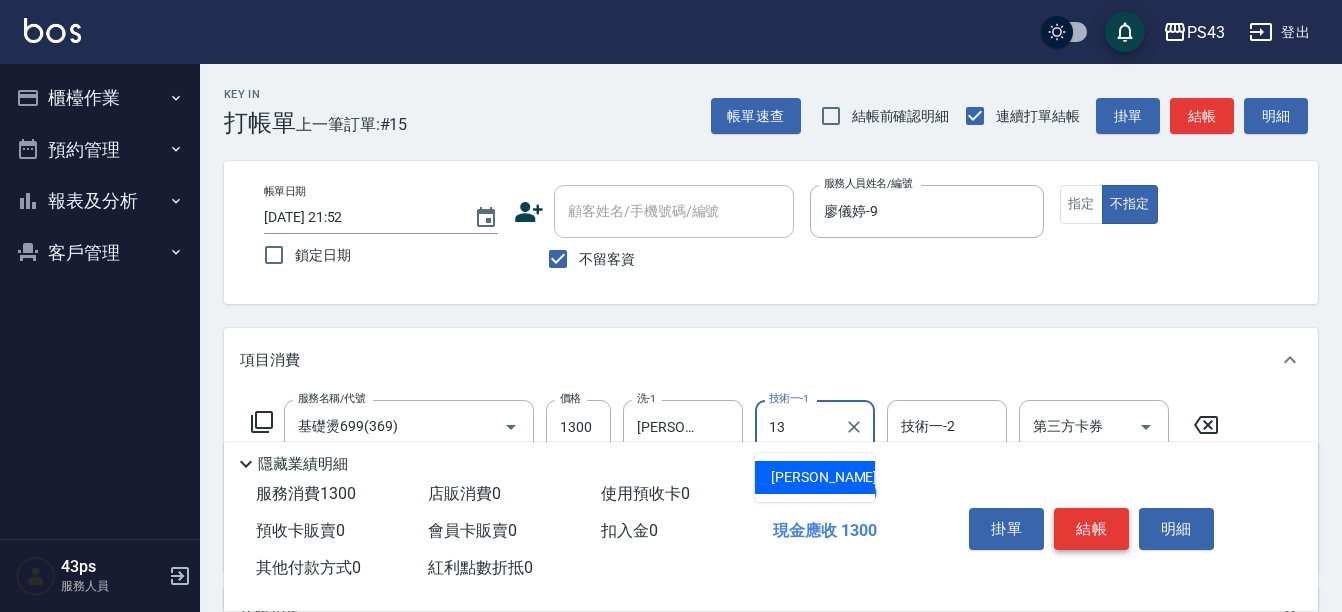 type on "李怡芳-13" 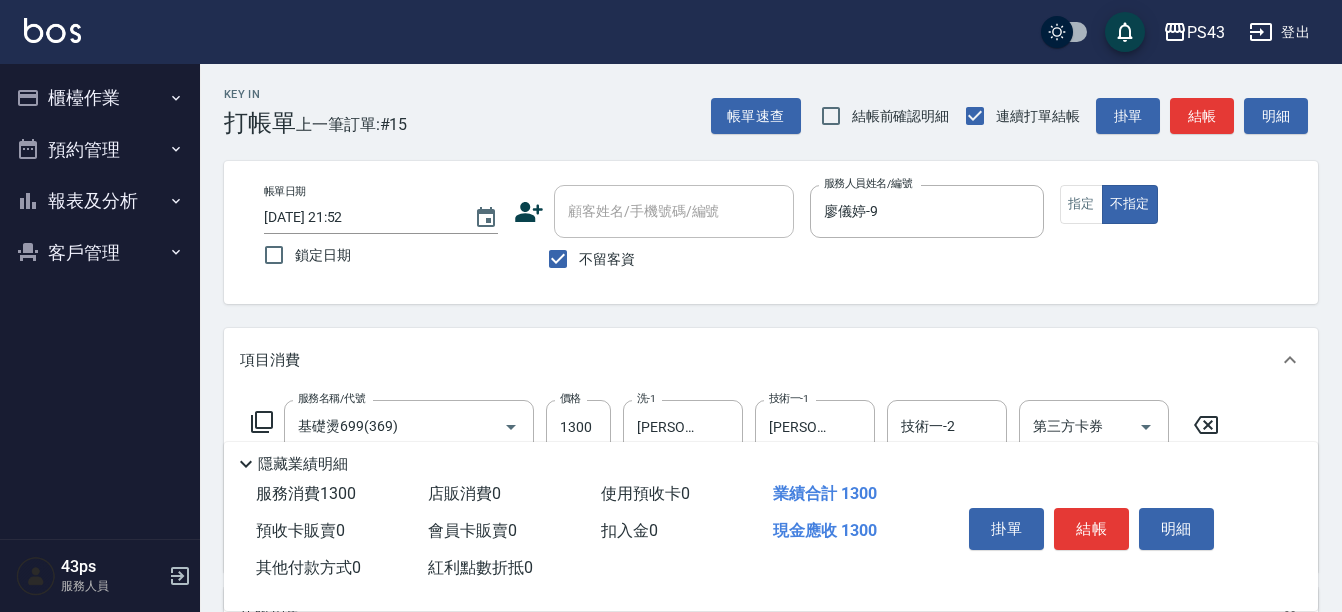 click 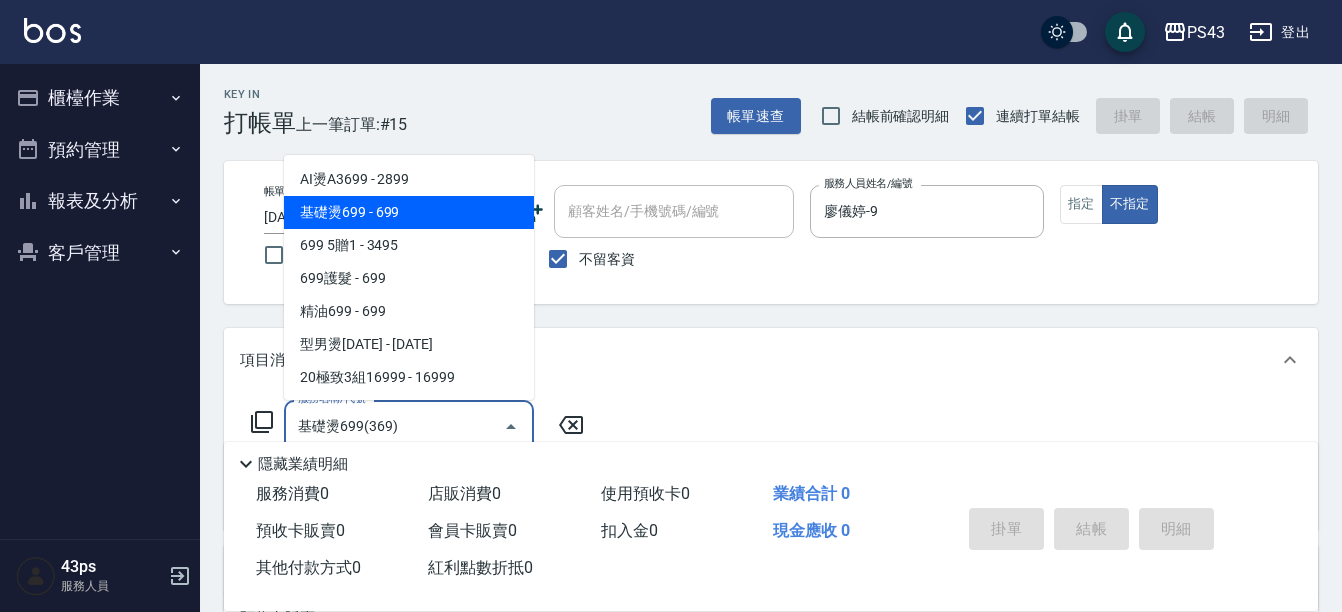 type on "基礎燙699(369)" 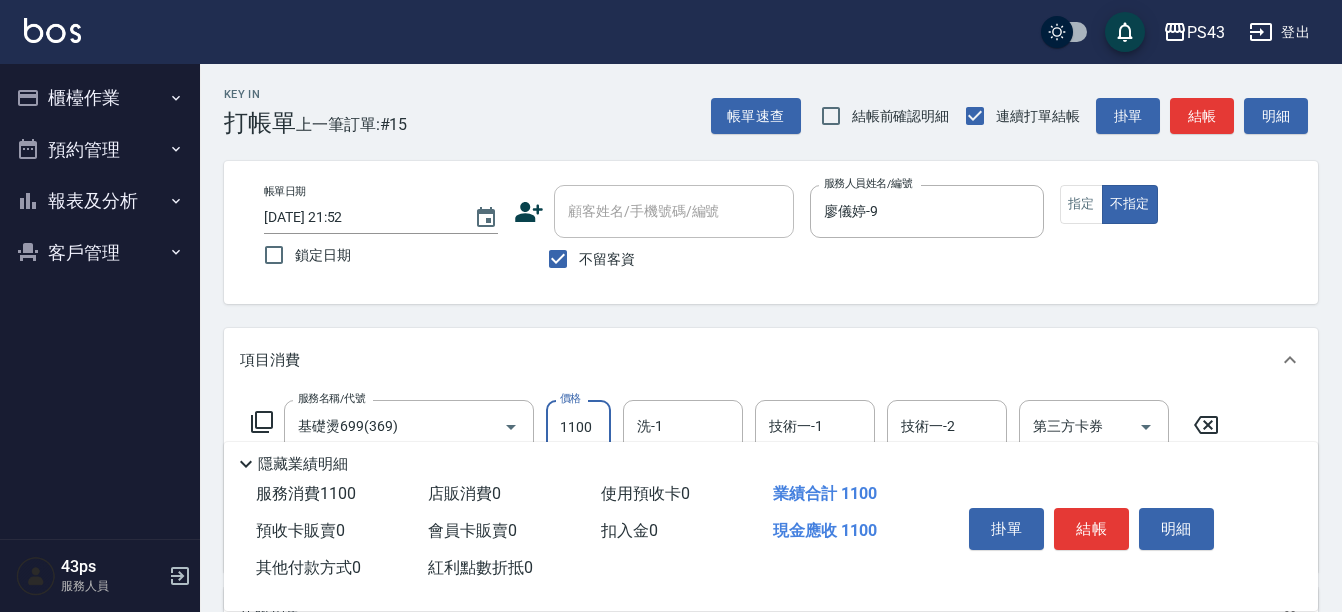 type on "1100" 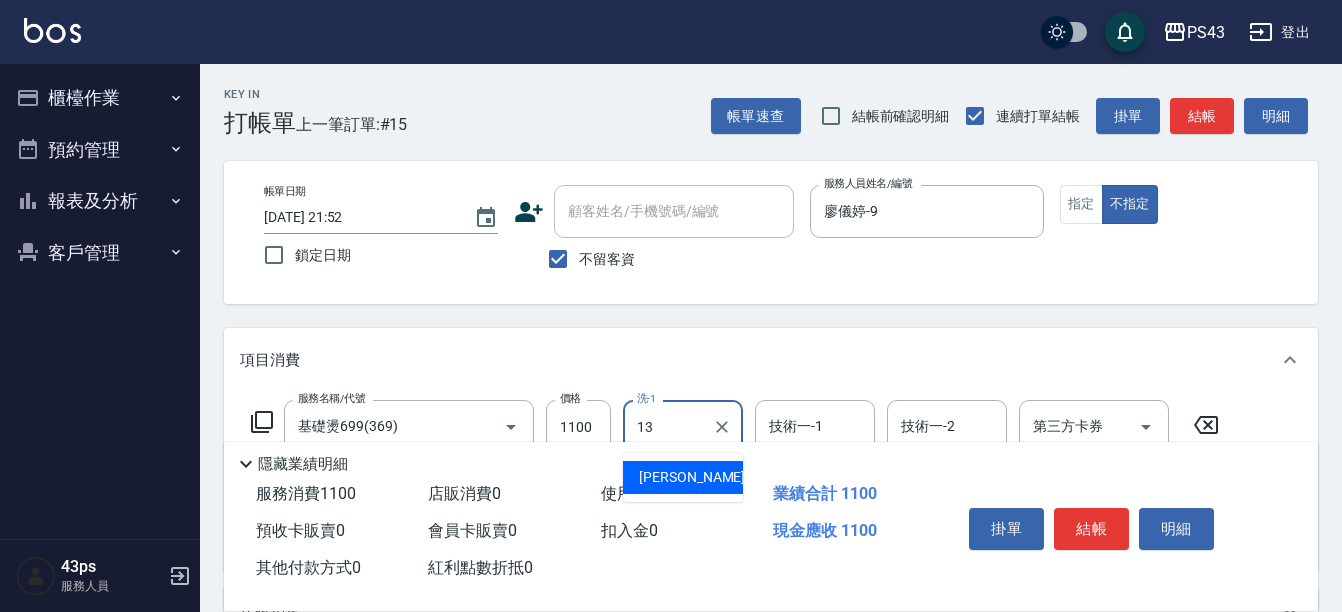type on "李怡芳-13" 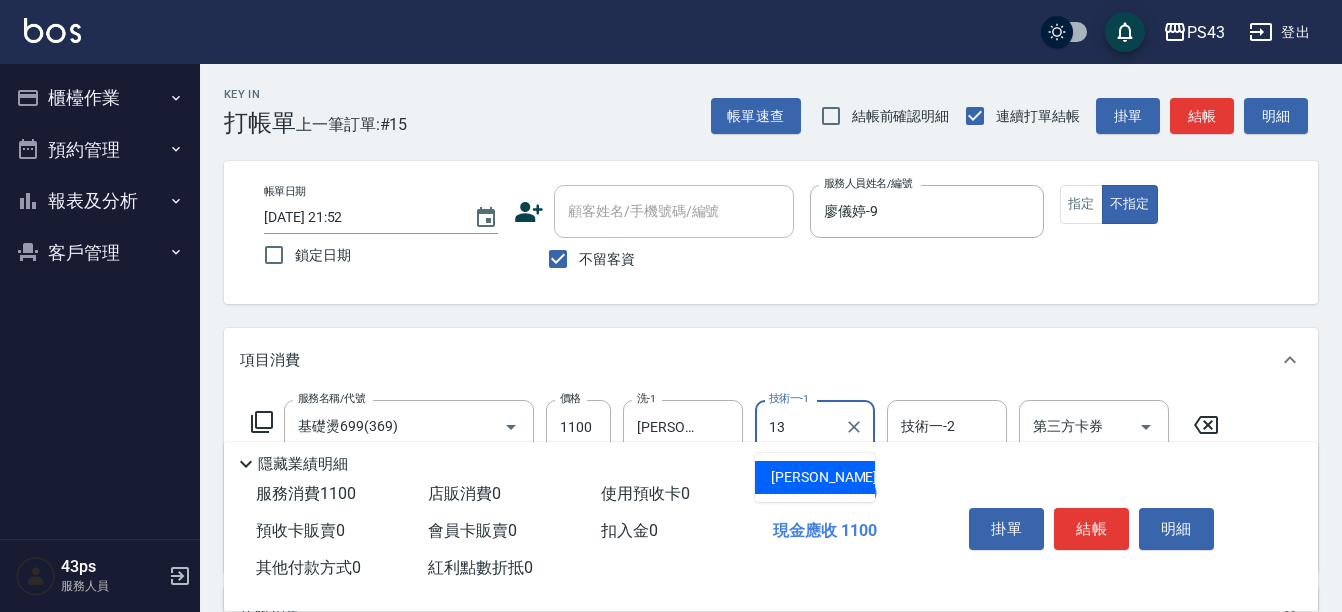type on "李怡芳-13" 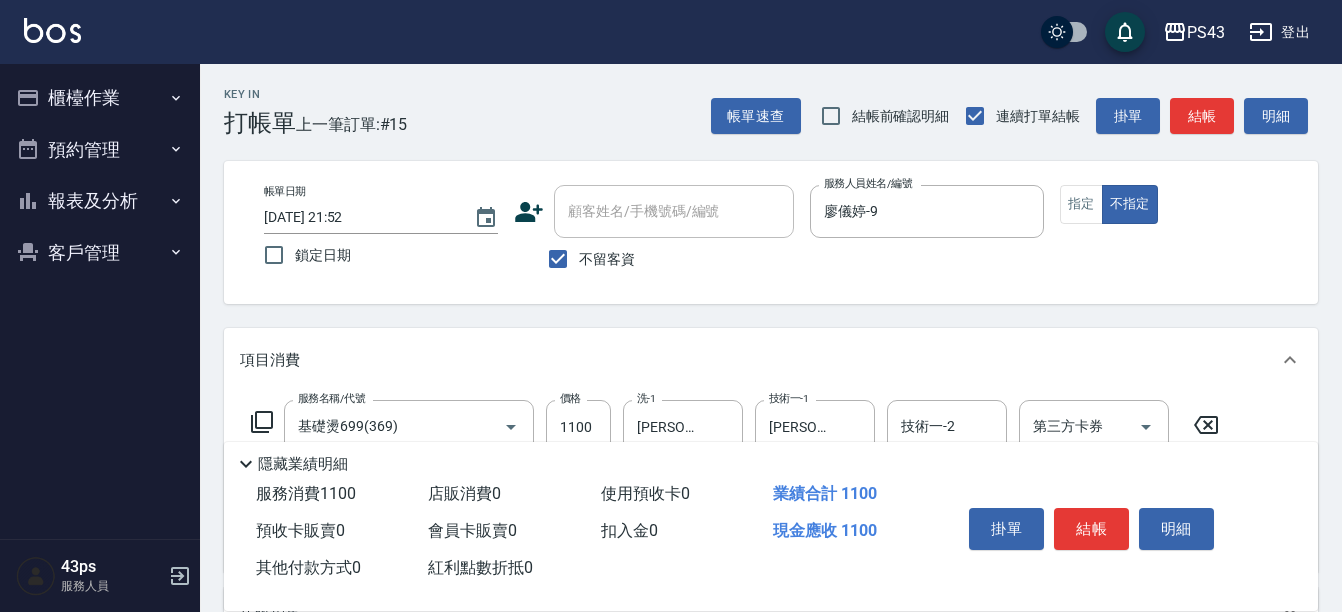 click on "服務名稱/代號 基礎燙699(369) 服務名稱/代號 價格 1100 價格 洗-1 李怡芳-13 洗-1 指定 技術一-1 李怡芳-13 技術一-1 指定 技術一-2 技術一-2 指定 第三方卡券 第三方卡券" at bounding box center (735, 447) 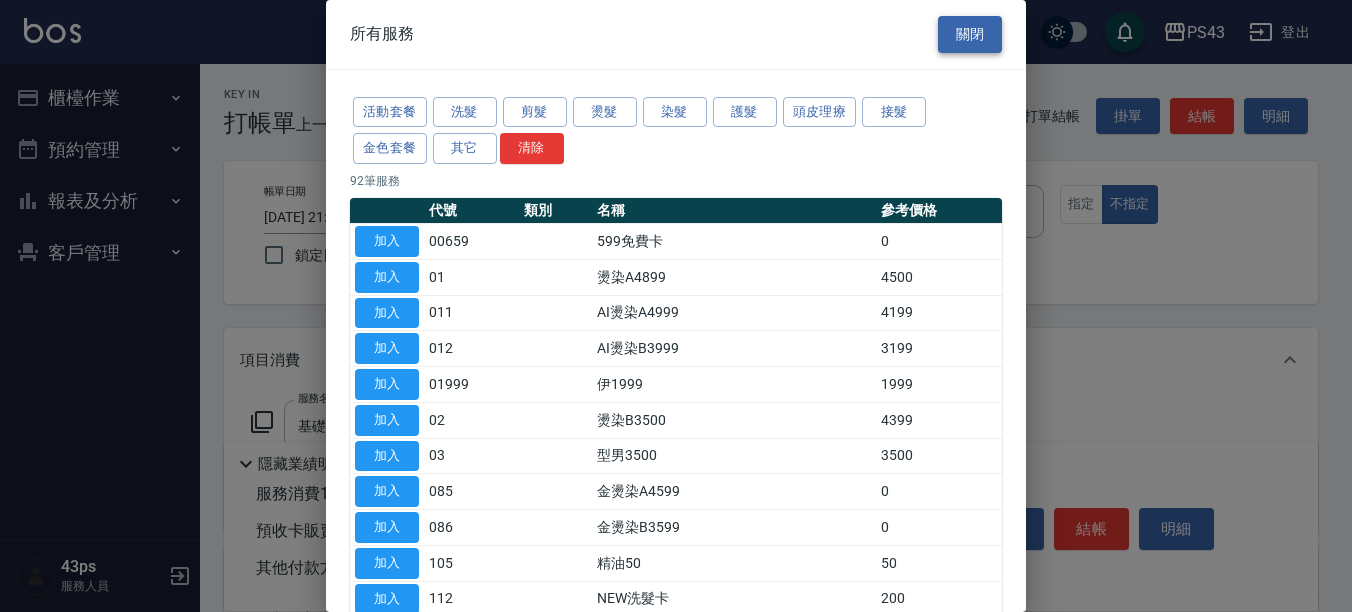 click on "關閉" at bounding box center (970, 34) 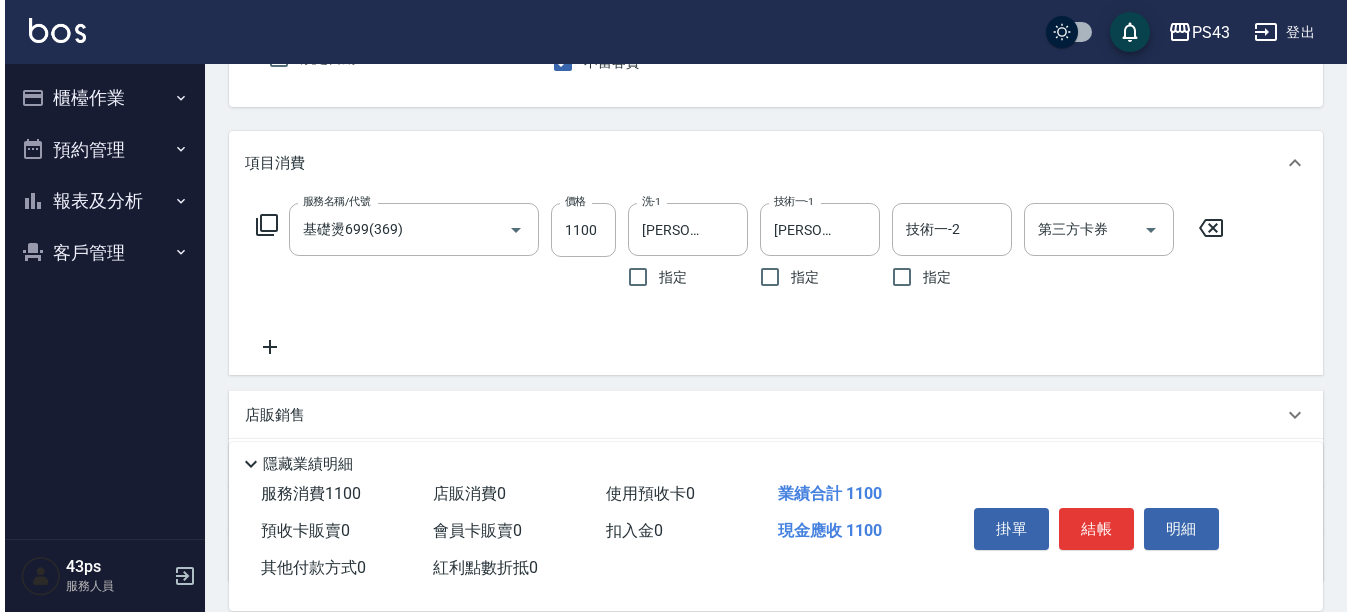 scroll, scrollTop: 200, scrollLeft: 0, axis: vertical 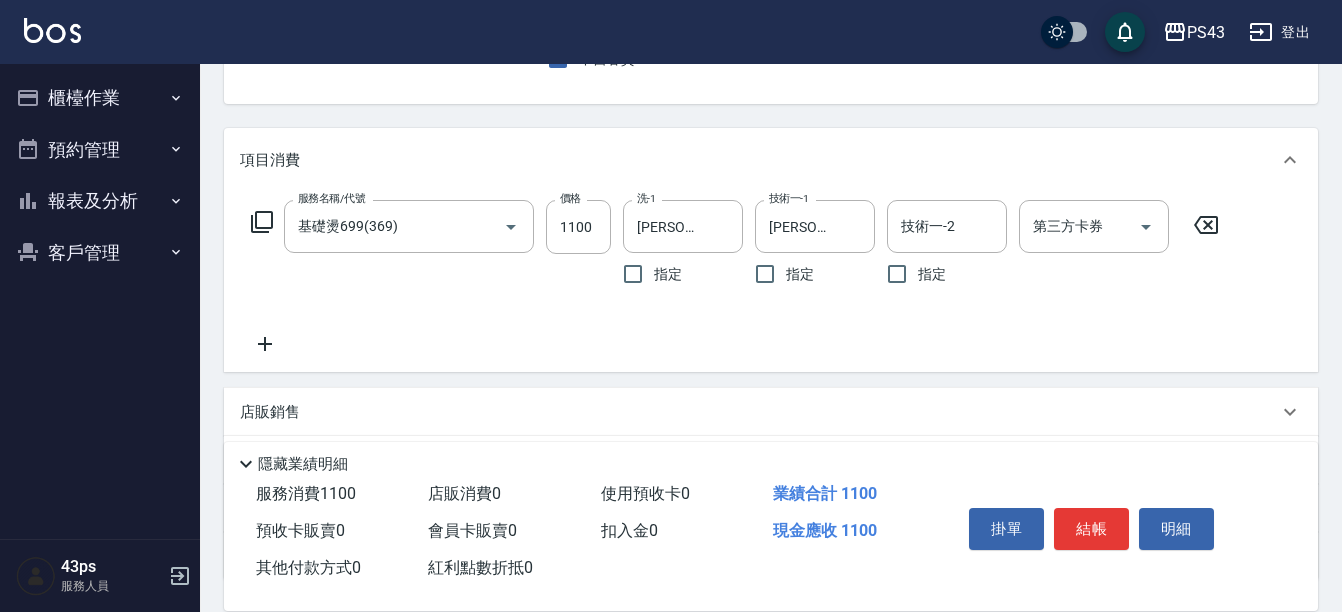 click 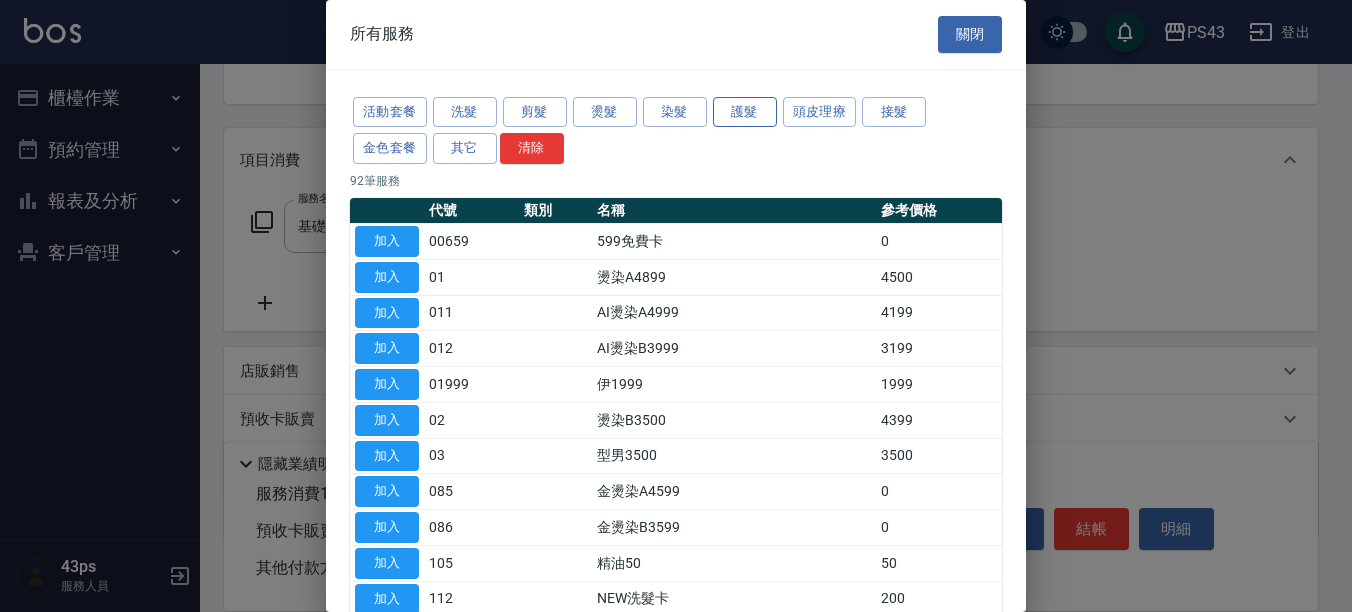 click on "護髮" at bounding box center [745, 112] 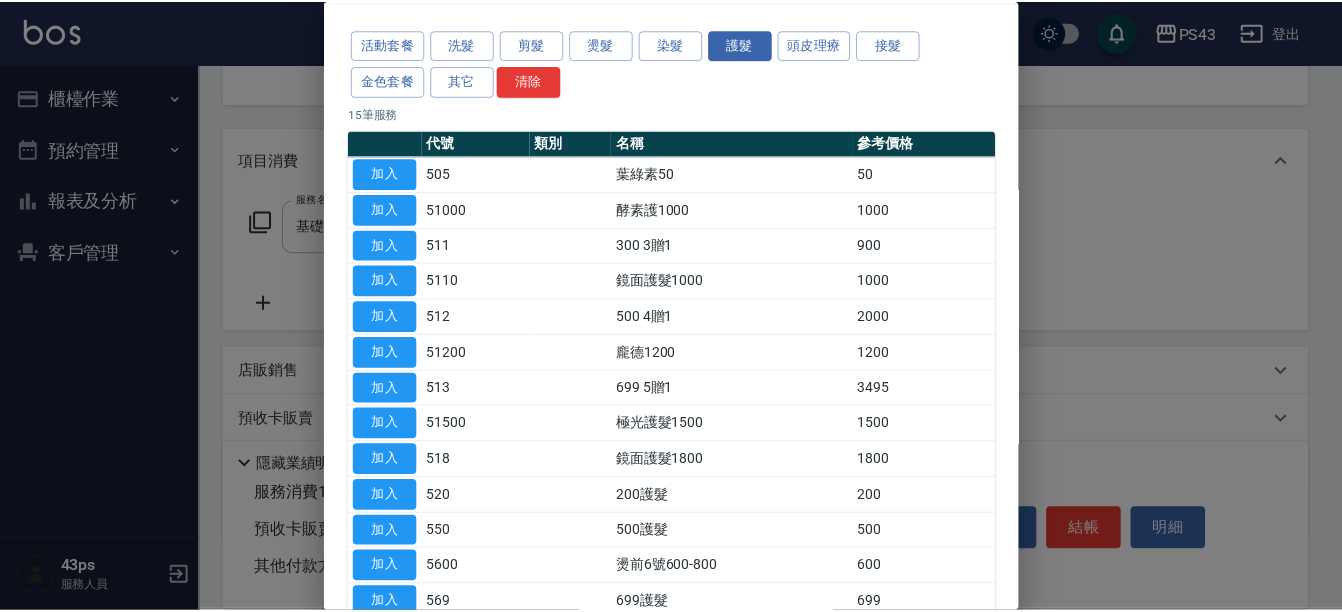 scroll, scrollTop: 200, scrollLeft: 0, axis: vertical 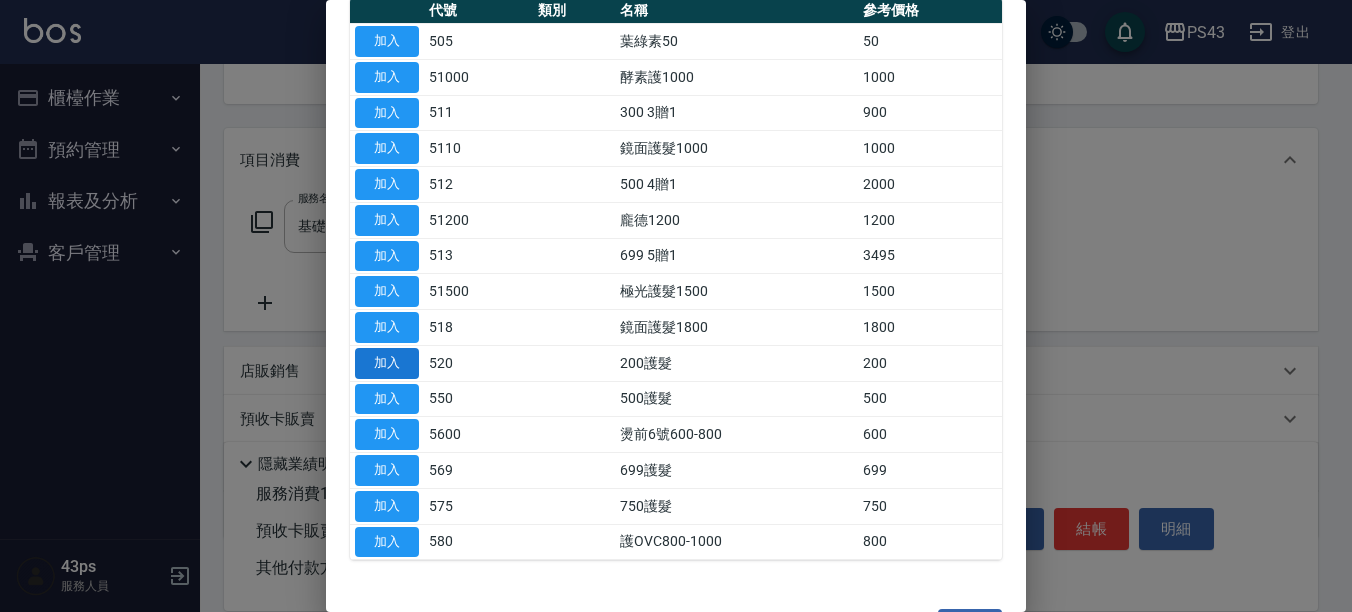 click on "加入" at bounding box center [387, 363] 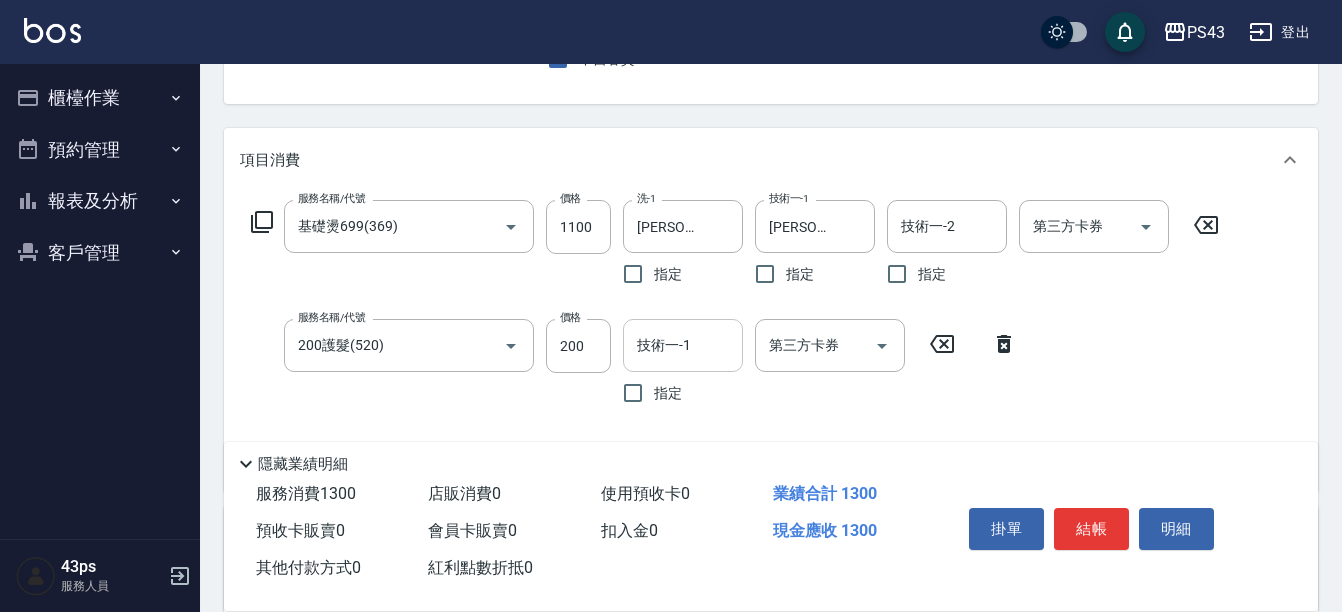 click on "技術一-1" at bounding box center [683, 345] 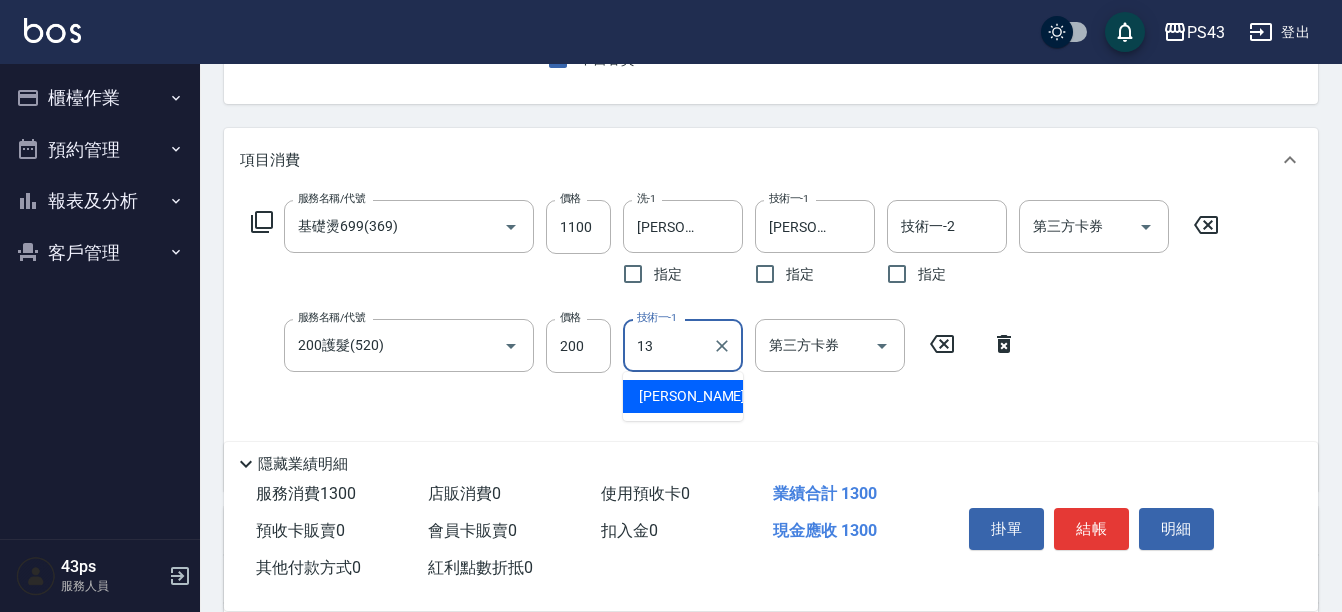 type on "李怡芳-13" 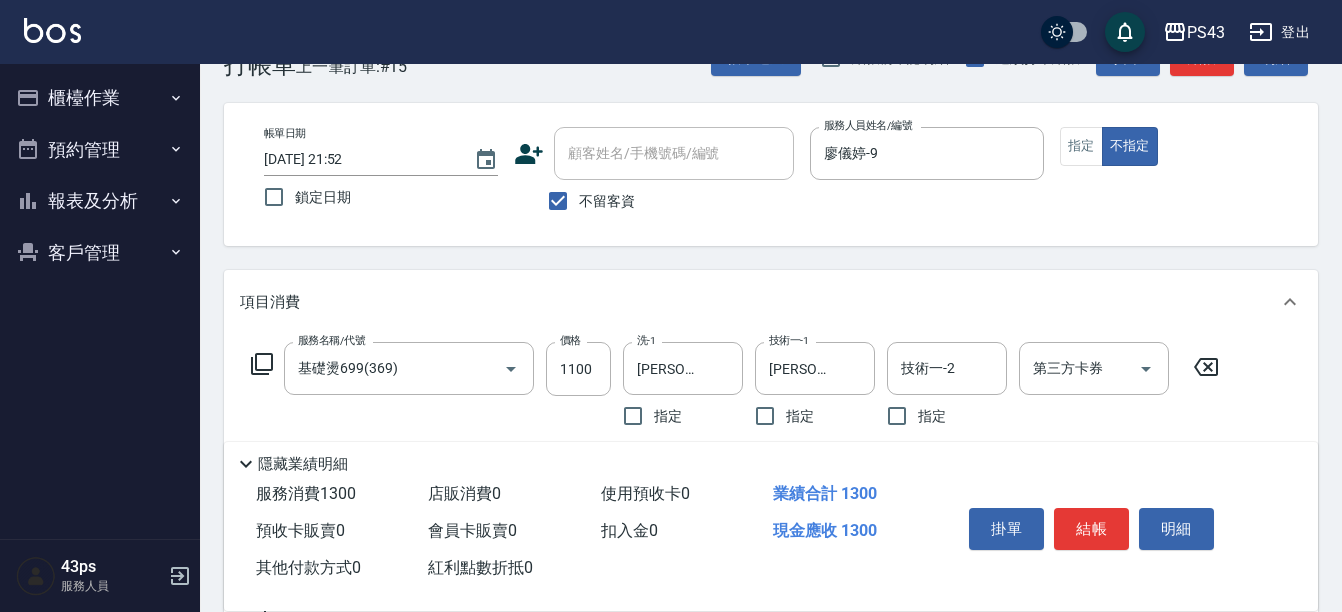 scroll, scrollTop: 0, scrollLeft: 0, axis: both 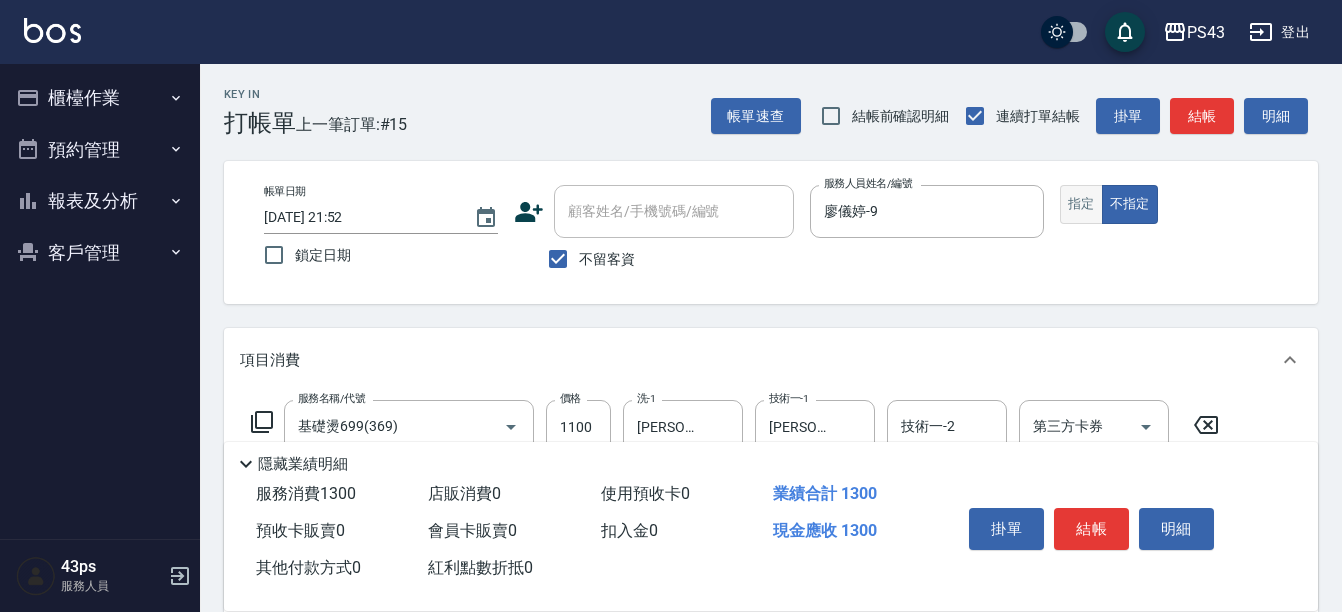 click on "指定" at bounding box center [1081, 204] 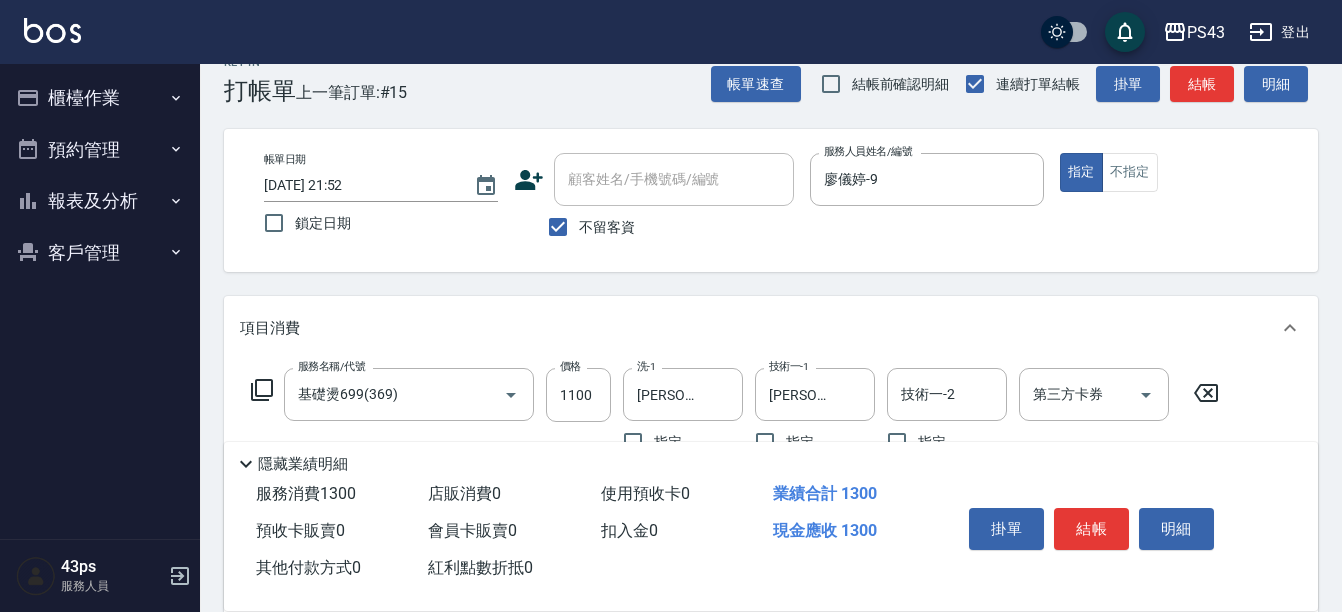 scroll, scrollTop: 0, scrollLeft: 0, axis: both 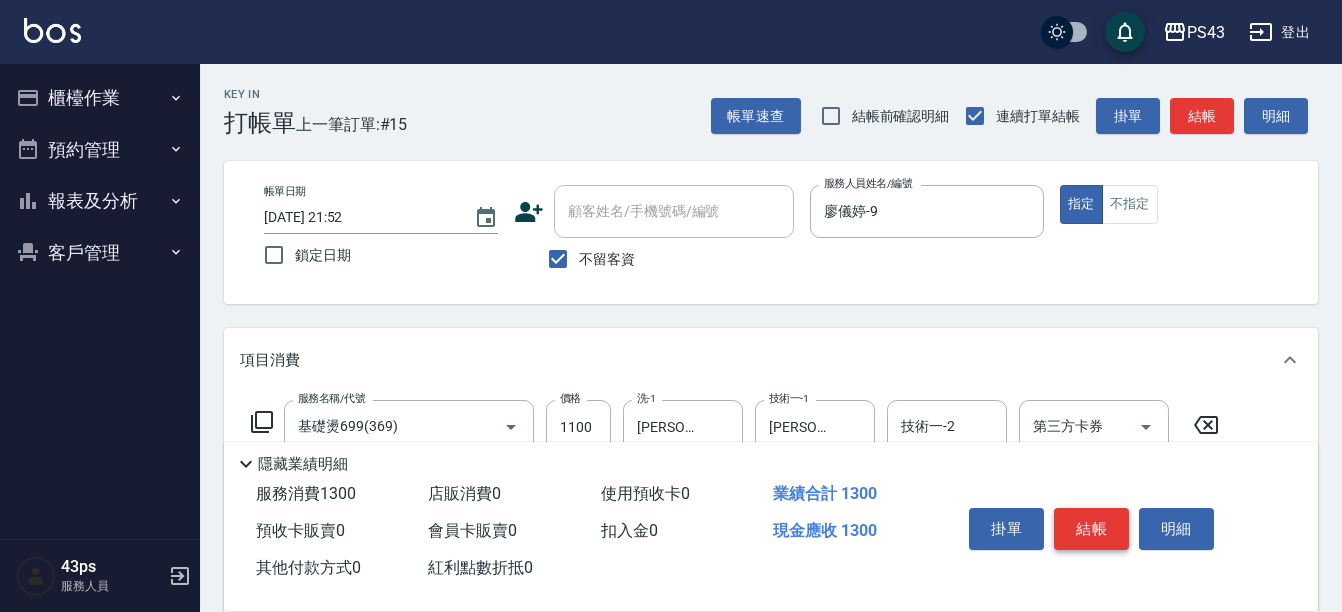 click on "結帳" at bounding box center [1091, 529] 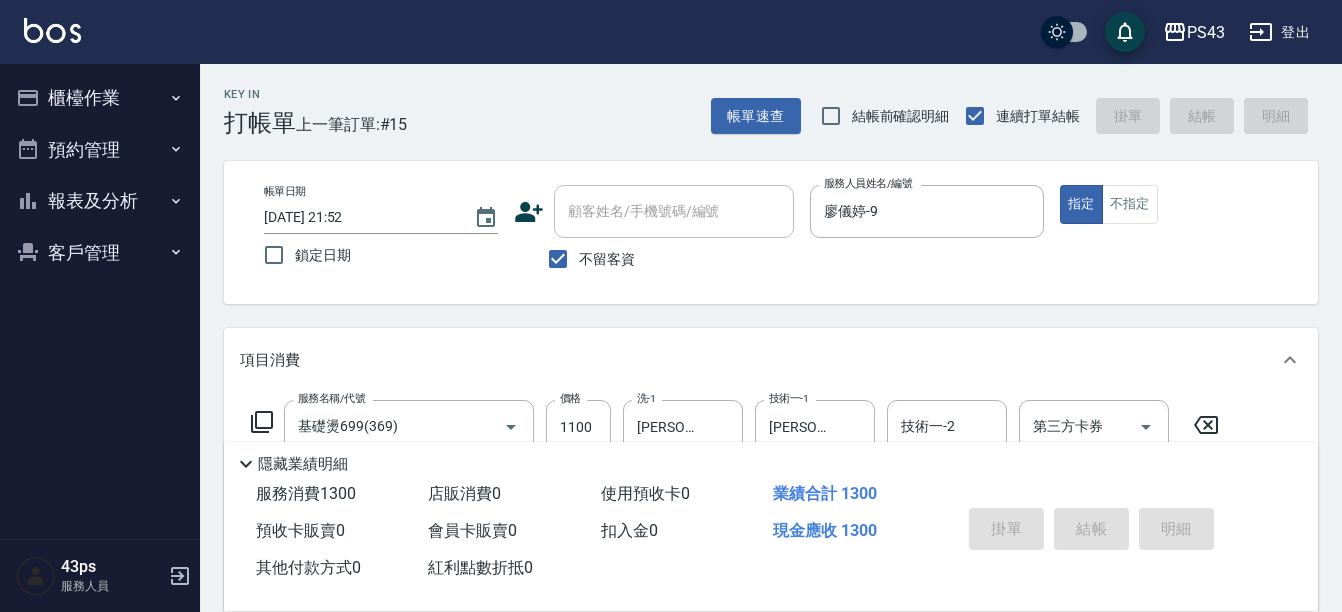 type on "2025/07/12 21:53" 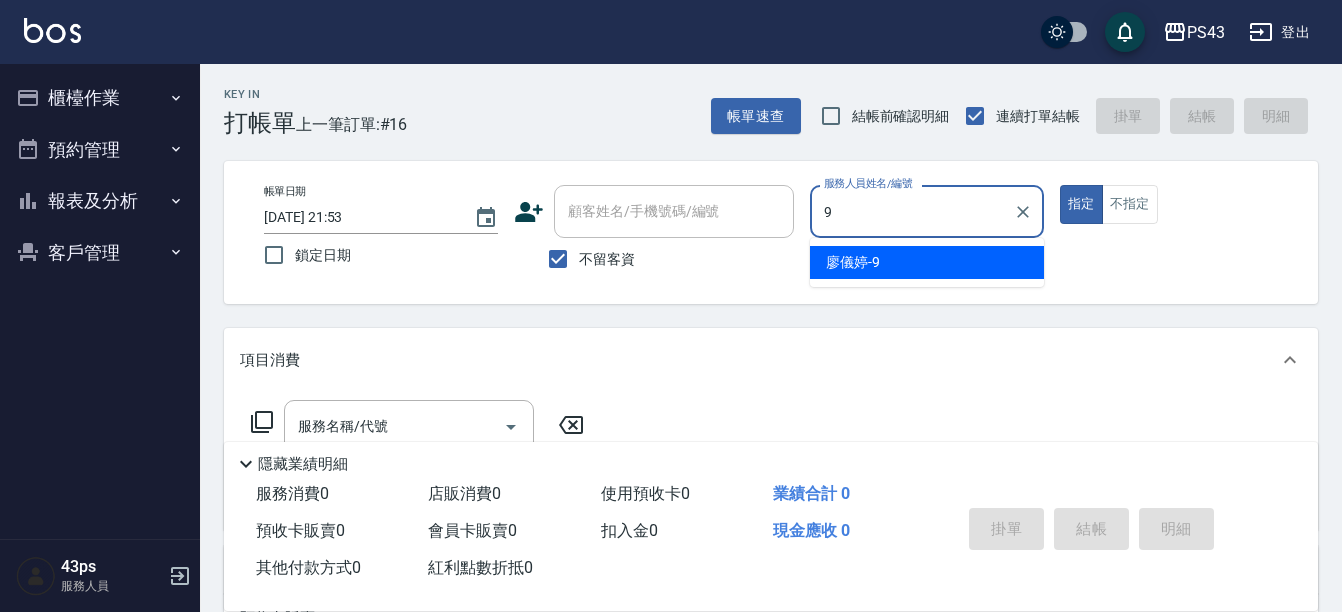 type on "廖儀婷-9" 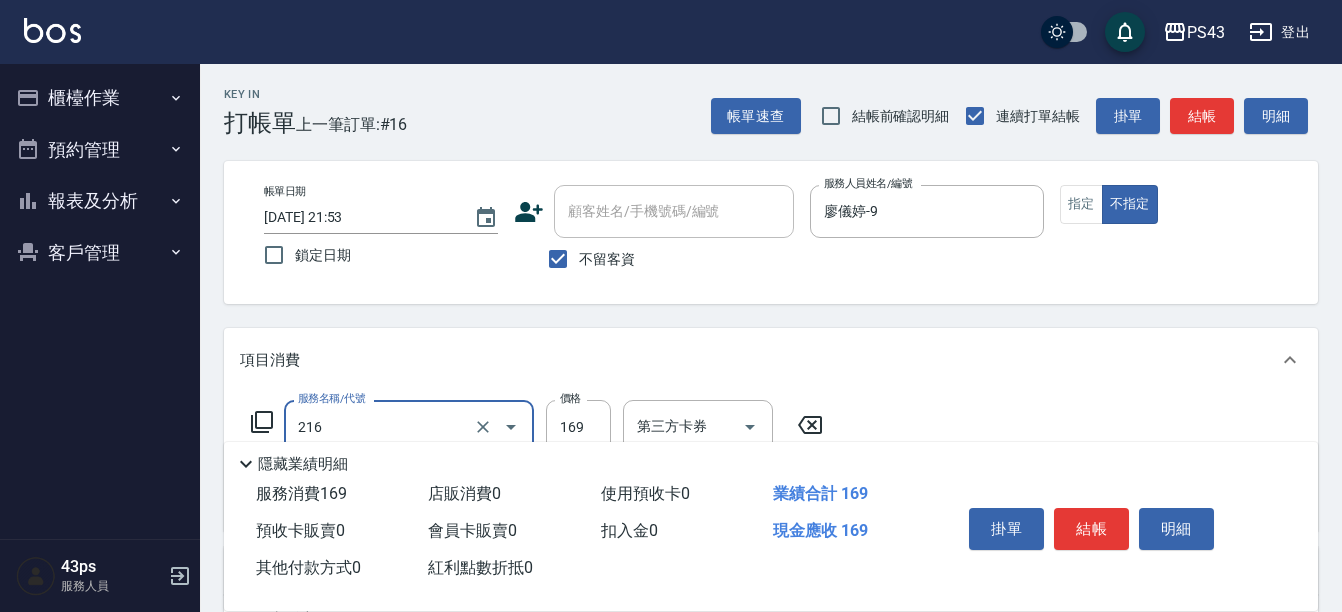 type on "剪髮169(216)" 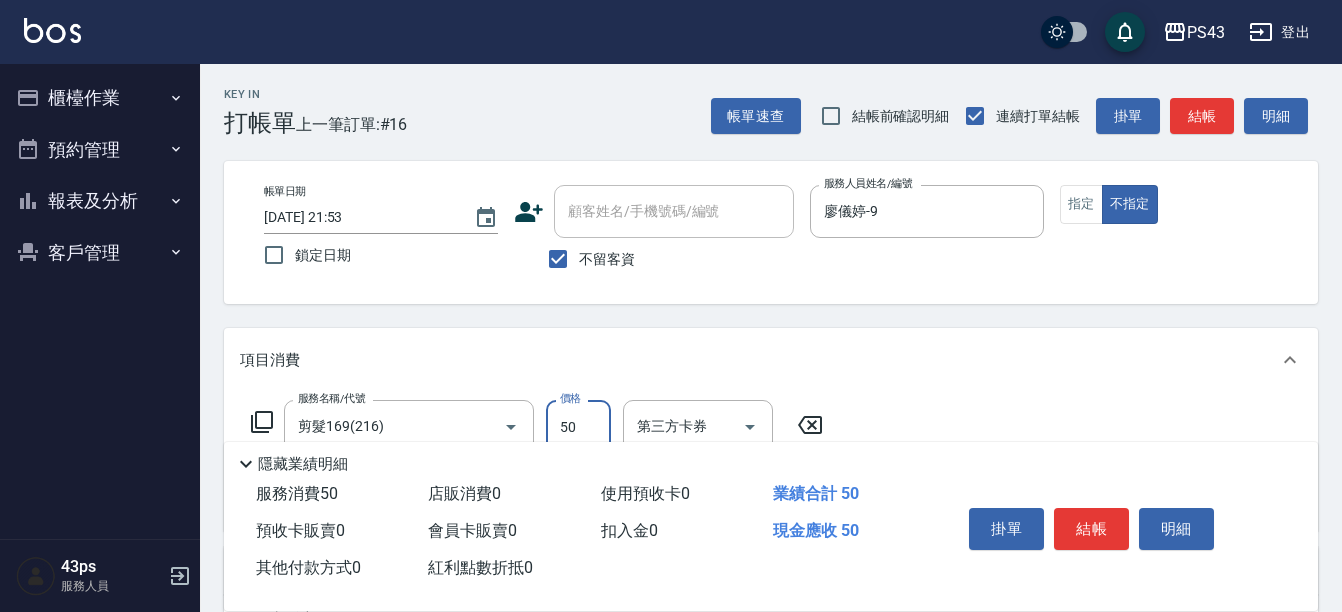 type on "50" 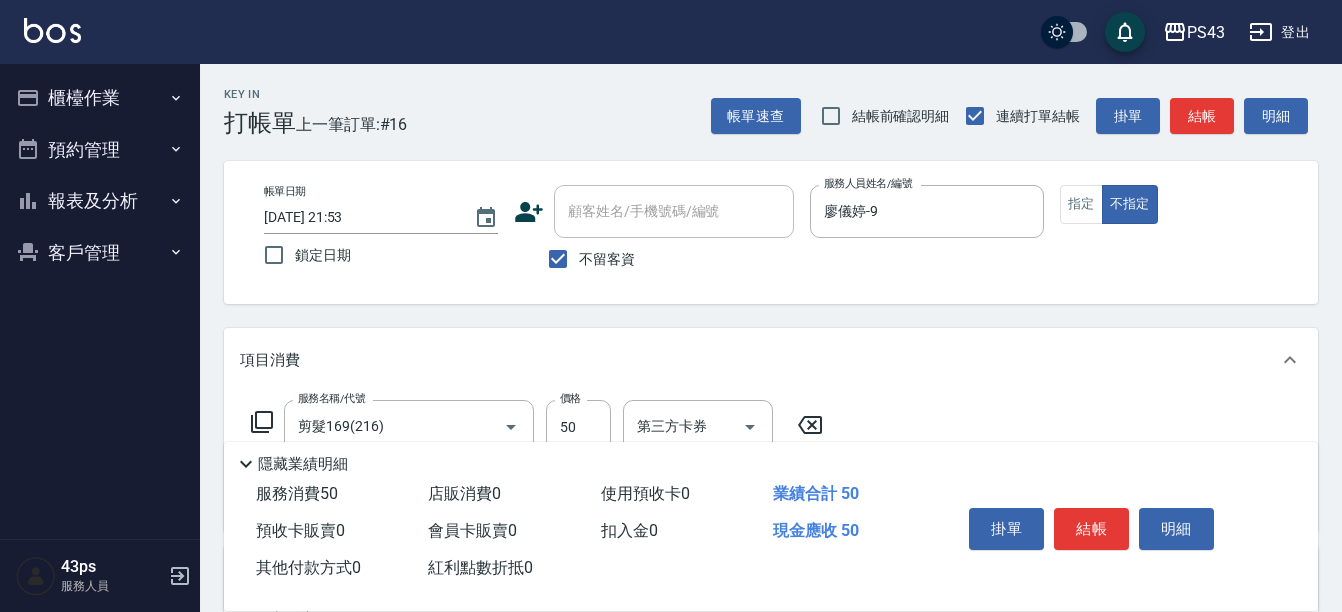 click on "Key In 打帳單 上一筆訂單:#16 帳單速查 結帳前確認明細 連續打單結帳 掛單 結帳 明細 帳單日期 2025/07/12 21:53 鎖定日期 顧客姓名/手機號碼/編號 顧客姓名/手機號碼/編號 不留客資 服務人員姓名/編號 廖儀婷-9 服務人員姓名/編號 指定 不指定 項目消費 服務名稱/代號 剪髮169(216) 服務名稱/代號 價格 50 價格 第三方卡券 第三方卡券 店販銷售 服務人員姓名/編號 服務人員姓名/編號 商品代號/名稱 商品代號/名稱 預收卡販賣 卡券名稱/代號 卡券名稱/代號 其他付款方式 其他付款方式 其他付款方式 備註及來源 備註 備註 訂單來源 ​ 訂單來源 隱藏業績明細 服務消費  50 店販消費  0 使用預收卡  0 業績合計   50 預收卡販賣  0 會員卡販賣  0 扣入金  0 現金應收   50 其他付款方式  0 紅利點數折抵  0 掛單 結帳 明細" at bounding box center (771, 497) 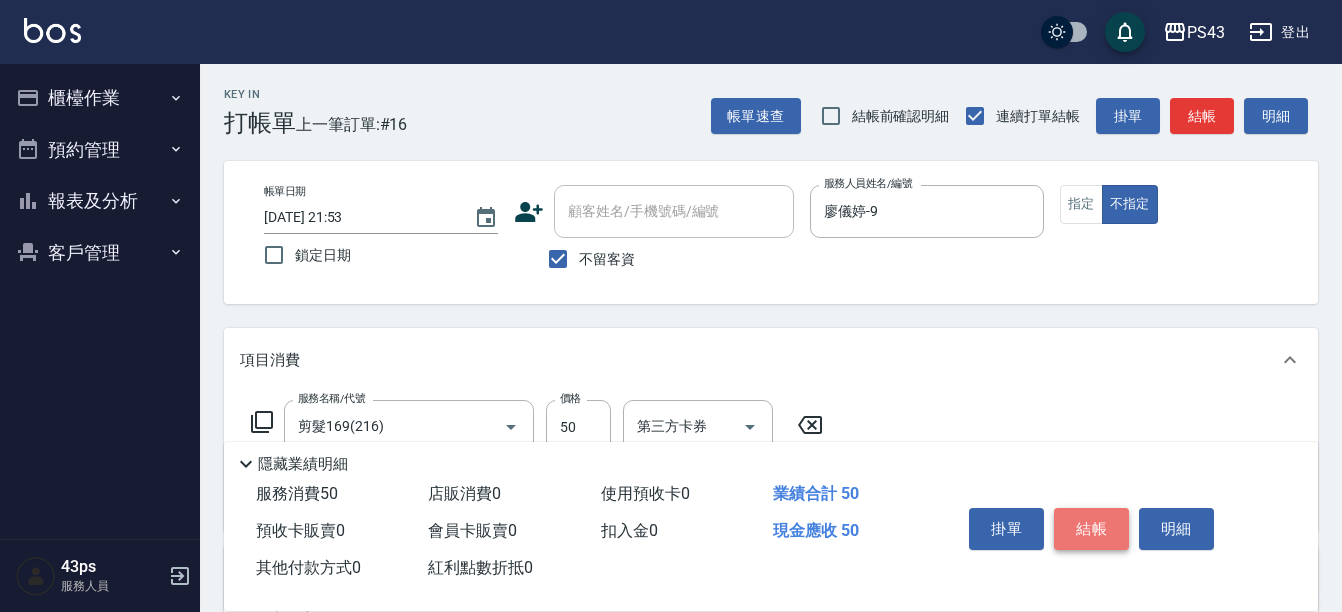 click on "結帳" at bounding box center [1091, 529] 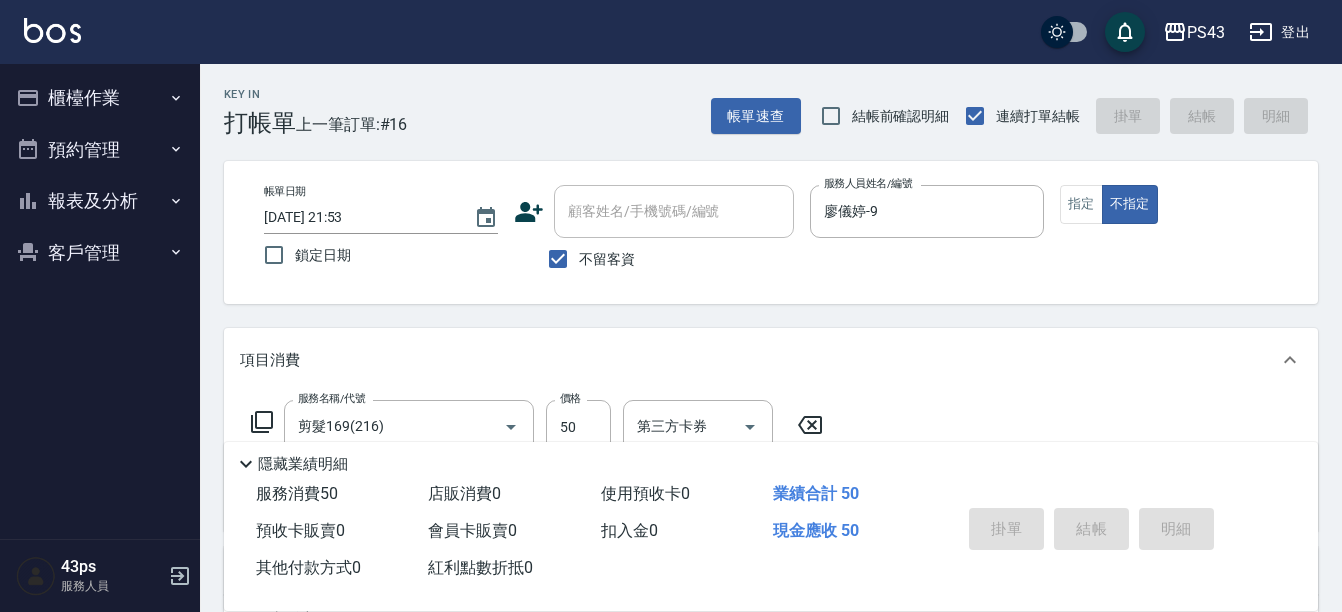 type 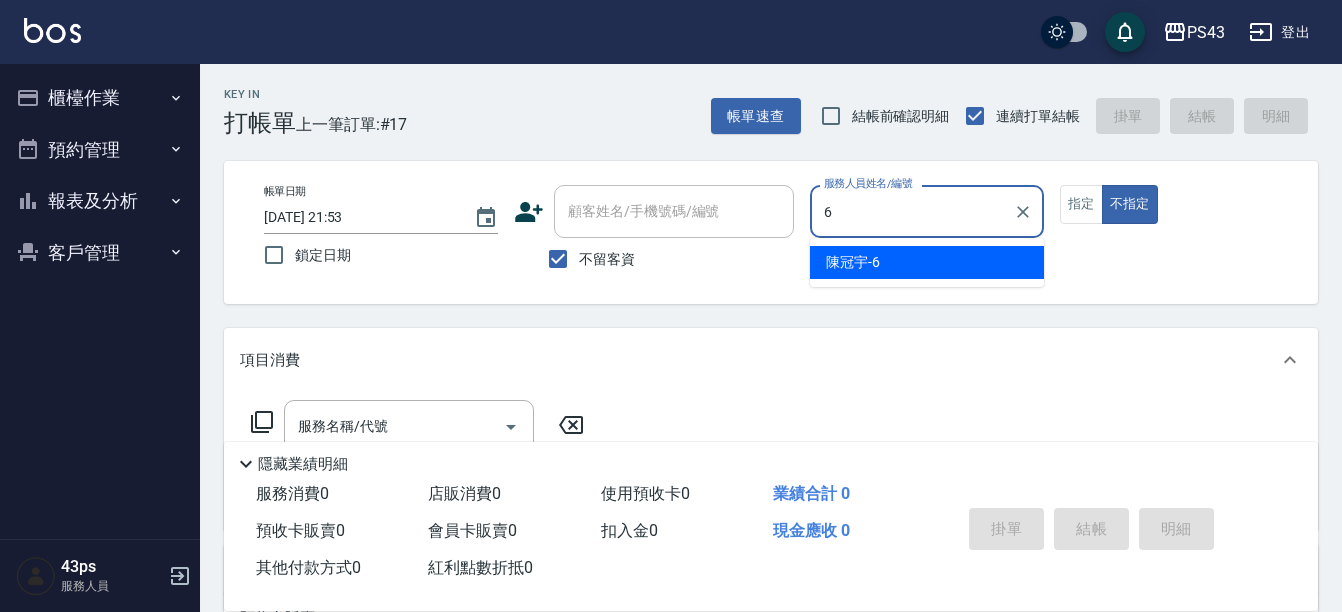 type on "陳冠宇-6" 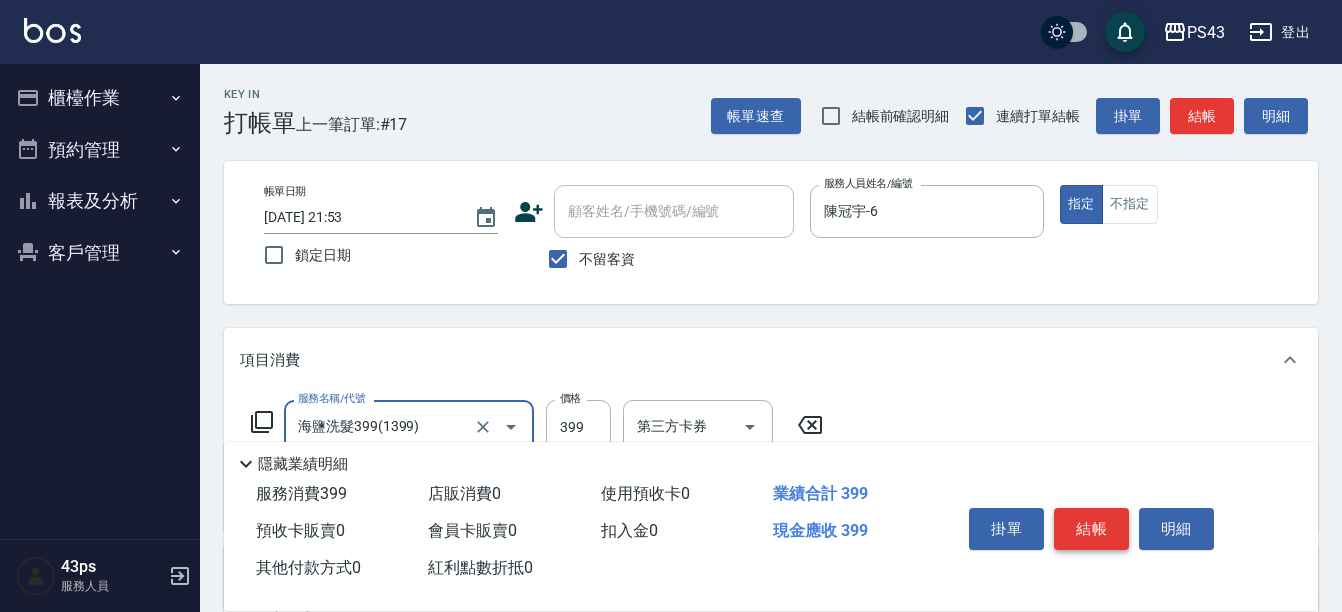 type on "海鹽洗髮399(1399)" 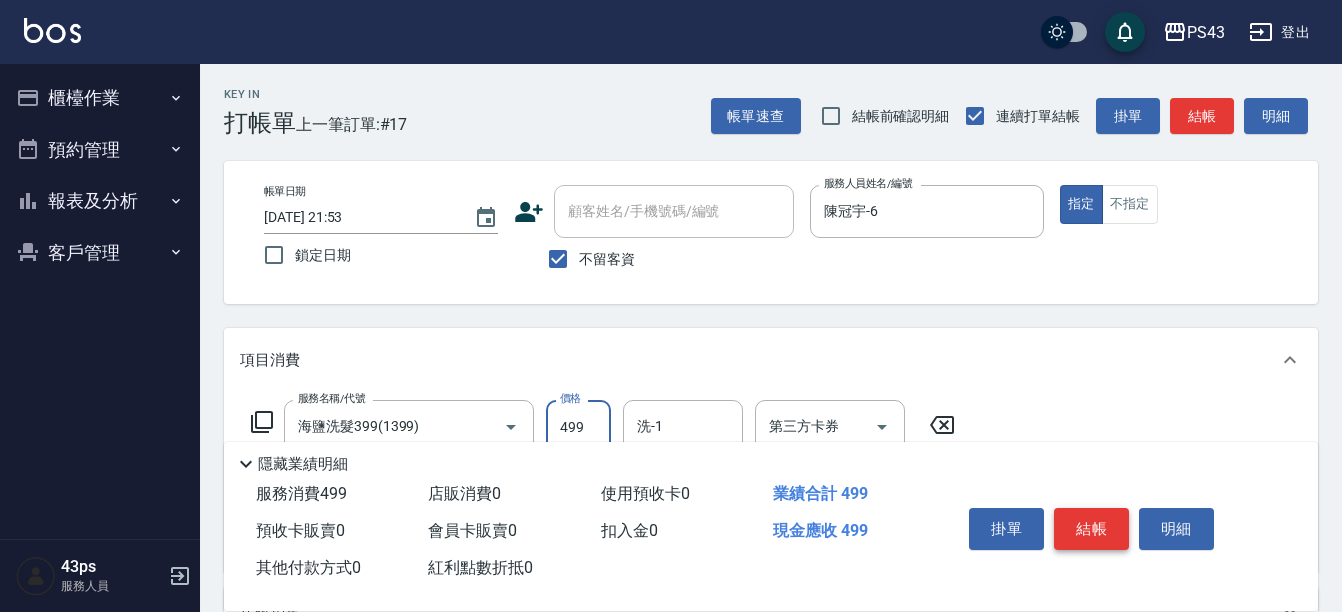 type on "499" 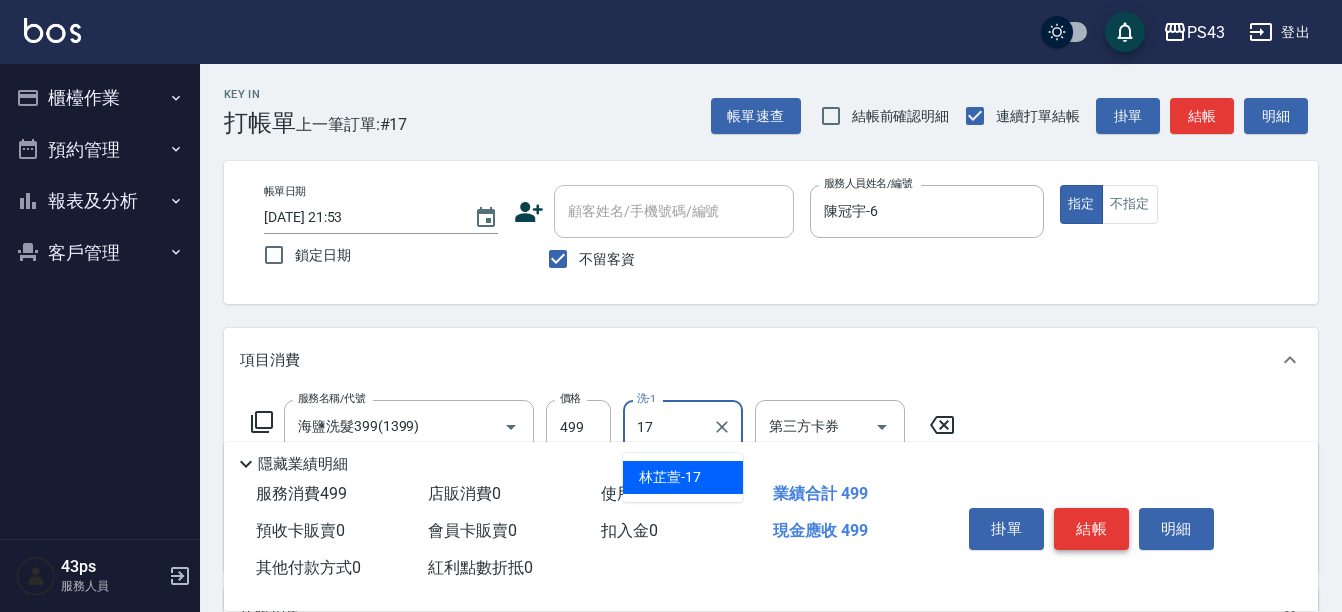 type on "林芷萱-17" 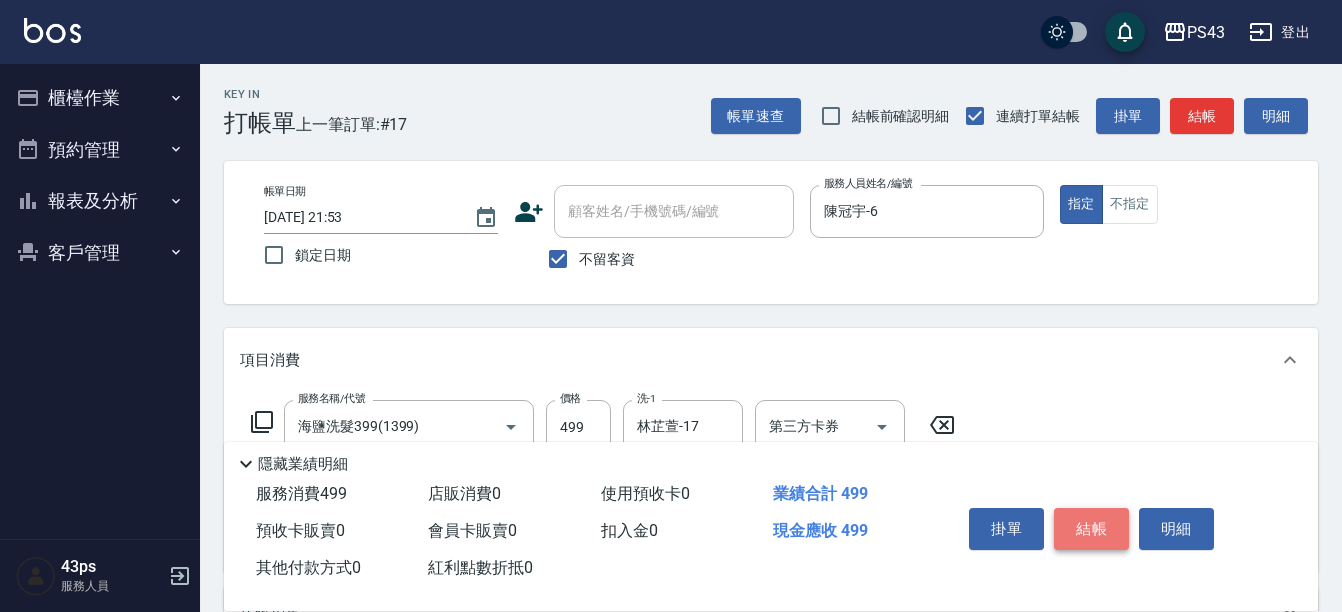 click on "結帳" at bounding box center [1091, 529] 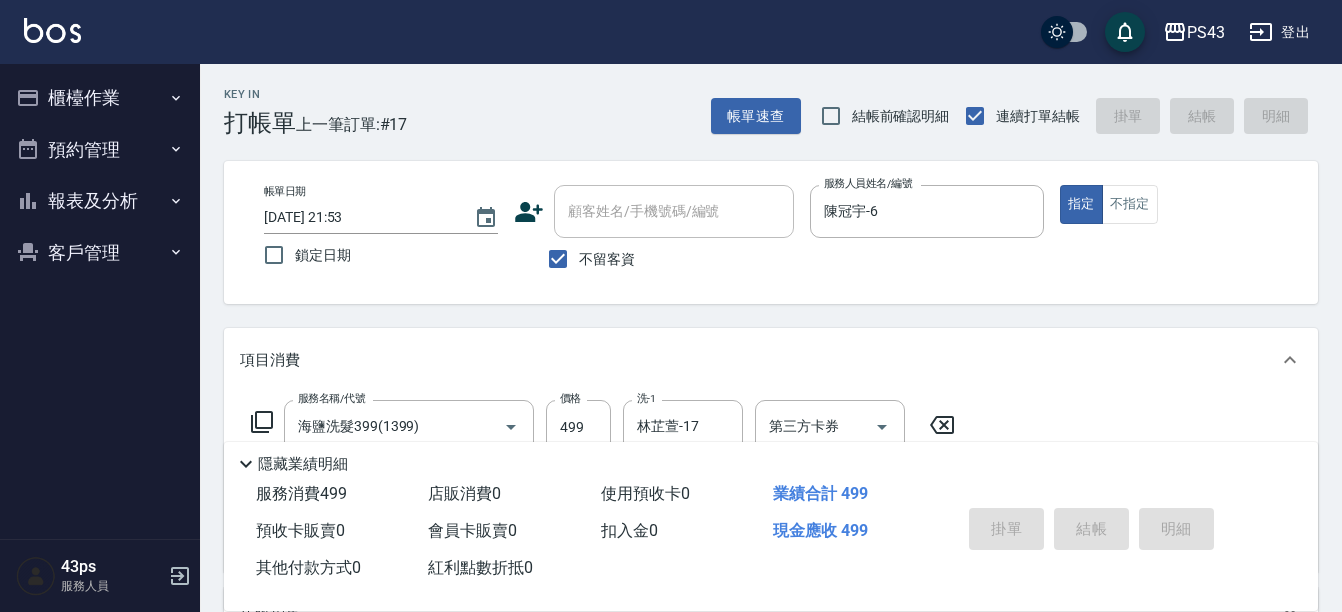 type on "2025/07/12 21:54" 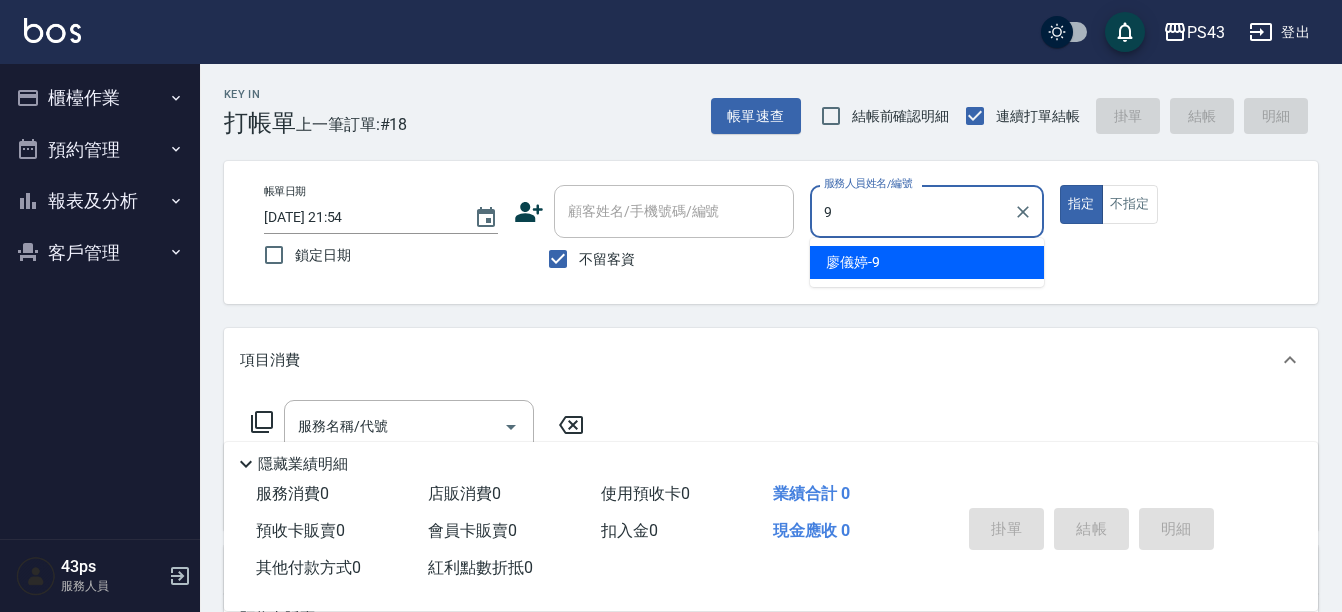 type on "廖儀婷-9" 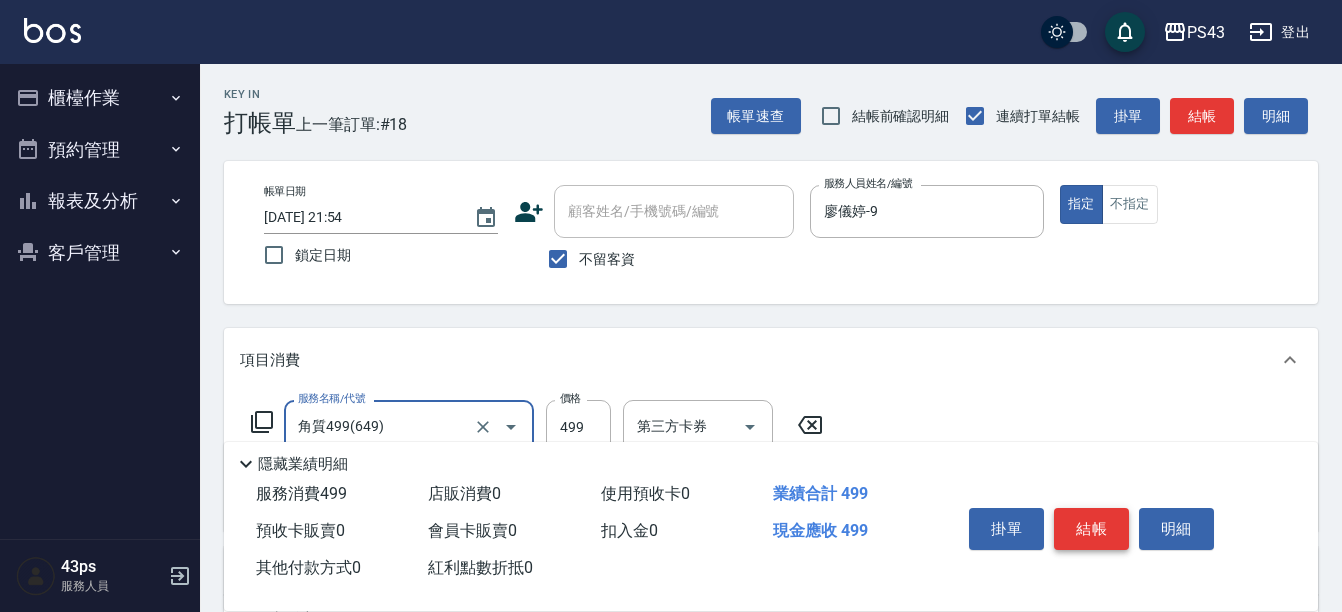 type on "角質499(649)" 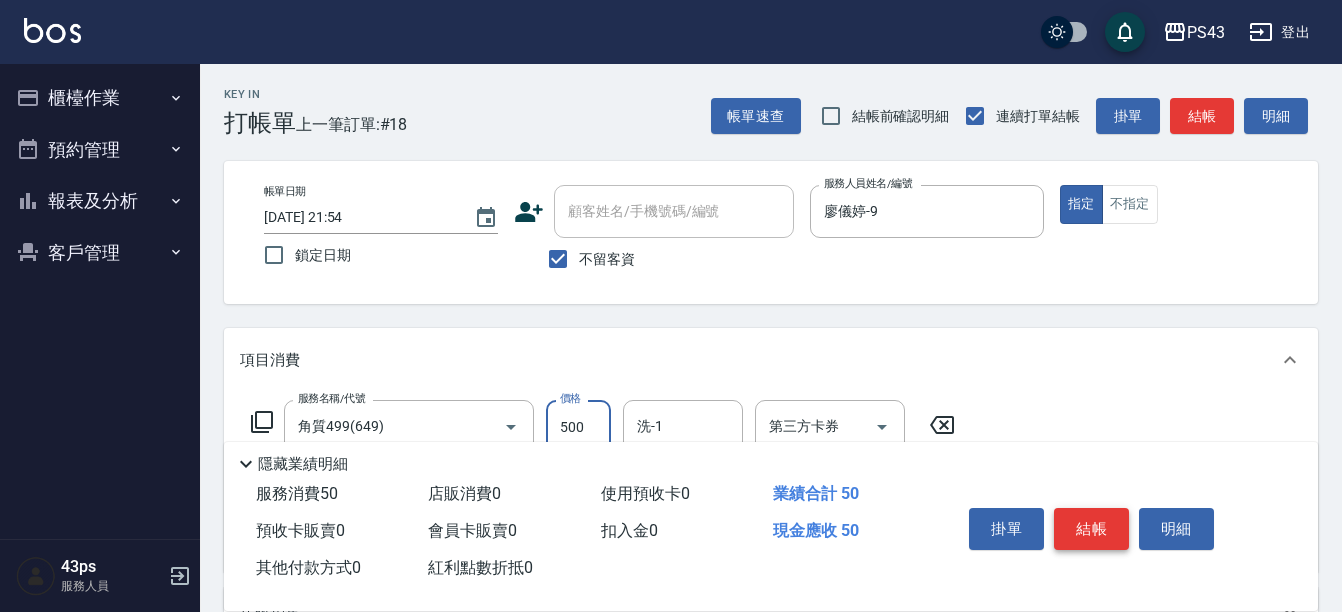 type on "500" 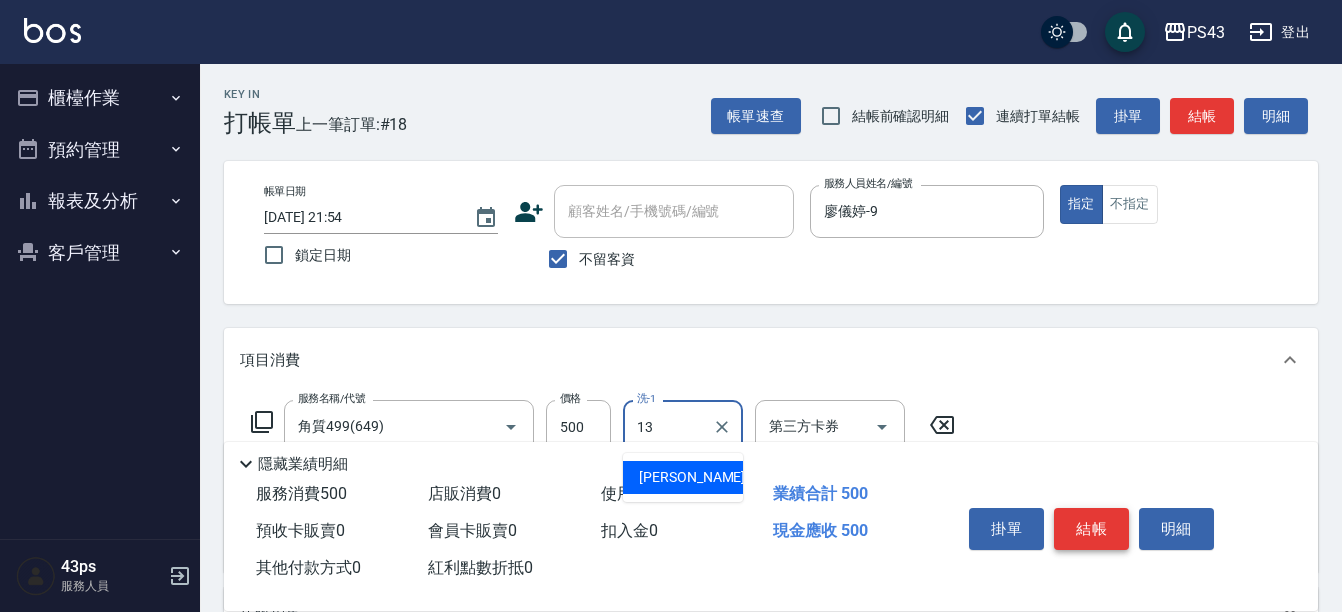 type on "李怡芳-13" 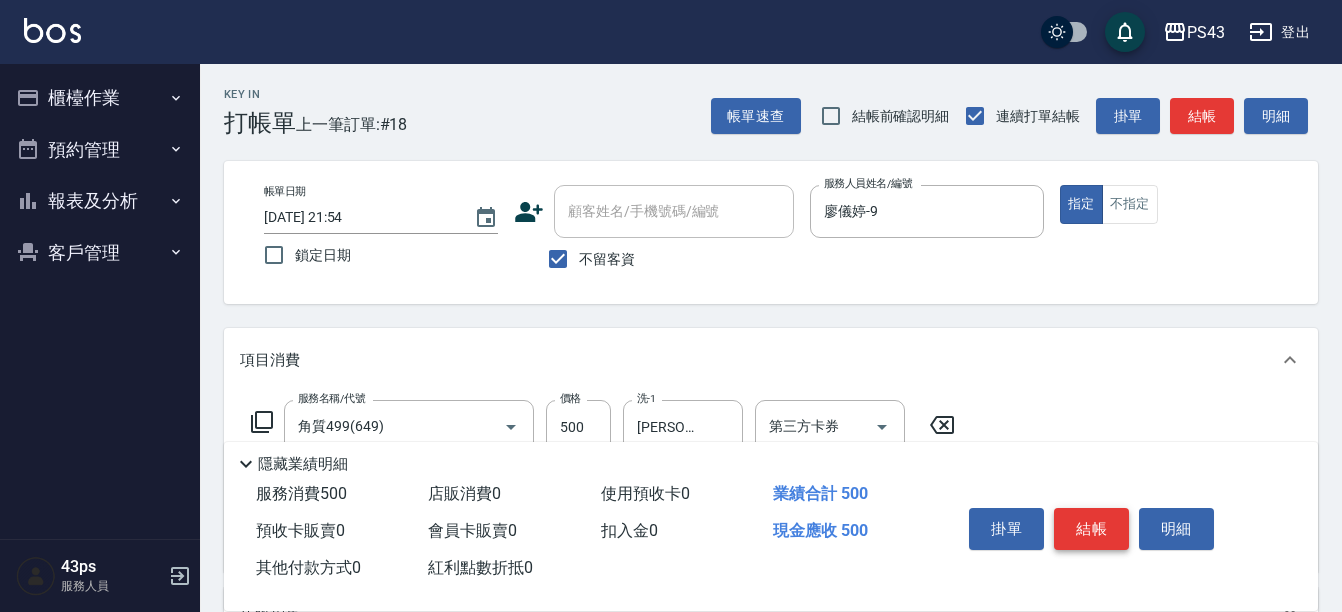 click on "結帳" at bounding box center (1091, 529) 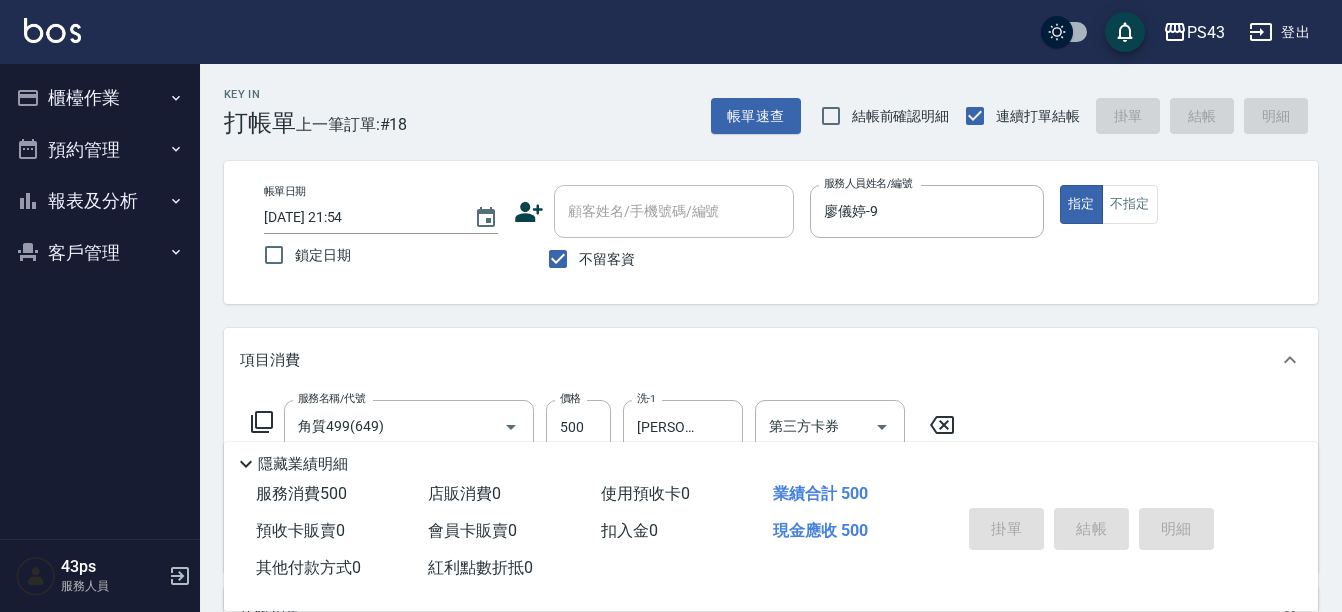 type 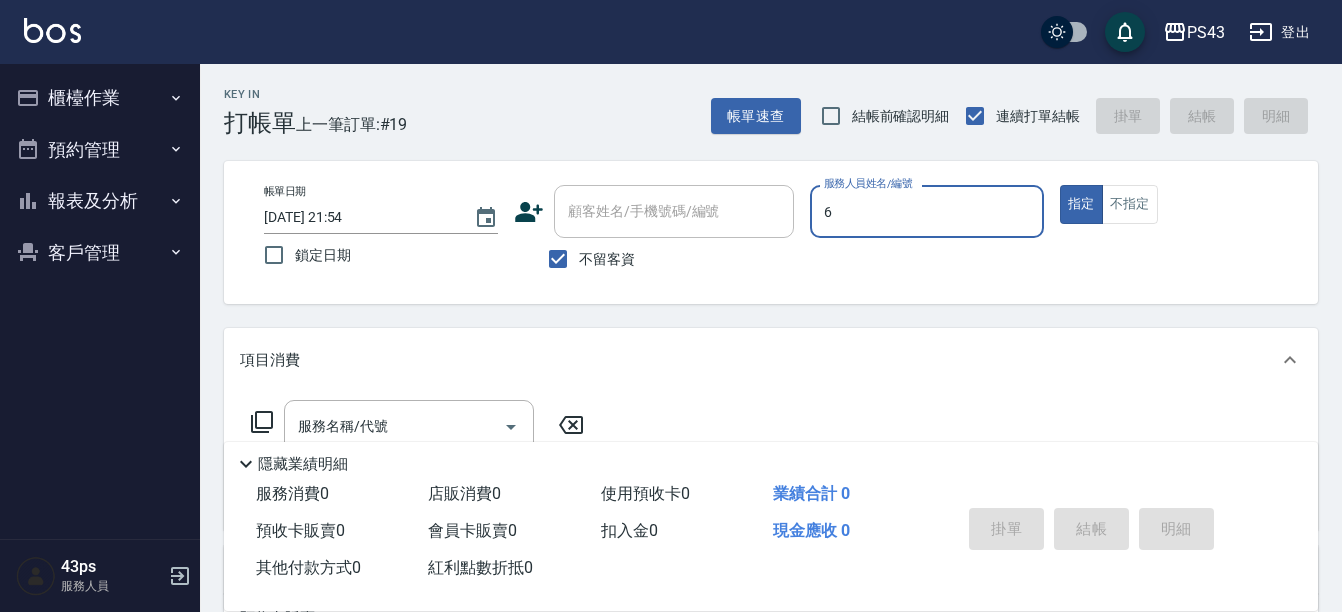 type on "陳冠宇-6" 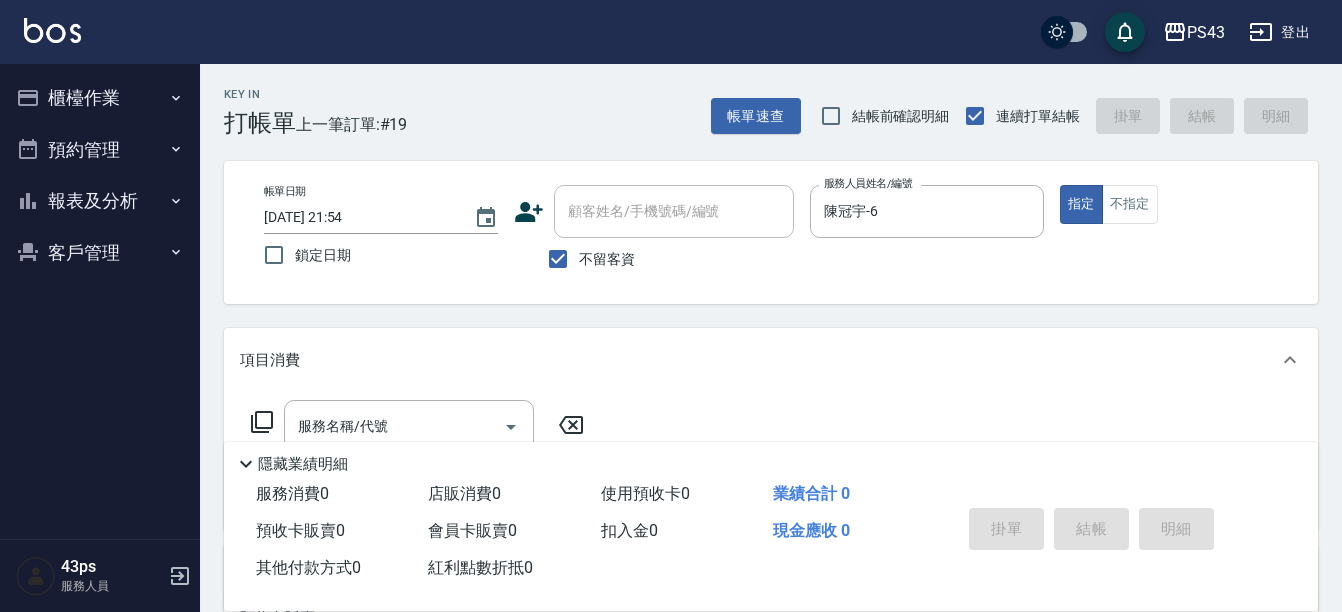click 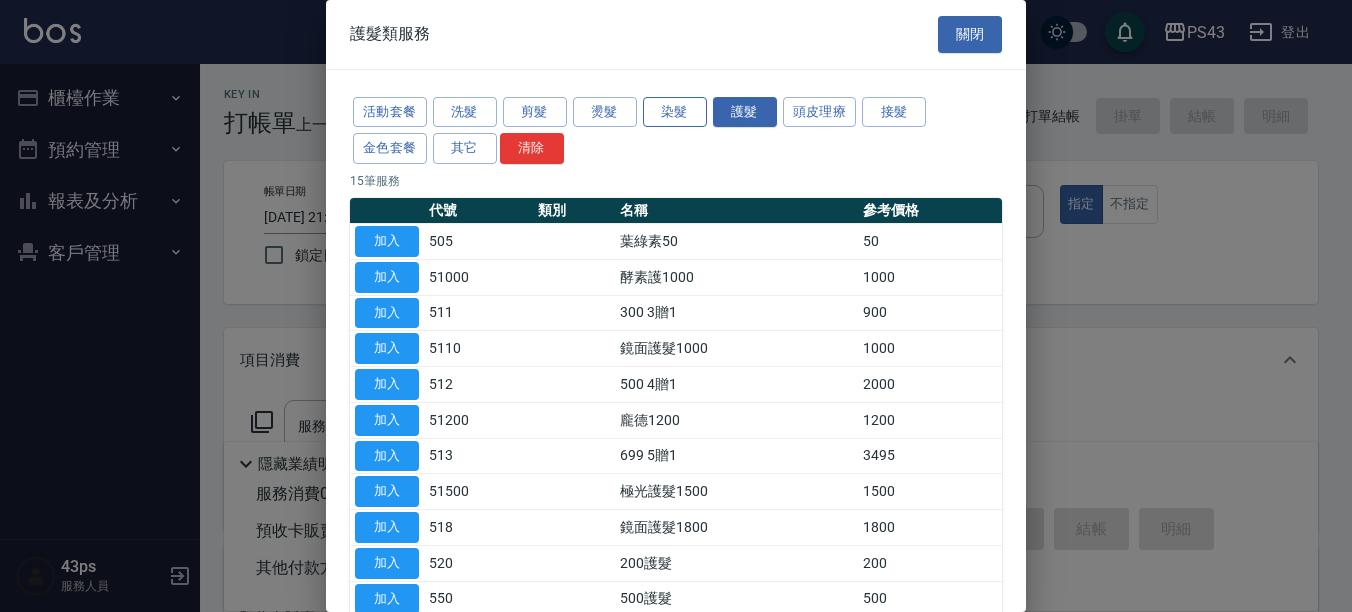 click on "染髮" at bounding box center [675, 112] 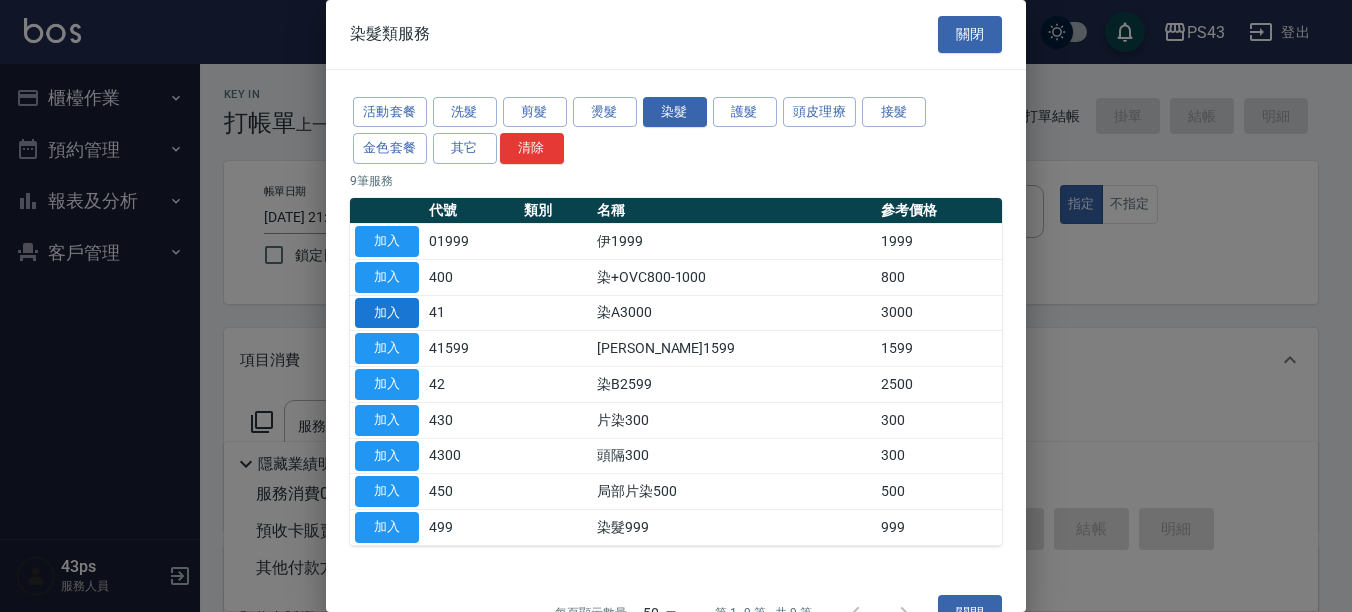 click on "加入" at bounding box center (387, 313) 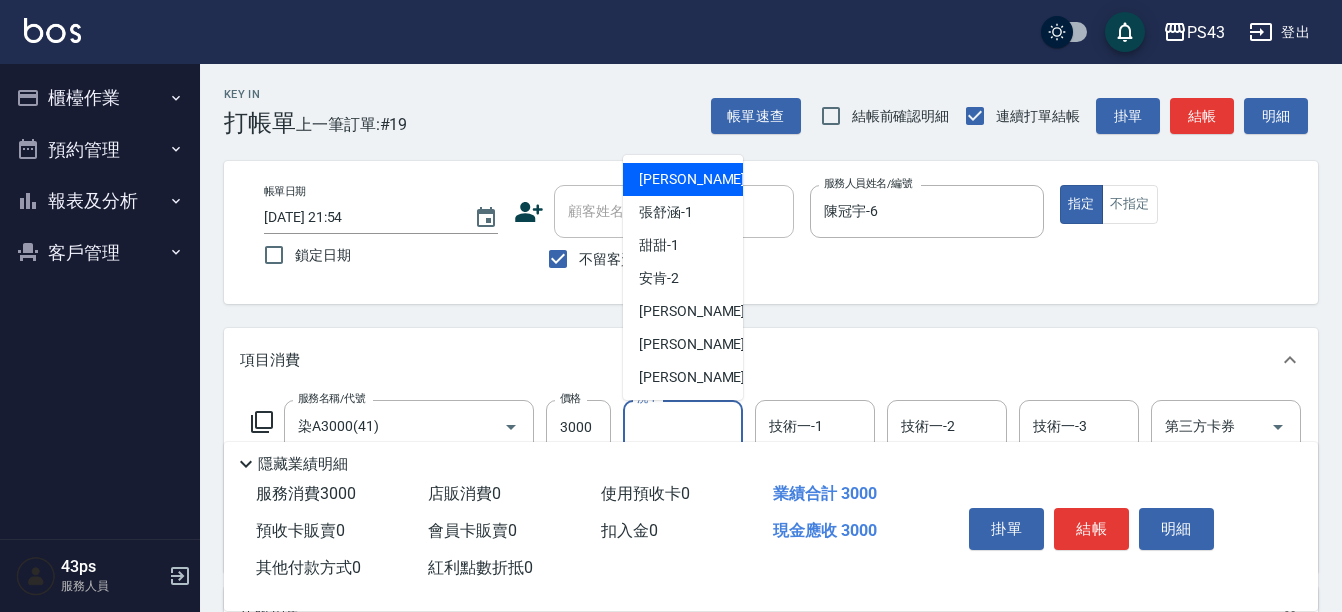 click on "洗-1 洗-1" at bounding box center [683, 426] 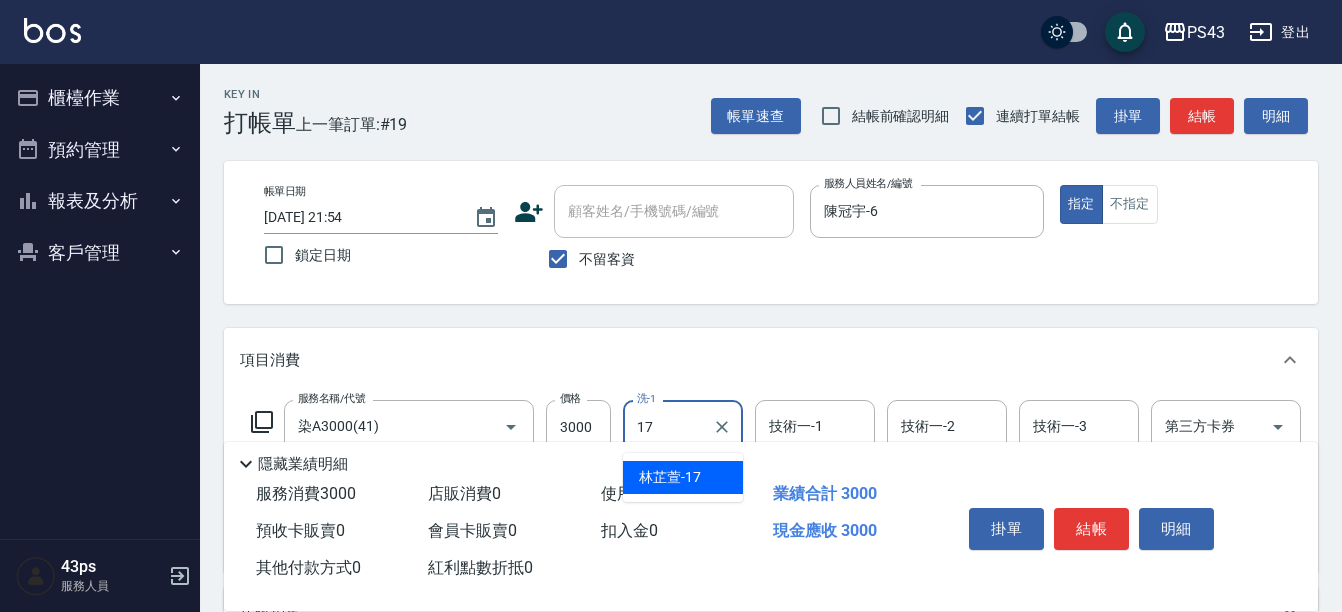type on "林芷萱-17" 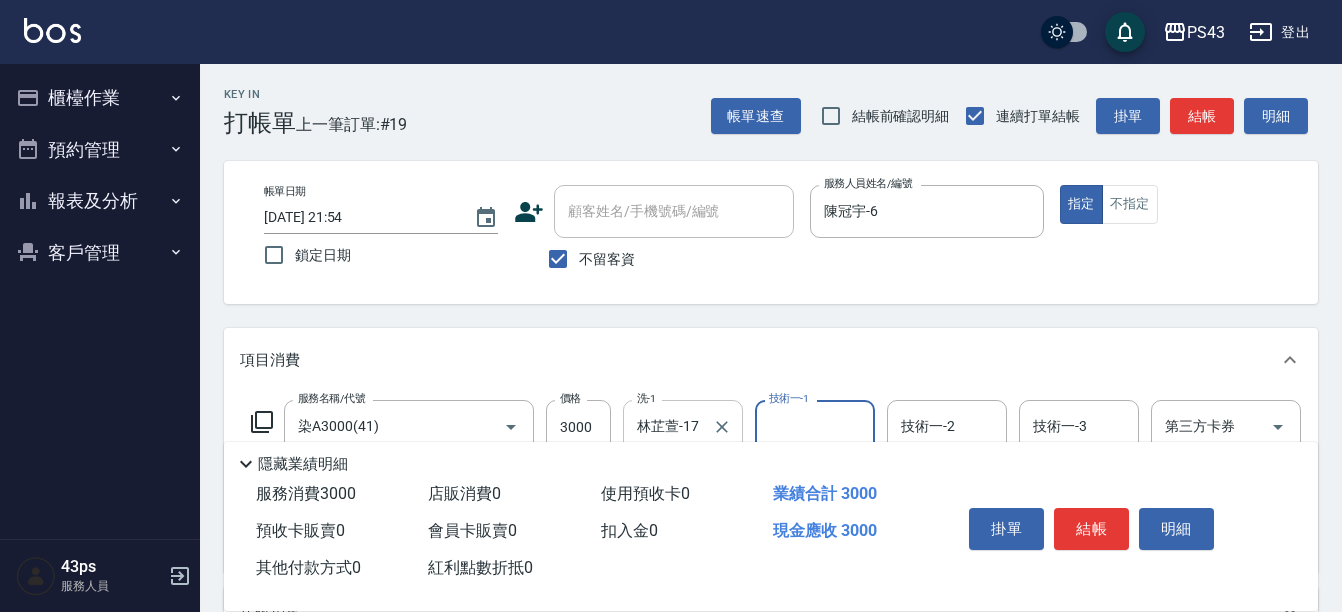 type on "7" 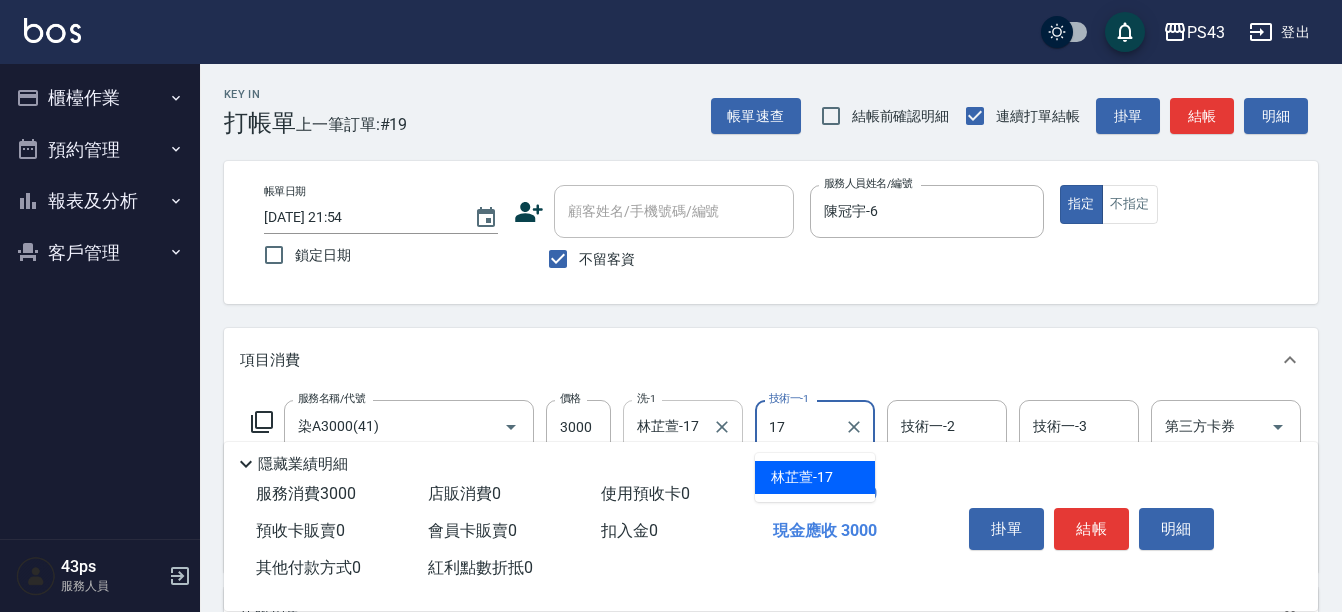 type on "林芷萱-17" 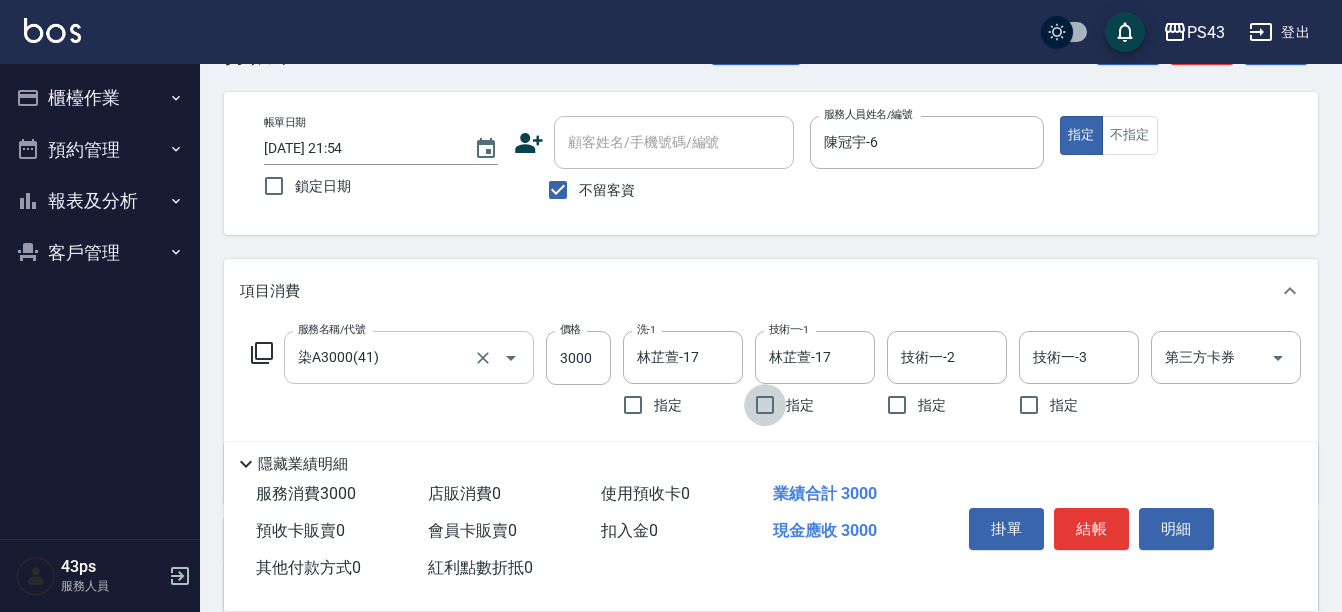 scroll, scrollTop: 100, scrollLeft: 0, axis: vertical 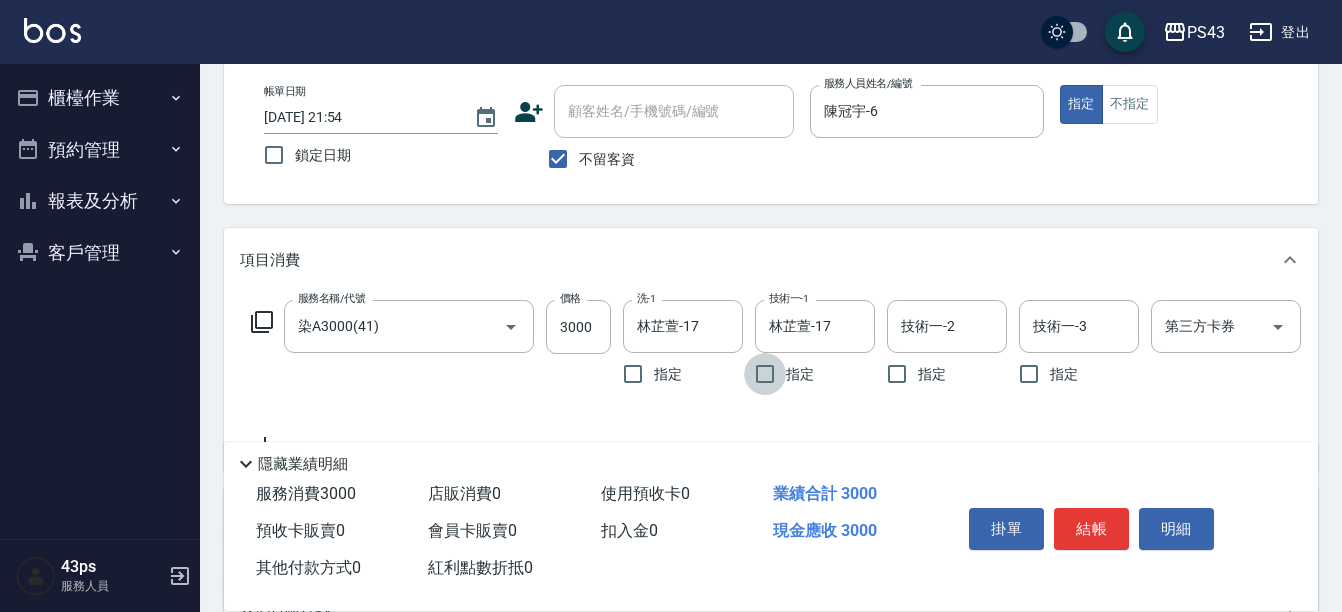 click 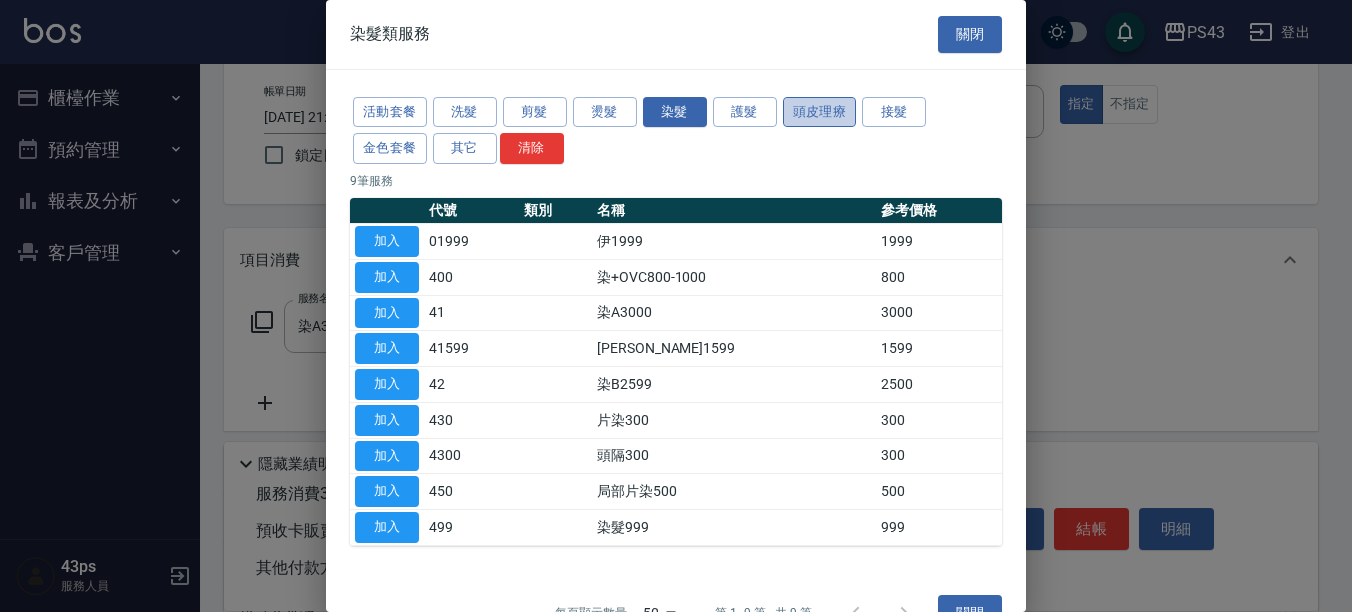 click on "頭皮理療" at bounding box center [820, 112] 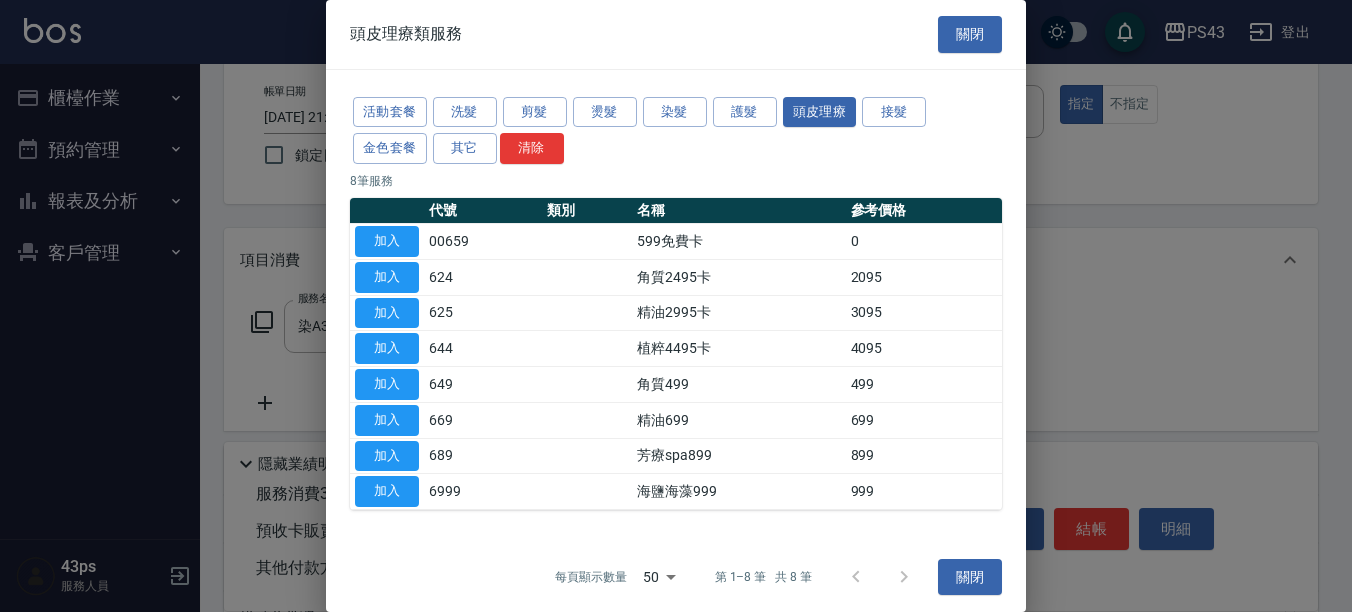 click on "加入" at bounding box center (387, 420) 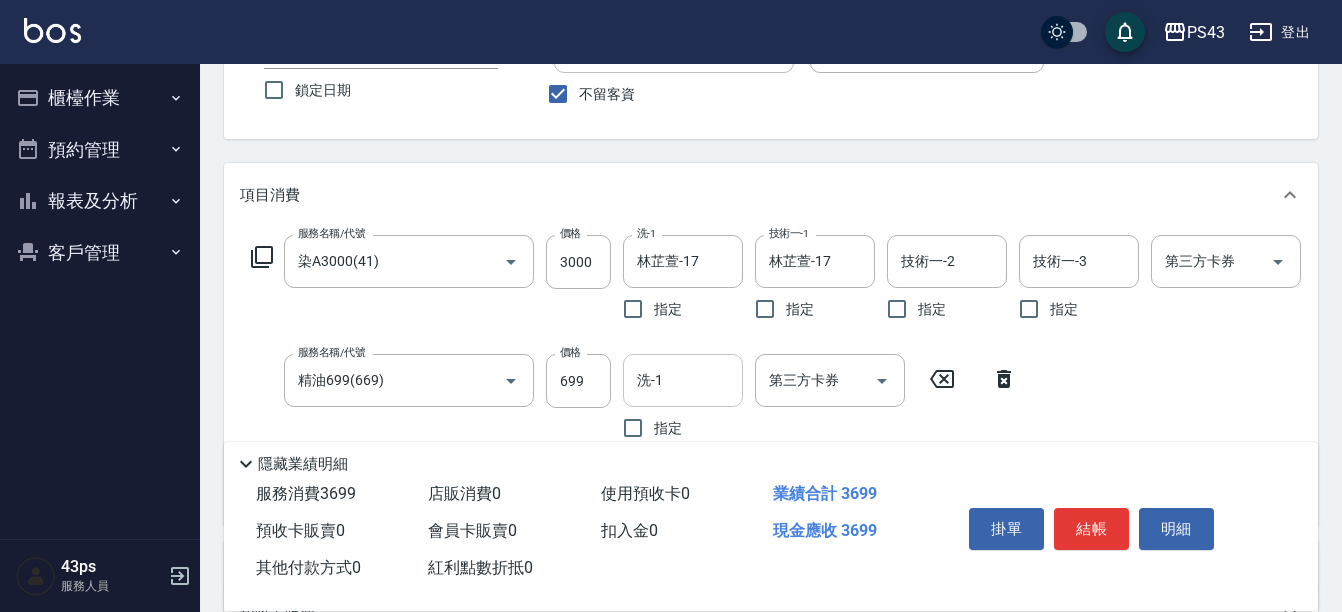 scroll, scrollTop: 200, scrollLeft: 0, axis: vertical 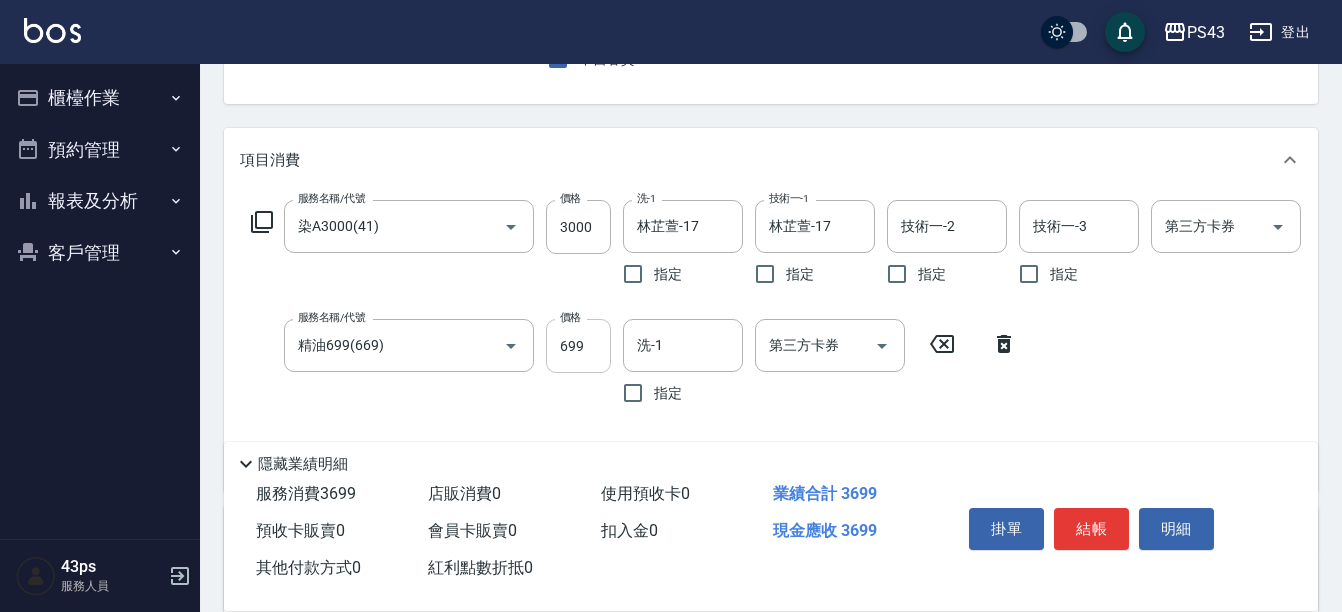 click on "699" at bounding box center [578, 346] 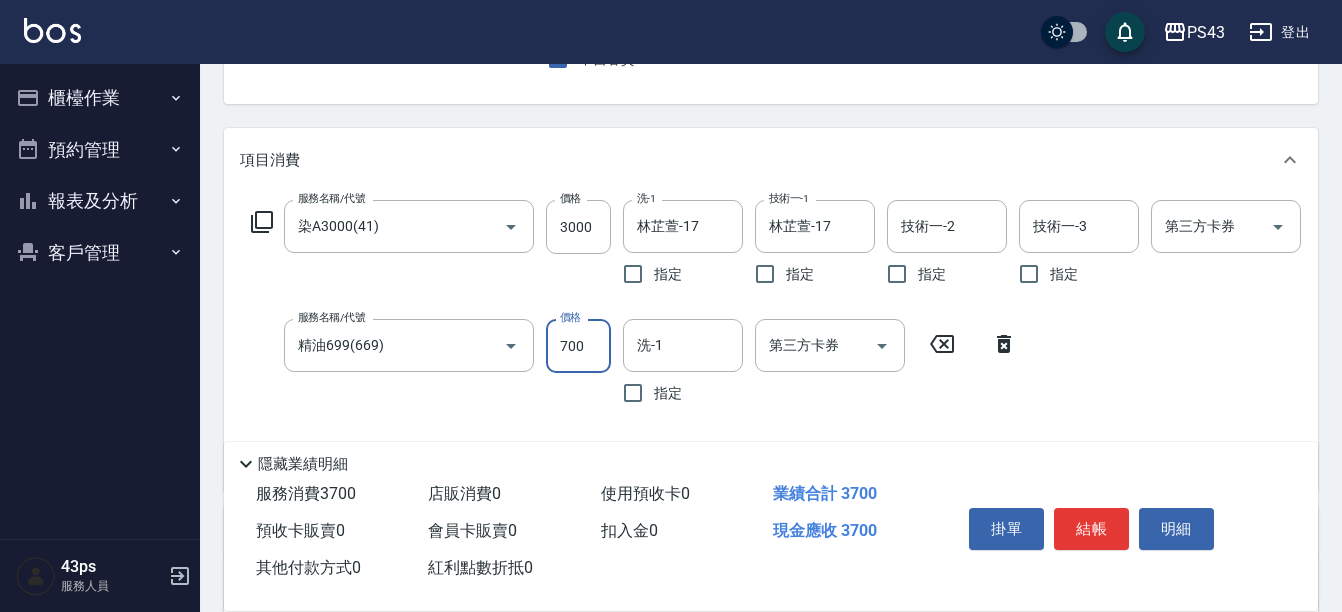 type on "700" 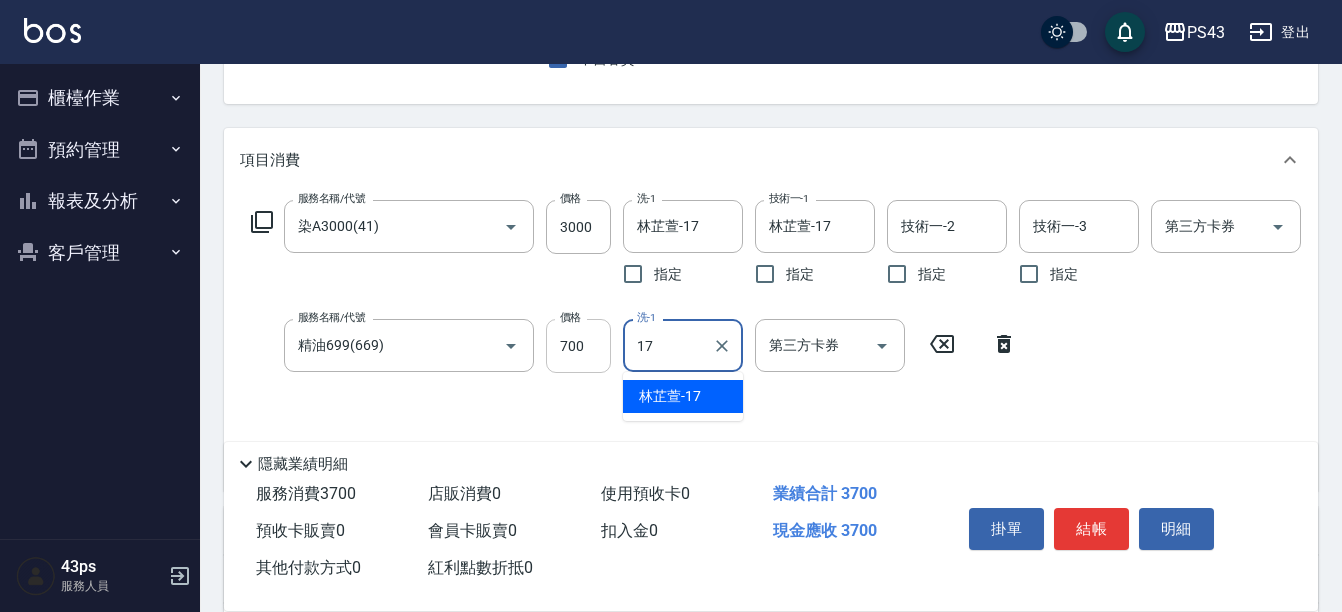 type on "林芷萱-17" 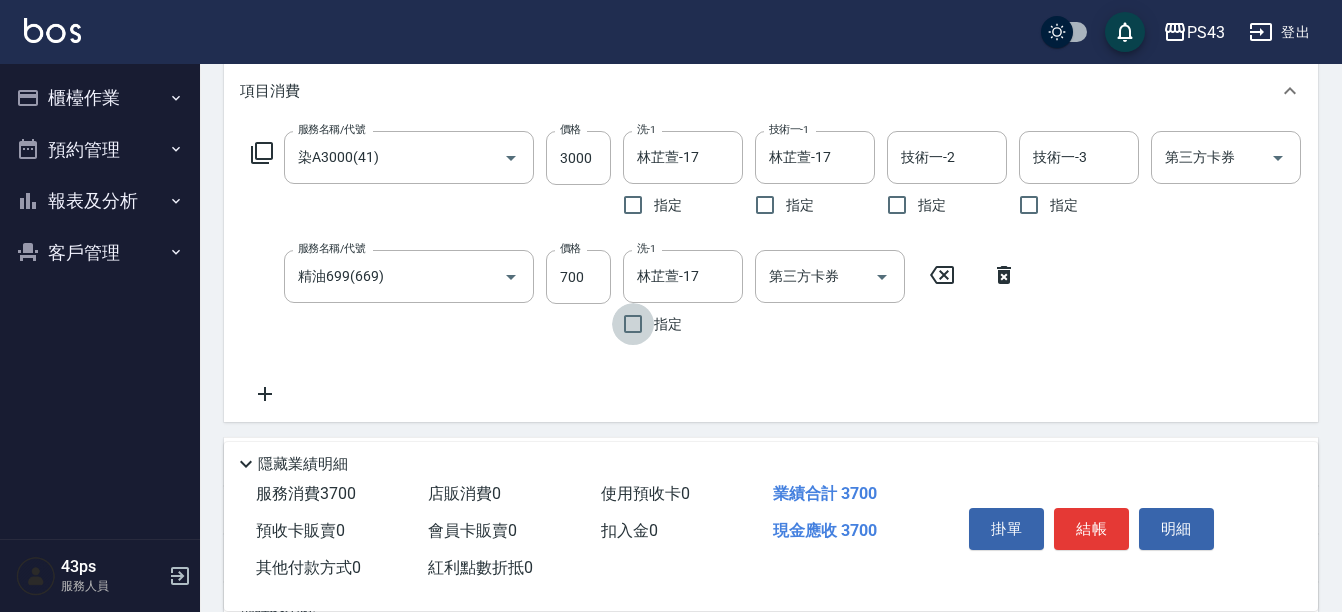 scroll, scrollTop: 300, scrollLeft: 0, axis: vertical 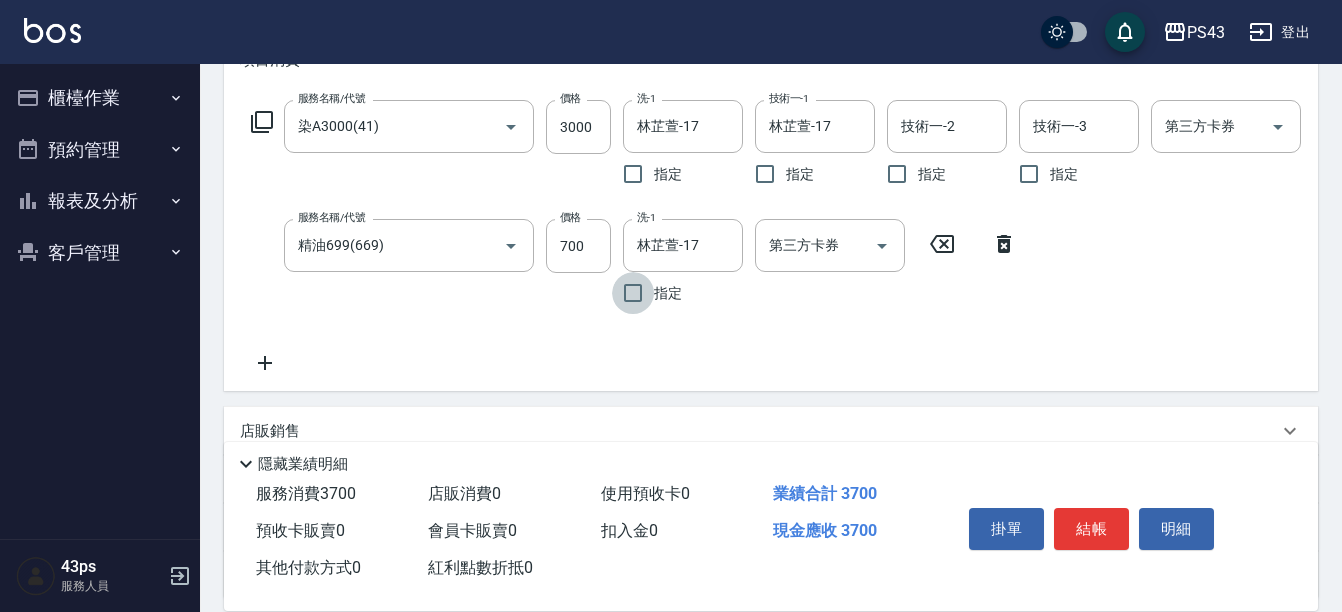 click 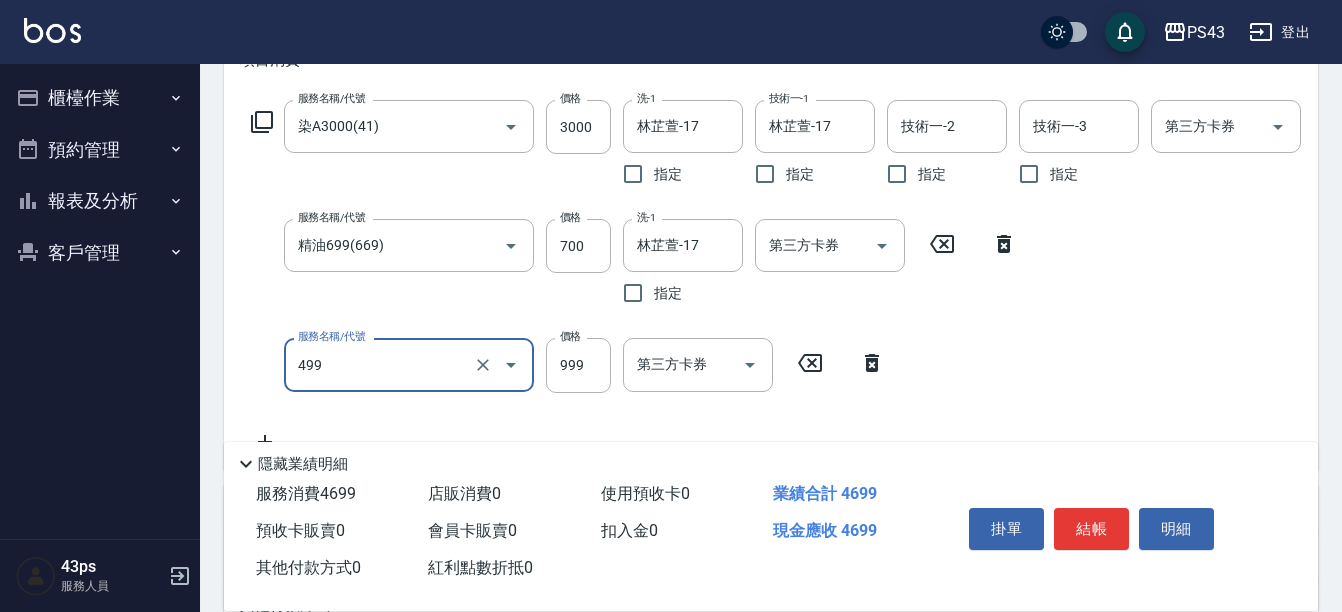 type on "染髮999(499)" 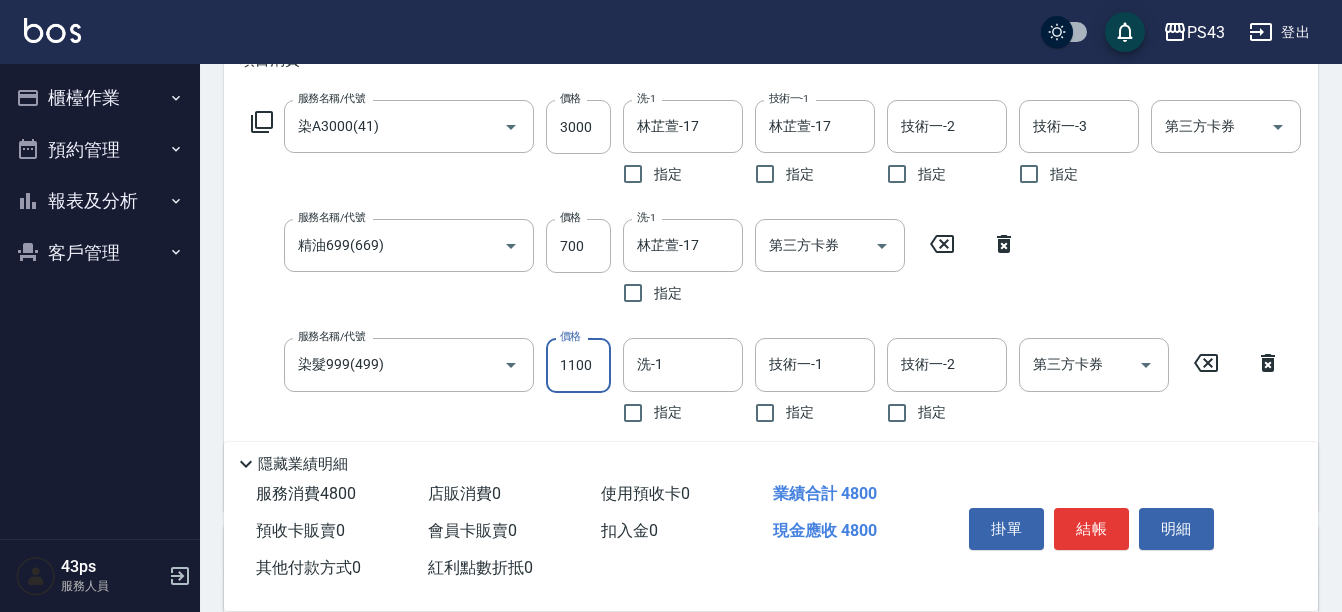 type on "1100" 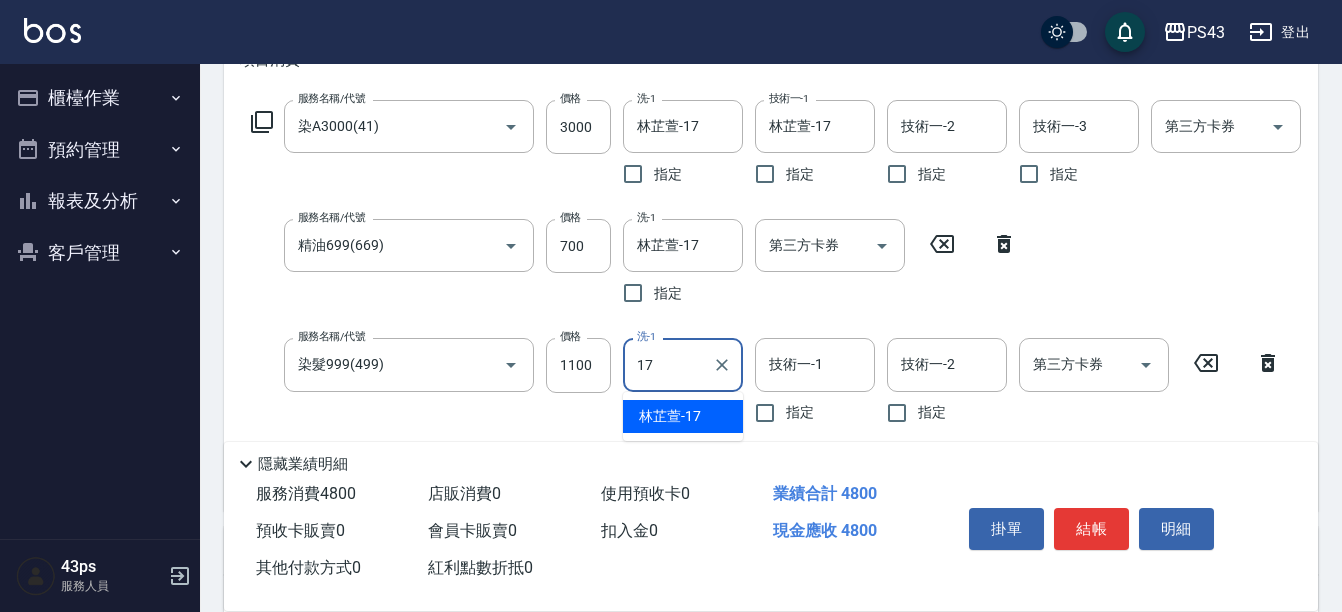 type on "林芷萱-17" 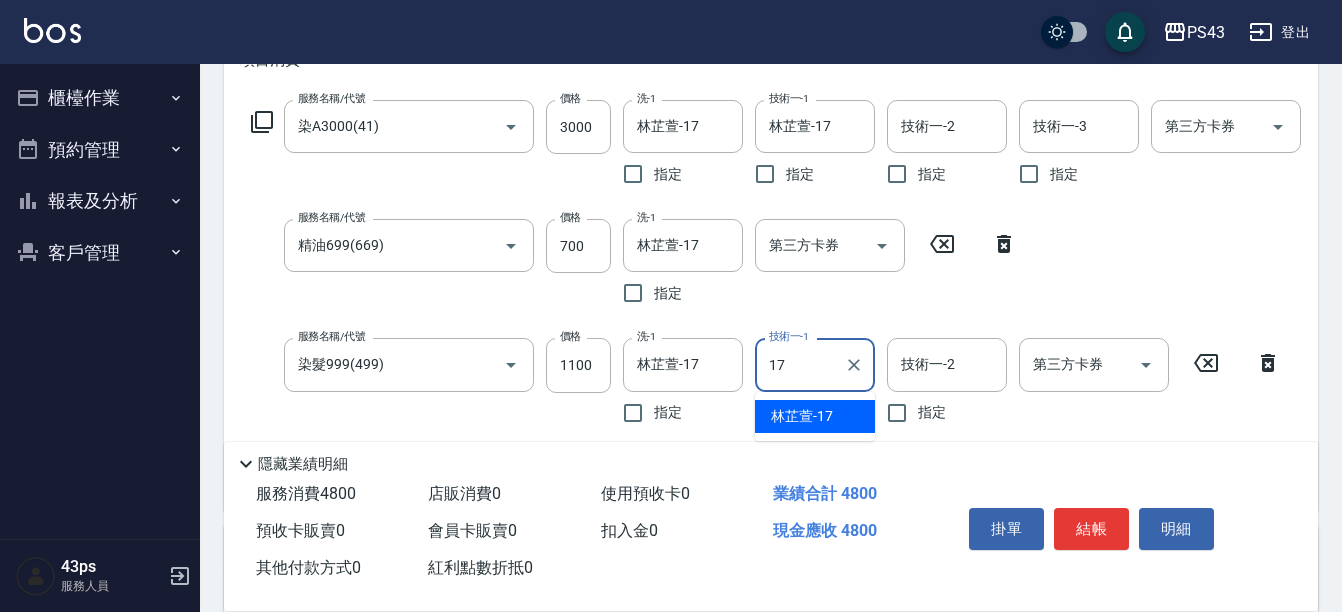 type on "林芷萱-17" 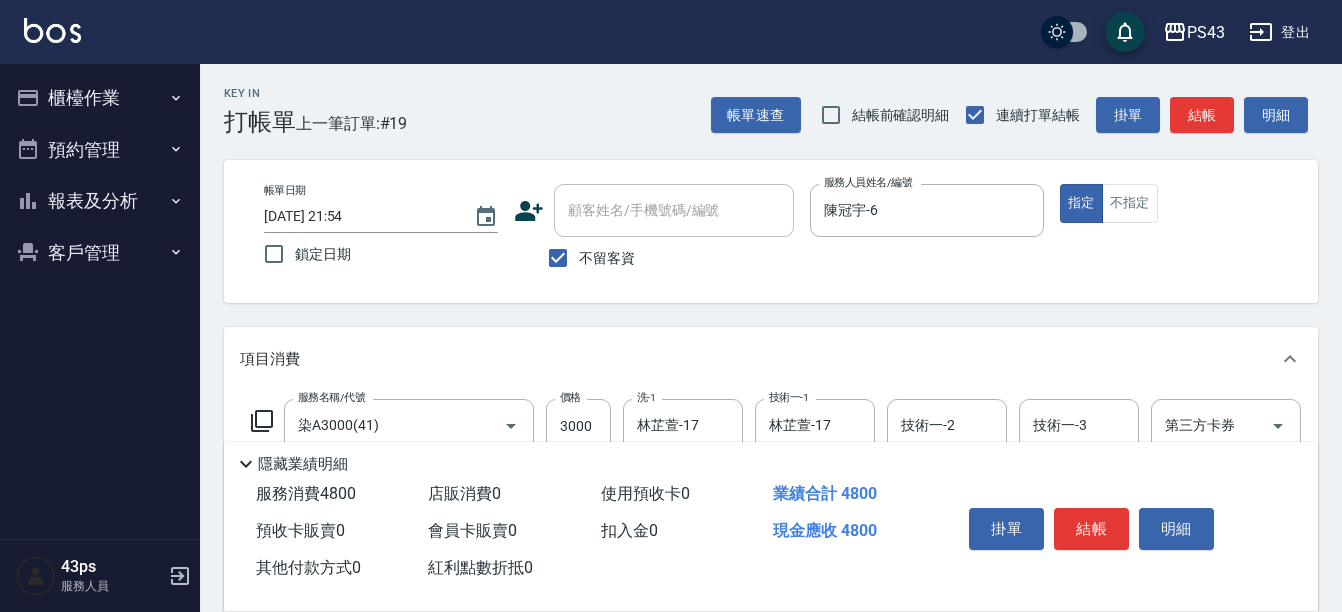 scroll, scrollTop: 0, scrollLeft: 0, axis: both 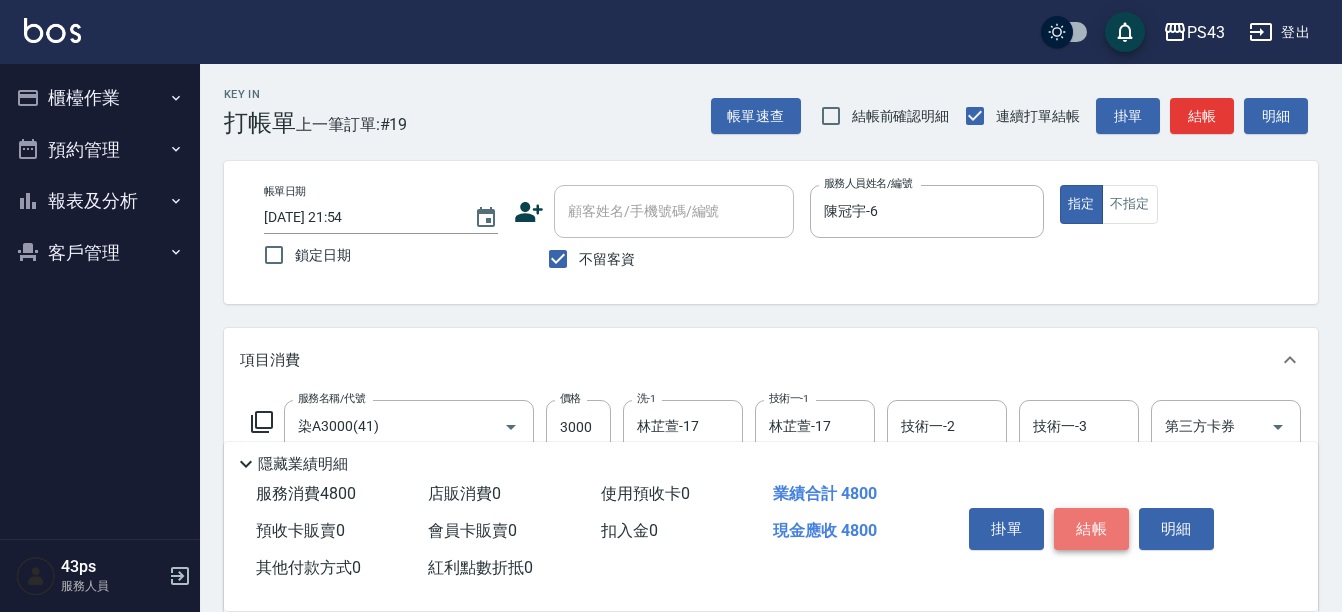 click on "結帳" at bounding box center [1091, 529] 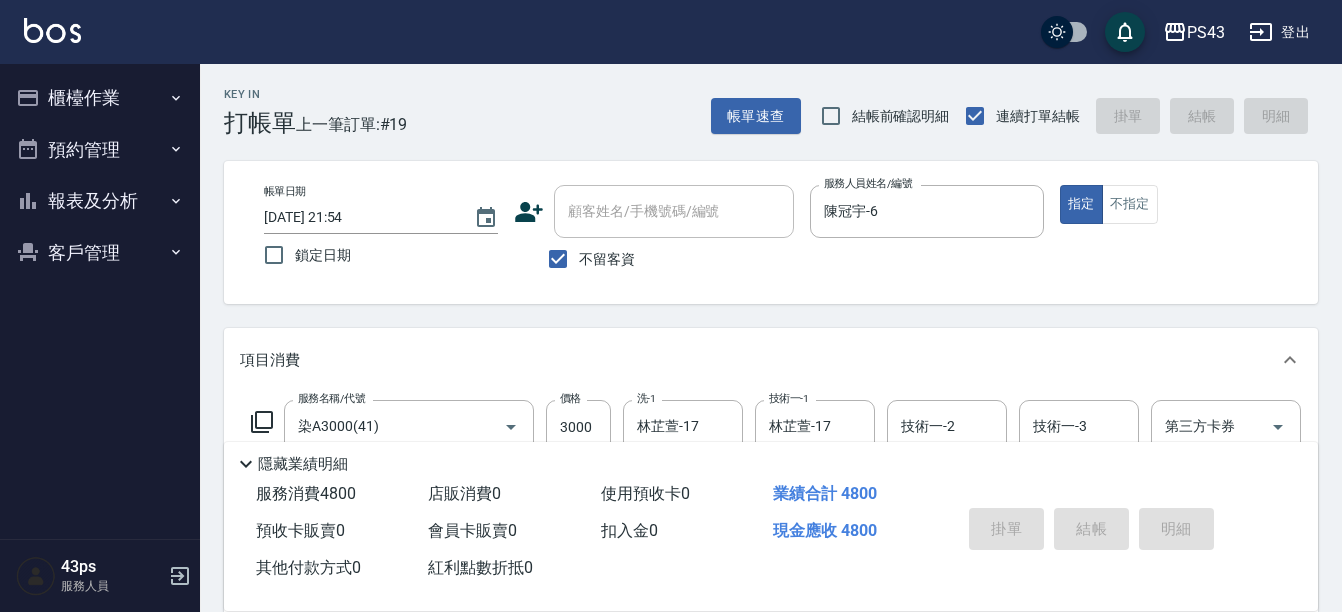 type on "2025/07/12 21:55" 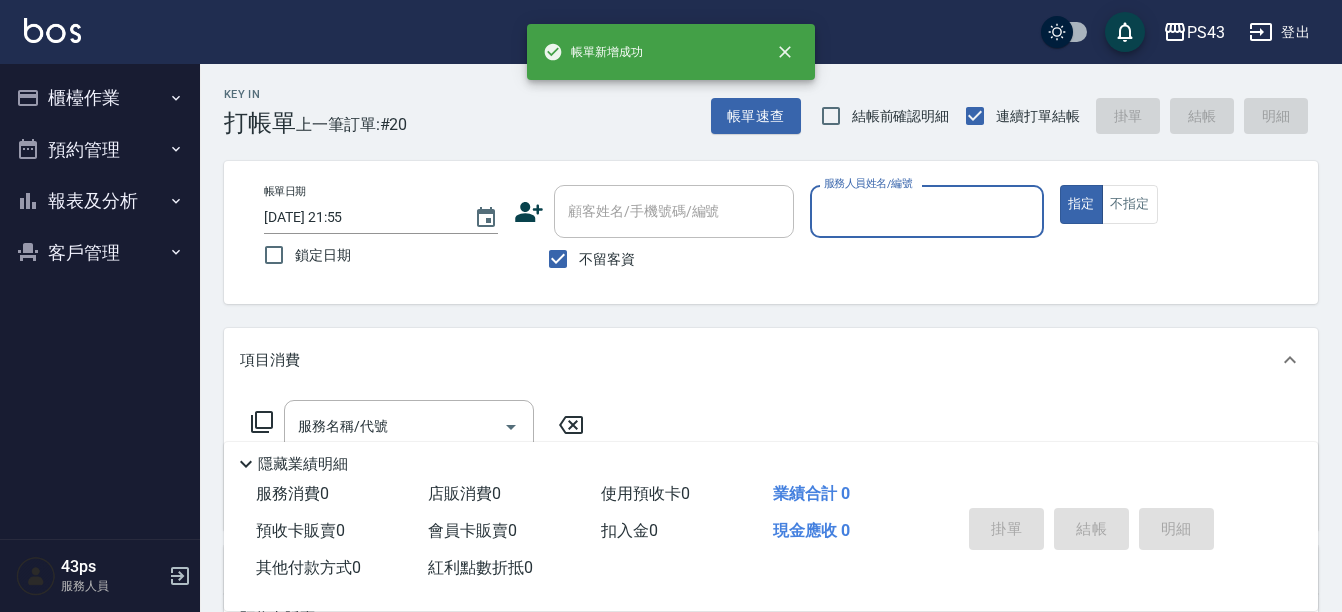 click on "櫃檯作業" at bounding box center [100, 98] 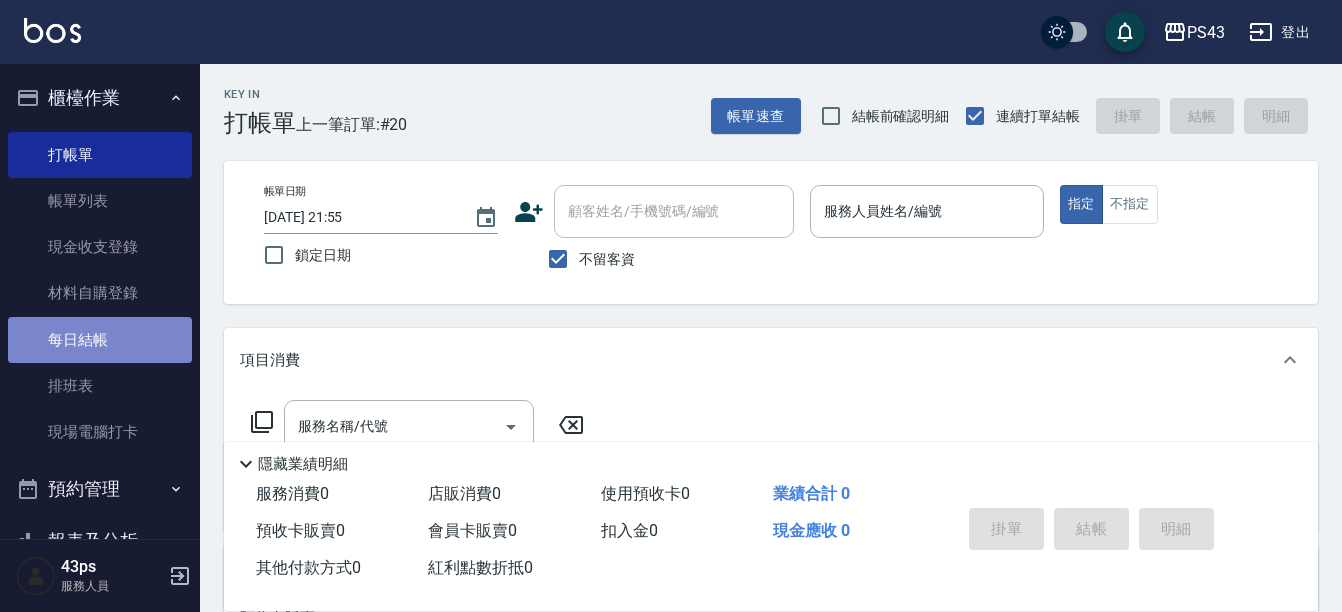 click on "每日結帳" at bounding box center [100, 340] 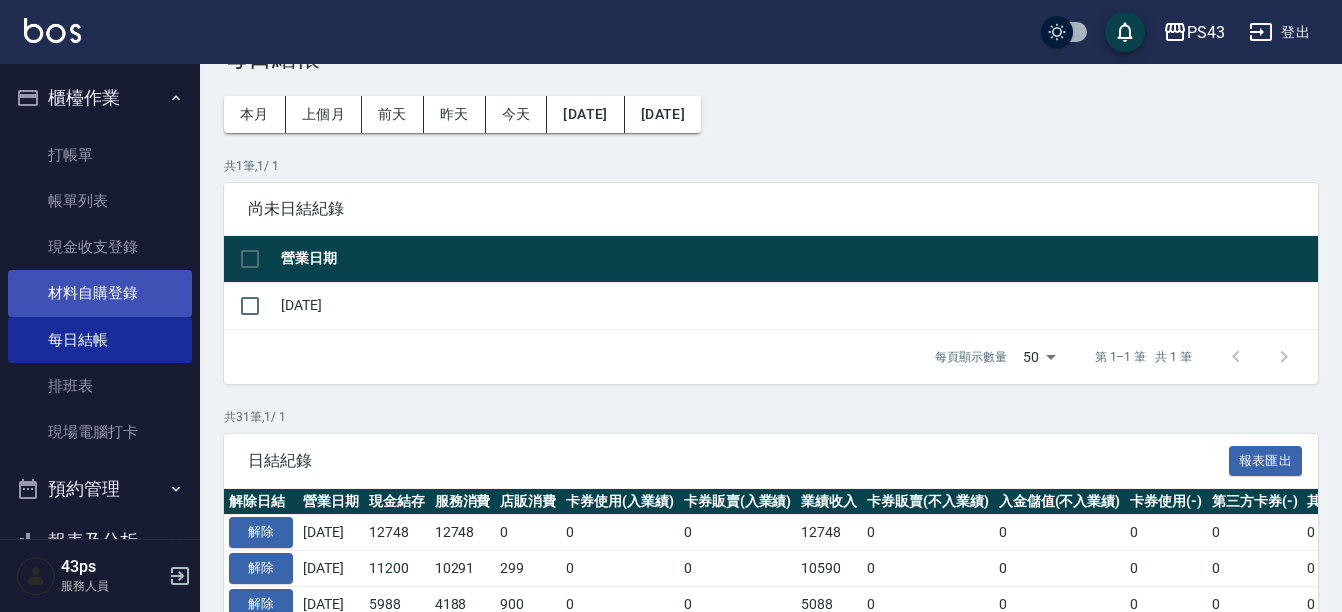 scroll, scrollTop: 100, scrollLeft: 0, axis: vertical 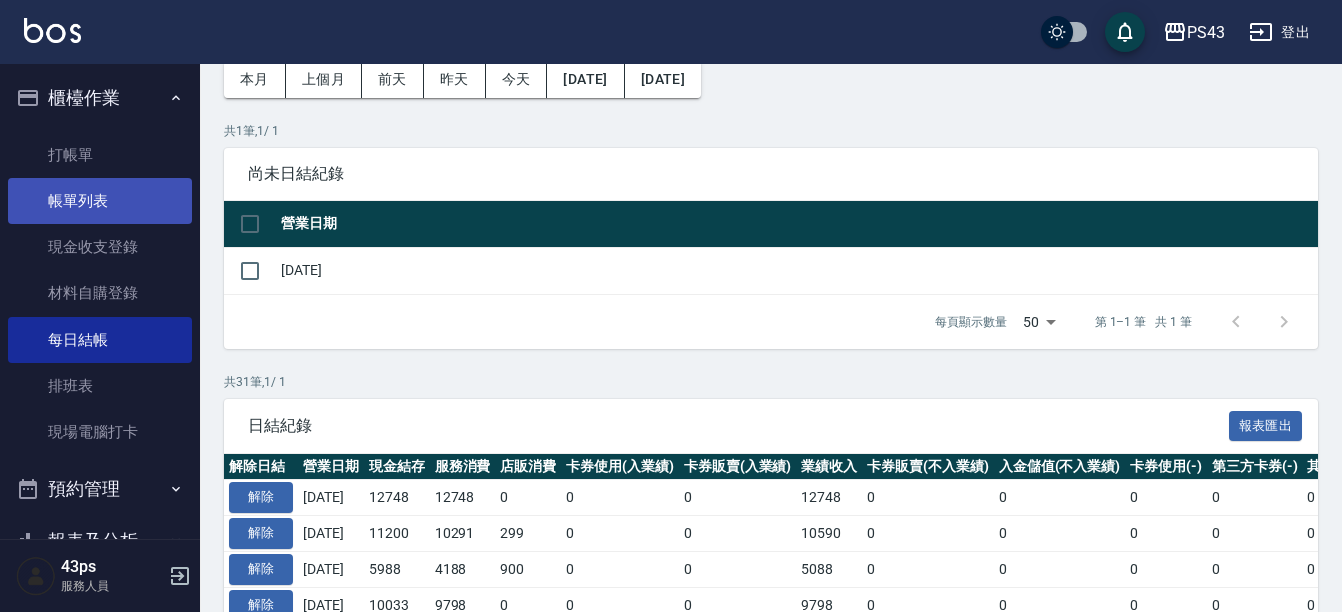 click on "帳單列表" at bounding box center (100, 201) 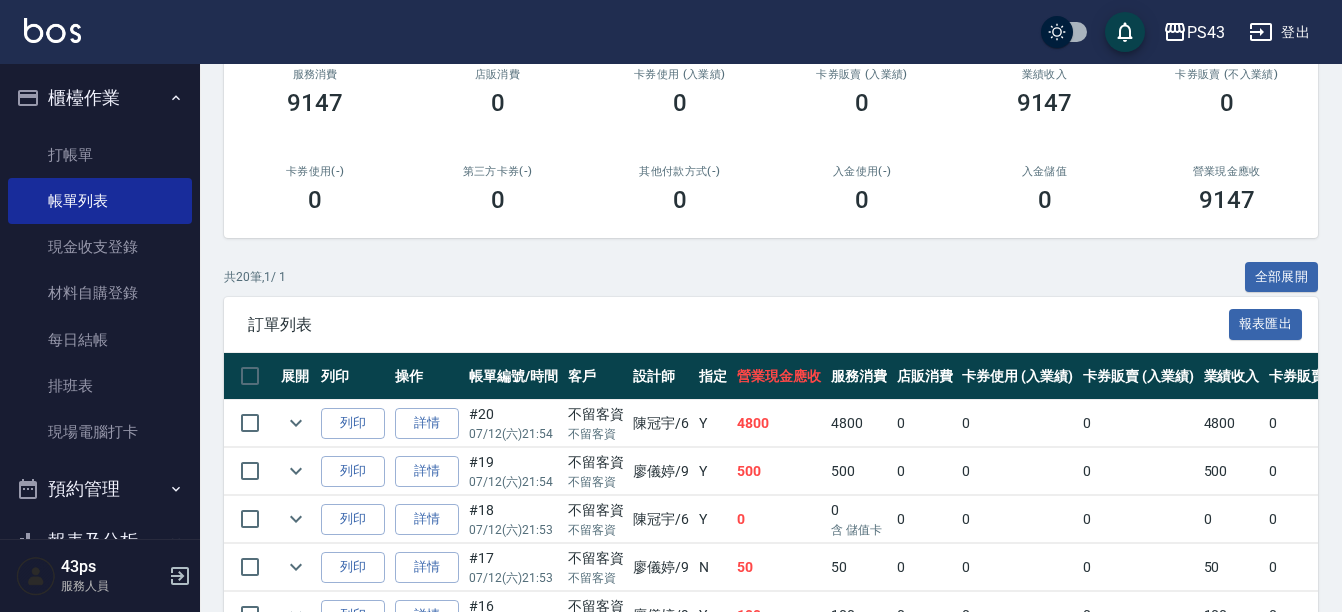 scroll, scrollTop: 300, scrollLeft: 0, axis: vertical 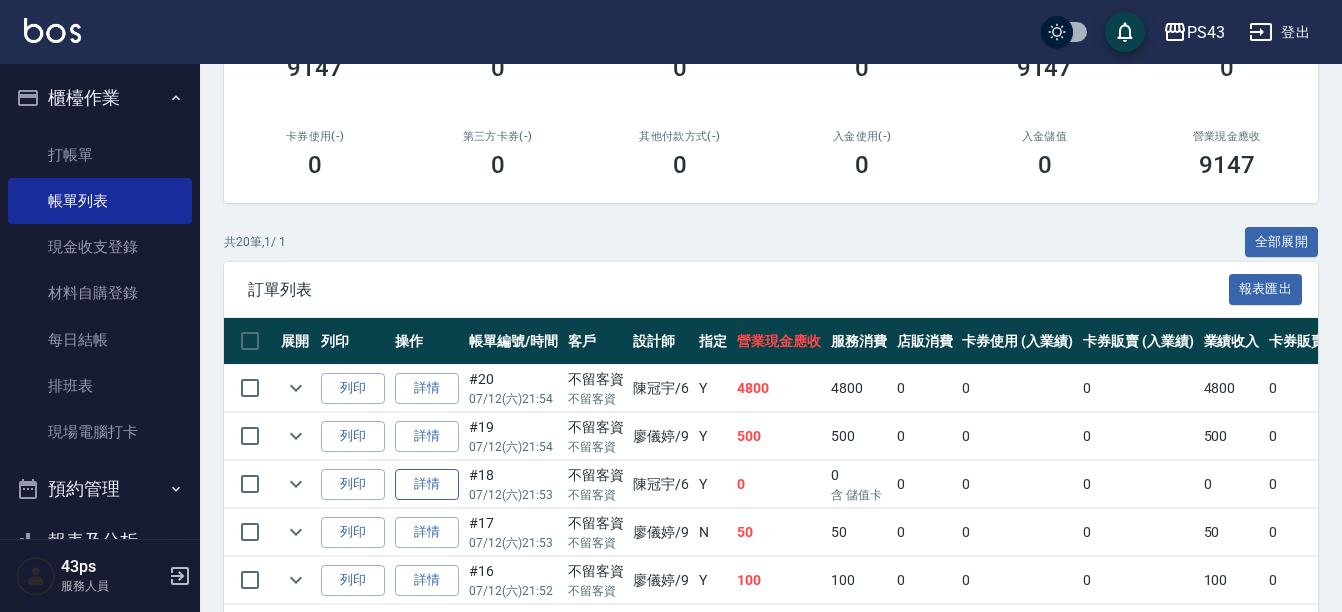 click on "詳情" at bounding box center (427, 484) 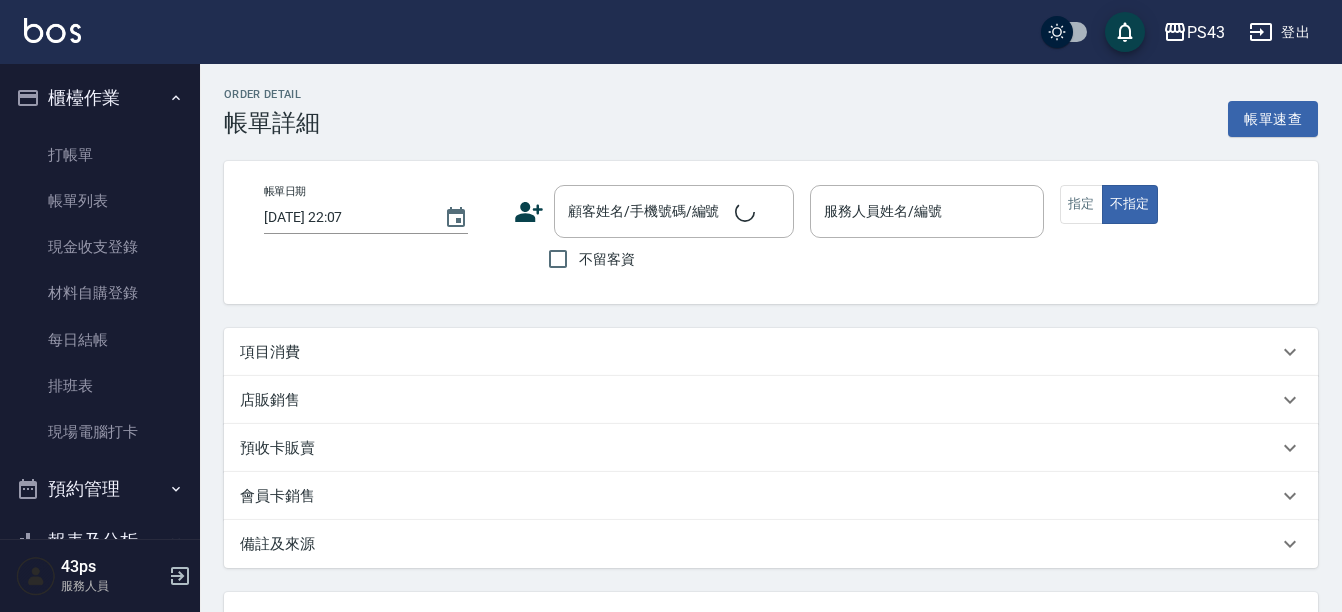 type on "2025/07/12 21:53" 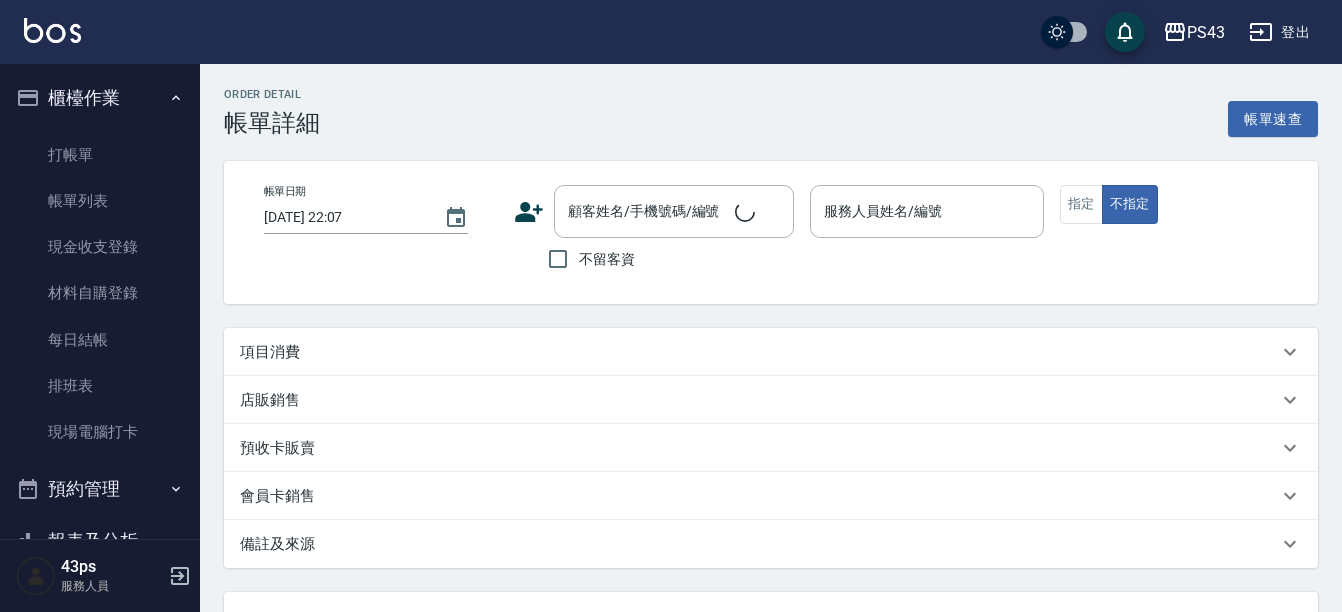checkbox on "true" 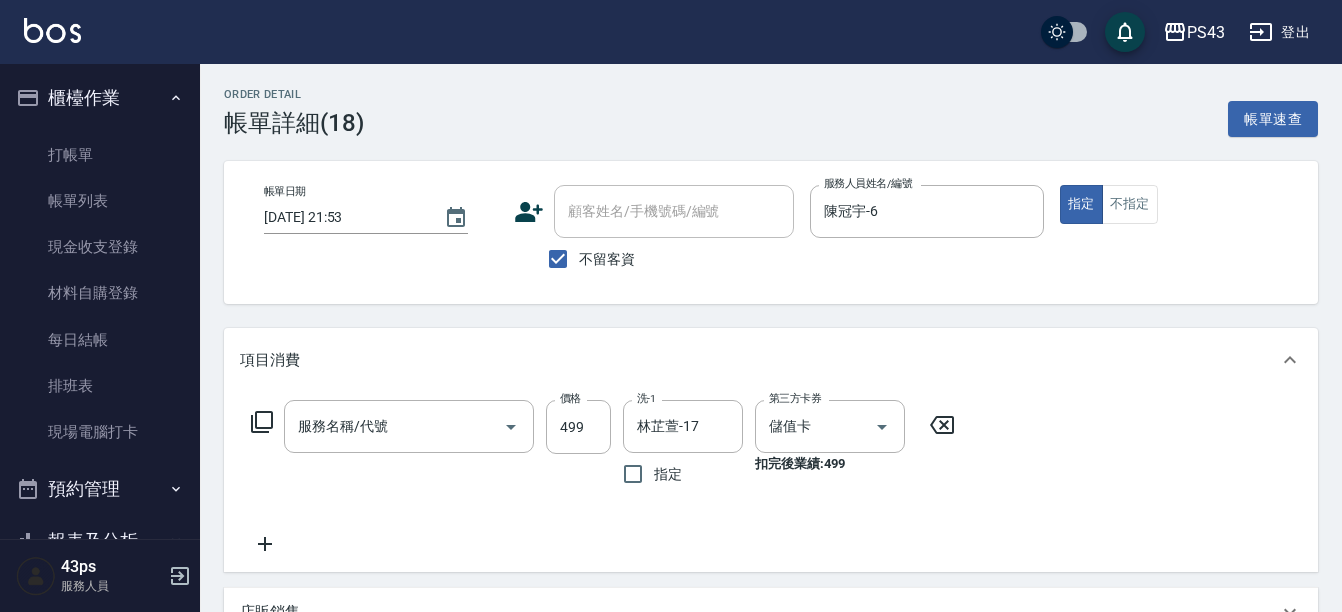 type on "海鹽洗髮399(1399)" 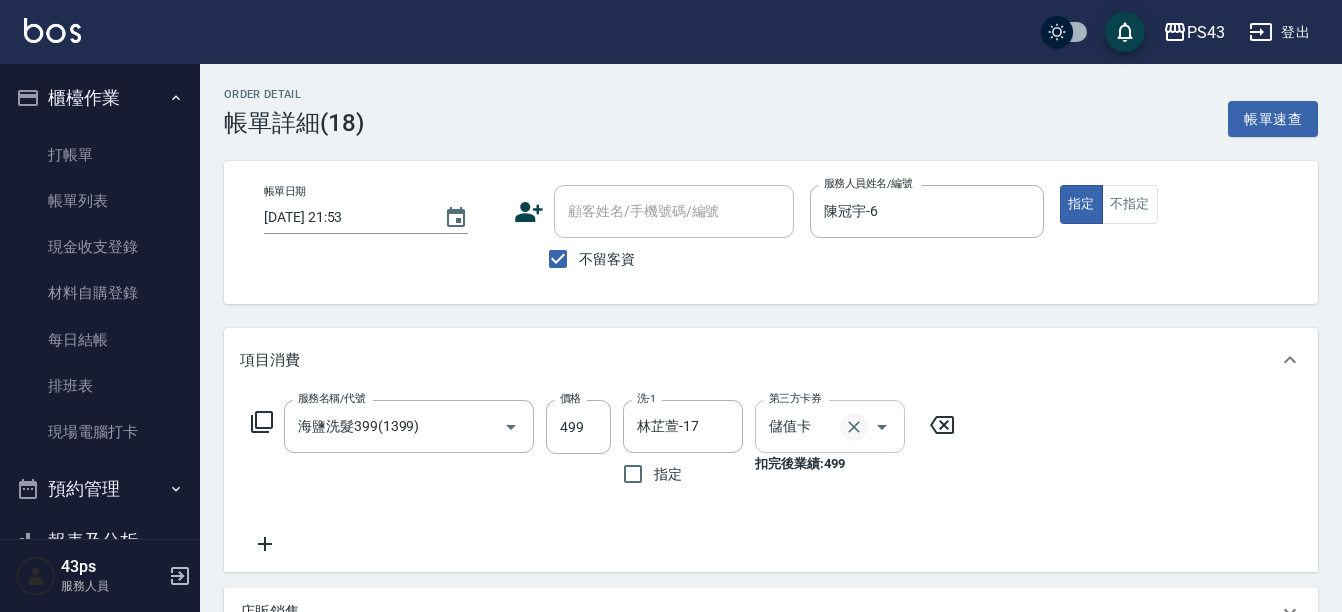 click 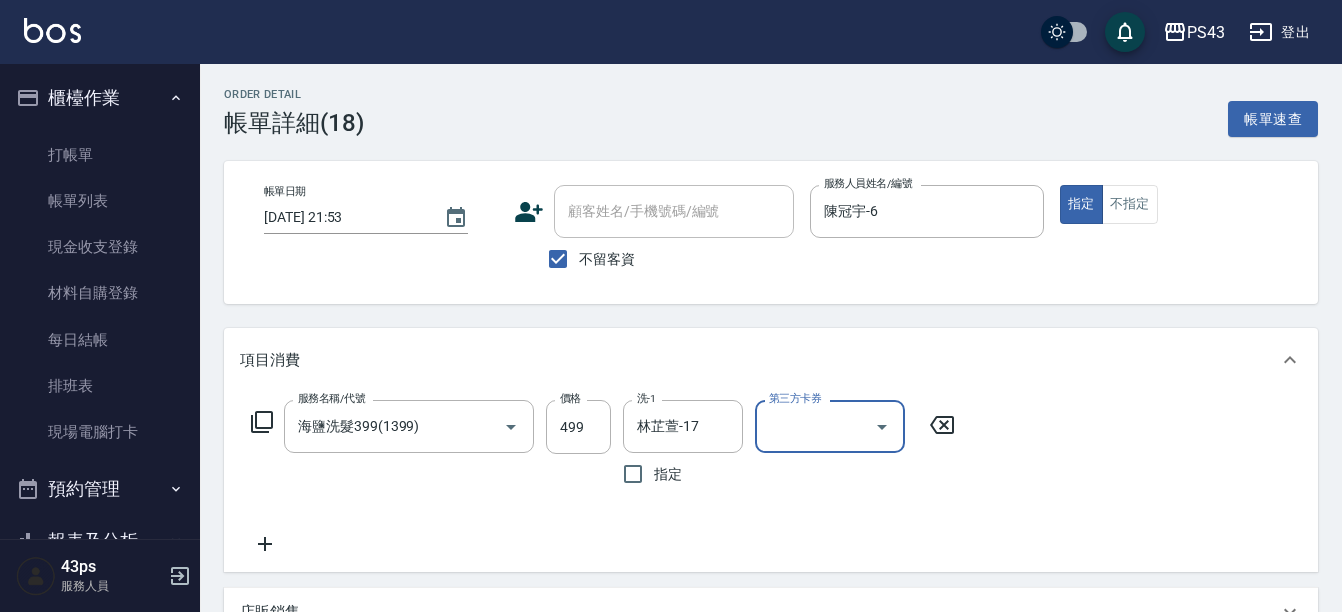 click on "Order detail 帳單詳細  (18) 帳單速查 帳單日期 2025/07/12 21:53 顧客姓名/手機號碼/編號 顧客姓名/手機號碼/編號 不留客資 服務人員姓名/編號 陳冠宇-6 服務人員姓名/編號 指定 不指定 項目消費 服務名稱/代號 海鹽洗髮399(1399) 服務名稱/代號 價格 499 價格 洗-1 林芷萱-17 洗-1 指定 第三方卡券 第三方卡券 店販銷售 服務人員姓名/編號 服務人員姓名/編號 商品代號/名稱 商品代號/名稱 預收卡販賣 卡券名稱/代號 卡券名稱/代號 會員卡銷售 服務人員姓名/編號 服務人員姓名/編號 會員卡名稱/代號 會員卡名稱/代號 其他付款方式 其他付款方式 其他付款方式 備註及來源 備註 備註 訂單來源 ​ 訂單來源 服務消費  499 店販消費  0 使用預收卡  0 業績合計   499 預收卡販賣  0 會員卡販賣  0 扣入金  0 現金應收   499 其他付款方式  0 紅利點數折抵  0 重新結帳" at bounding box center [771, 549] 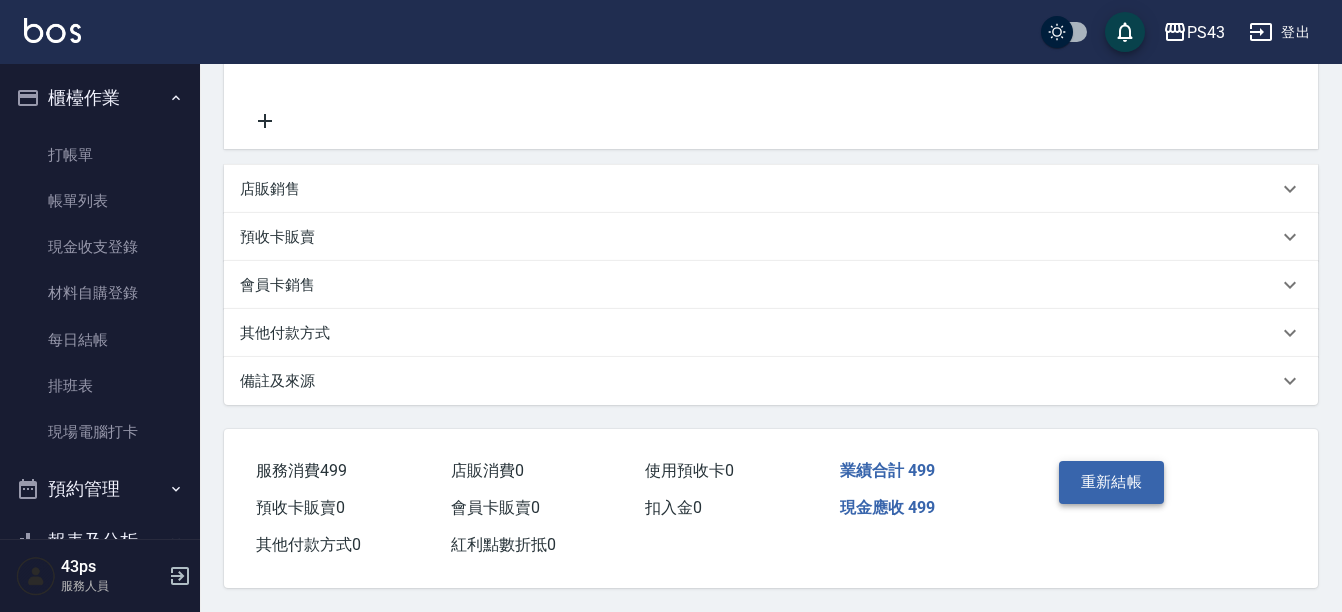 scroll, scrollTop: 432, scrollLeft: 0, axis: vertical 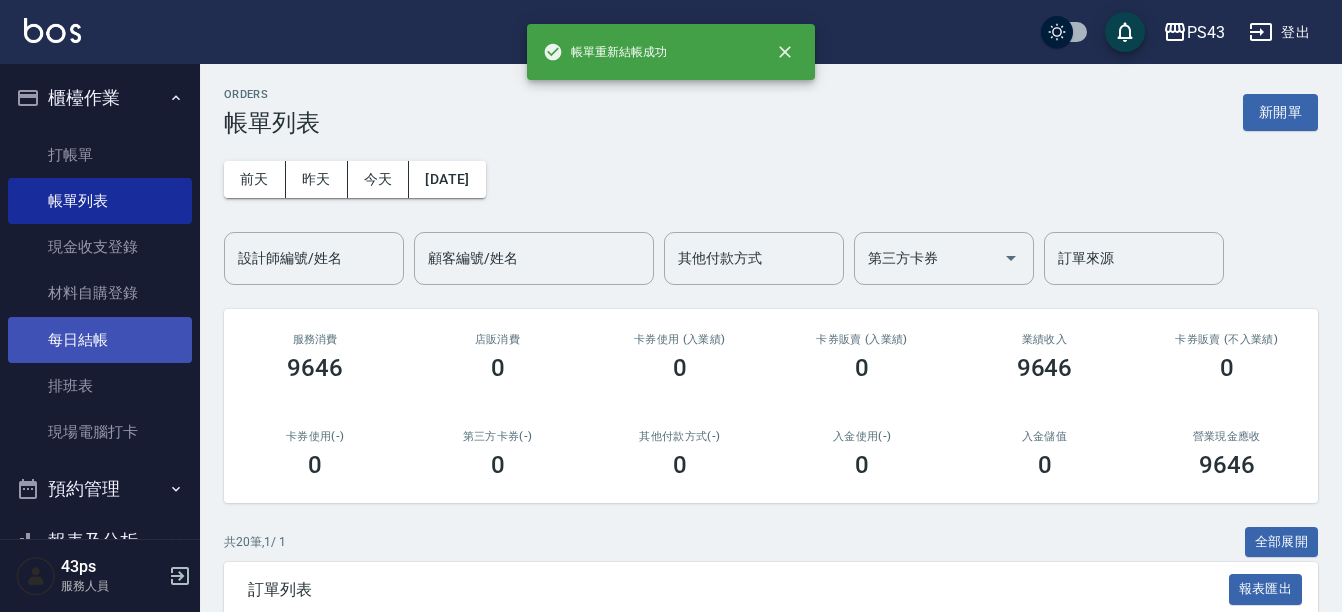 click on "每日結帳" at bounding box center (100, 340) 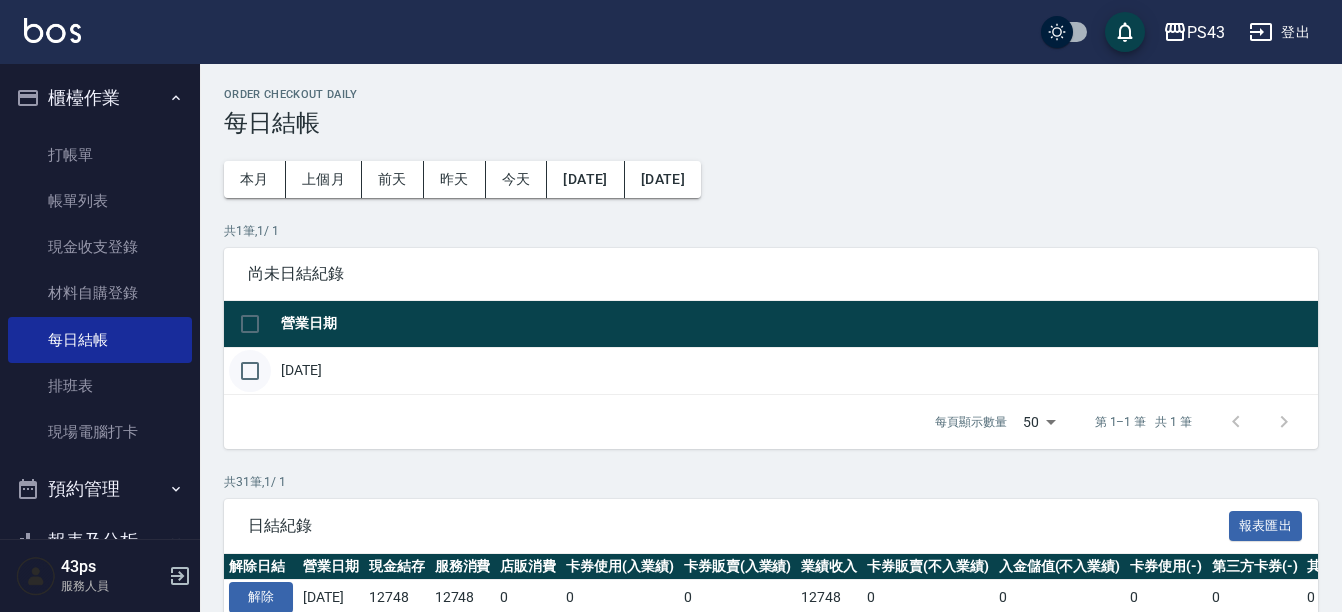 click at bounding box center (250, 371) 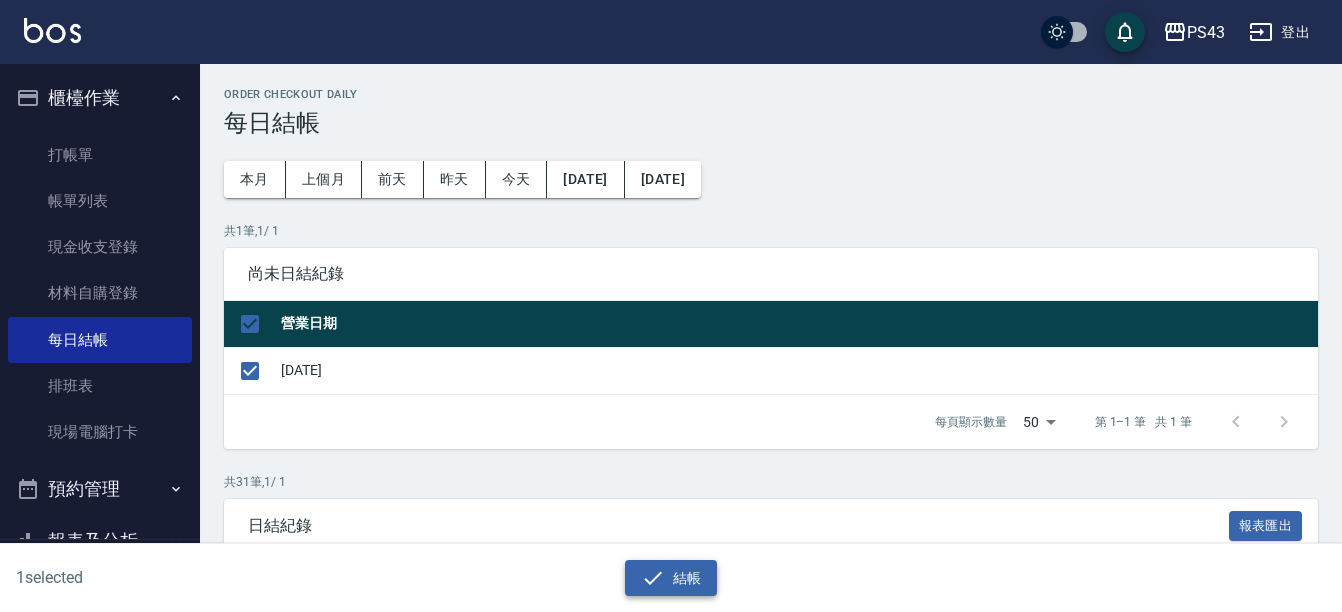 click on "結帳" at bounding box center (671, 578) 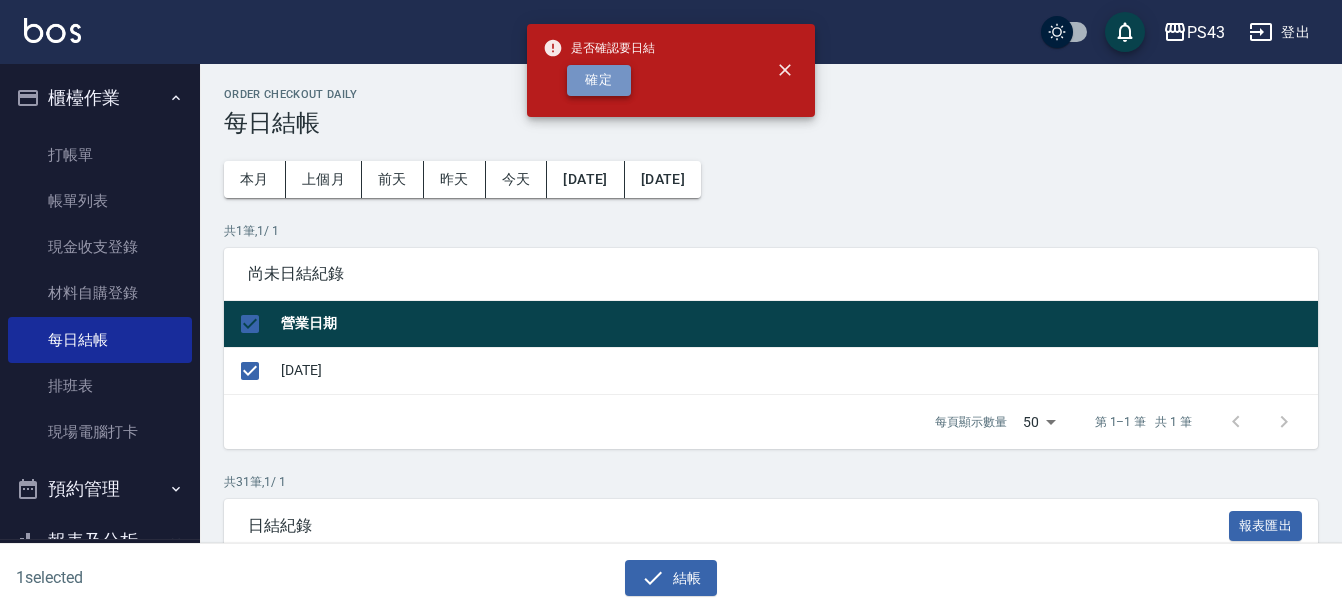 click on "確定" at bounding box center [599, 80] 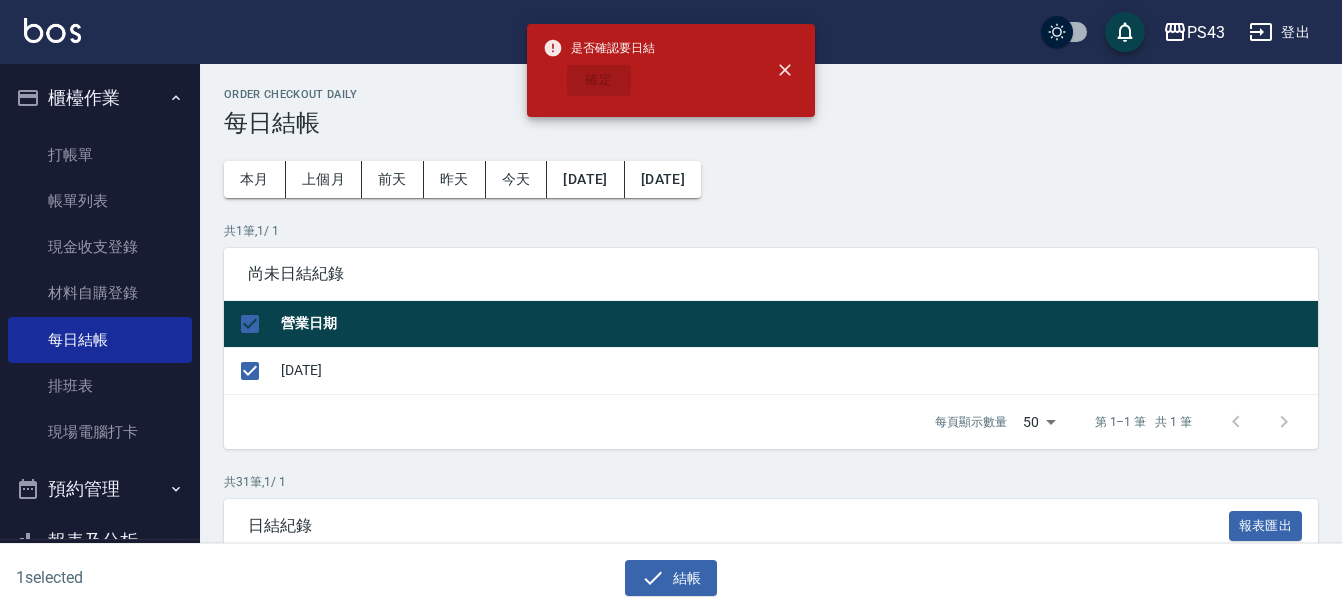 checkbox on "false" 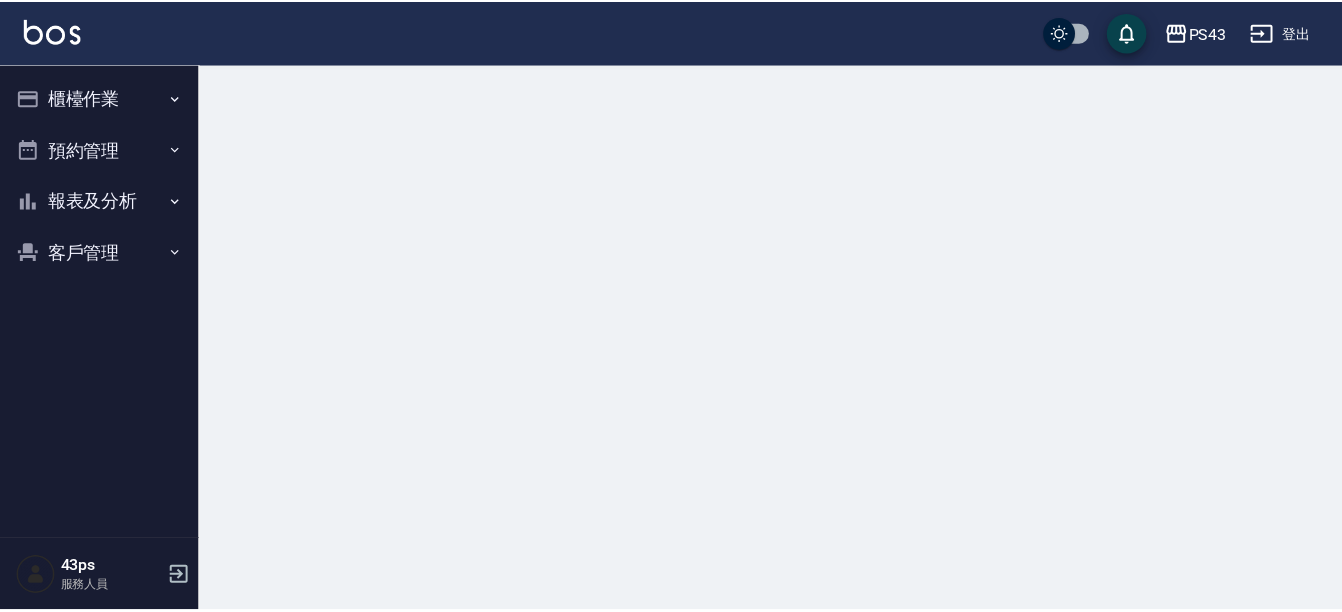 scroll, scrollTop: 0, scrollLeft: 0, axis: both 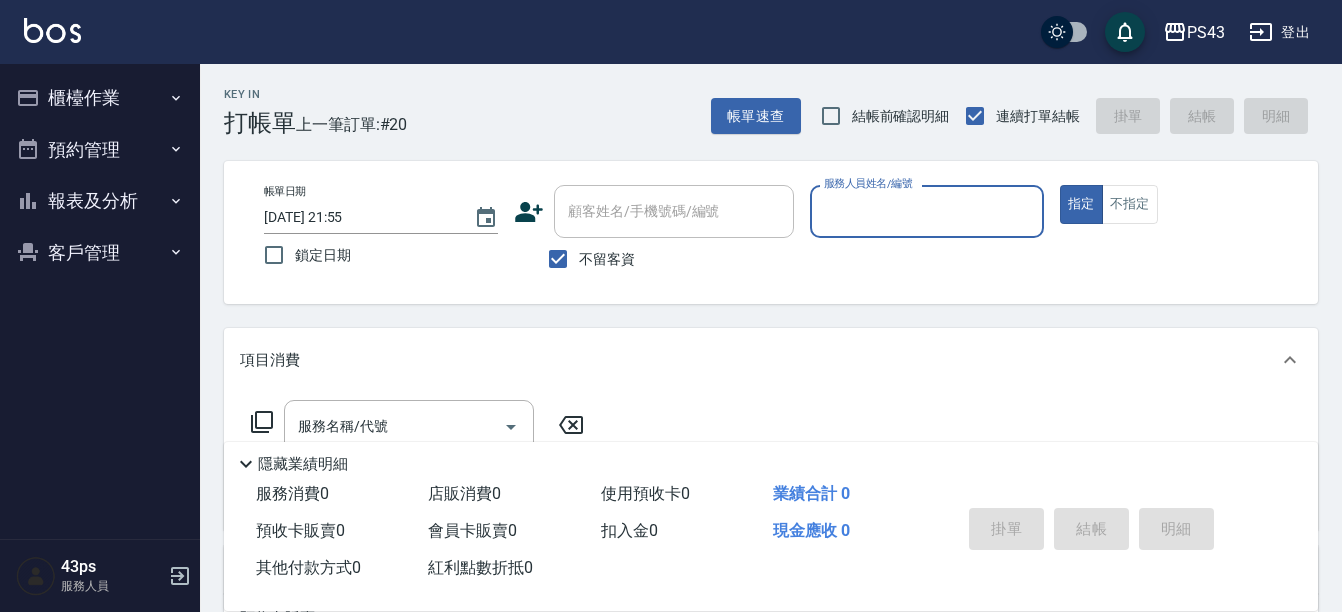 click on "櫃檯作業" at bounding box center (100, 98) 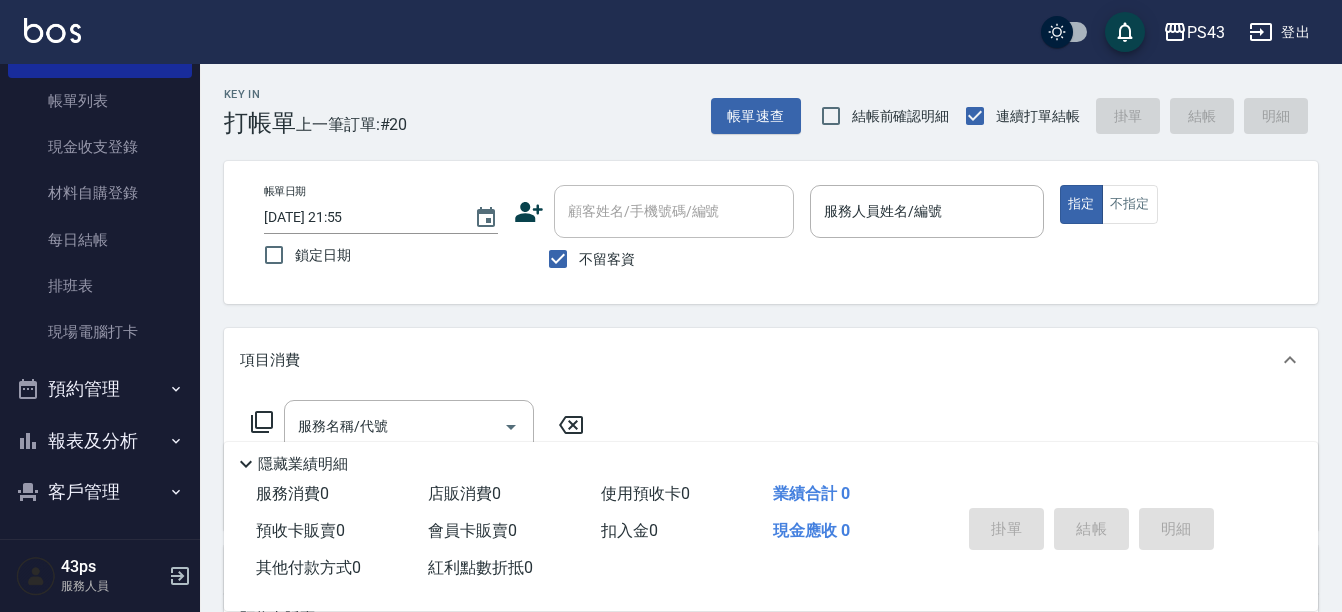 click on "報表及分析" at bounding box center (100, 441) 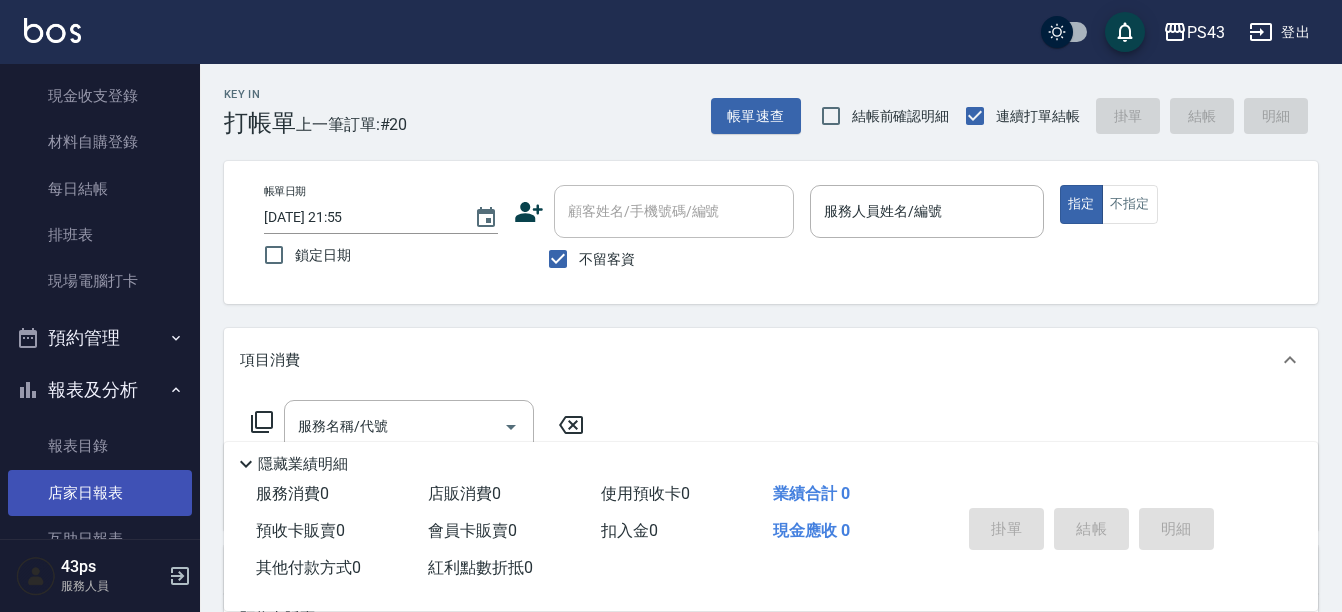 scroll, scrollTop: 200, scrollLeft: 0, axis: vertical 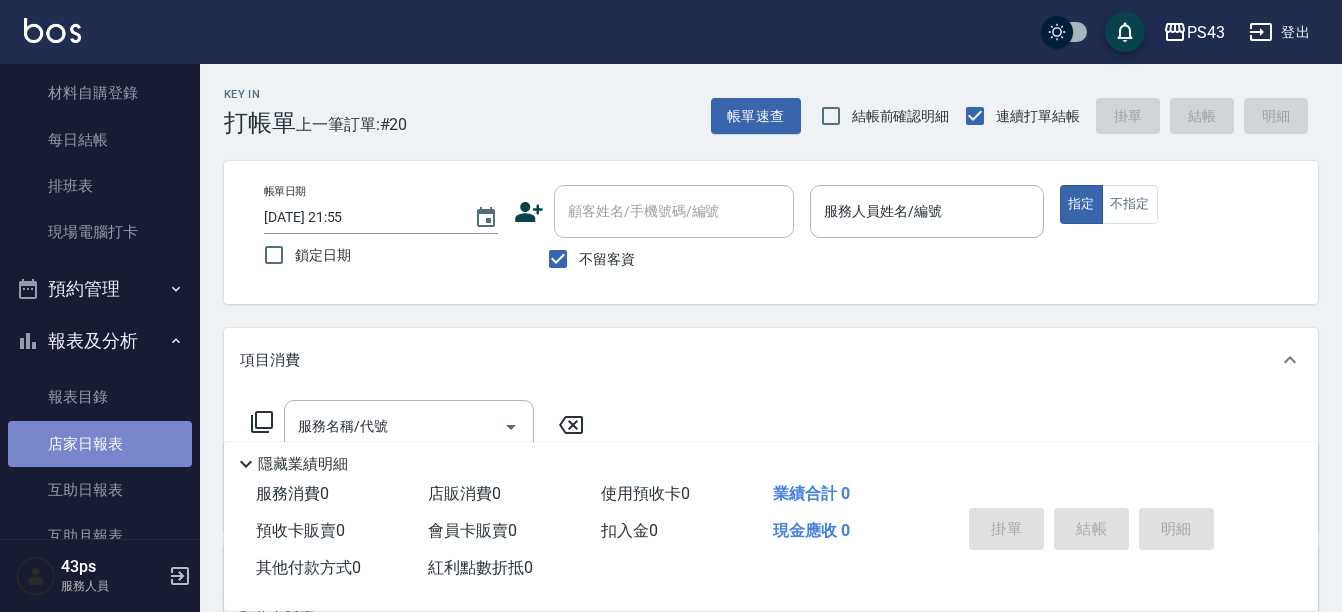 click on "店家日報表" at bounding box center [100, 444] 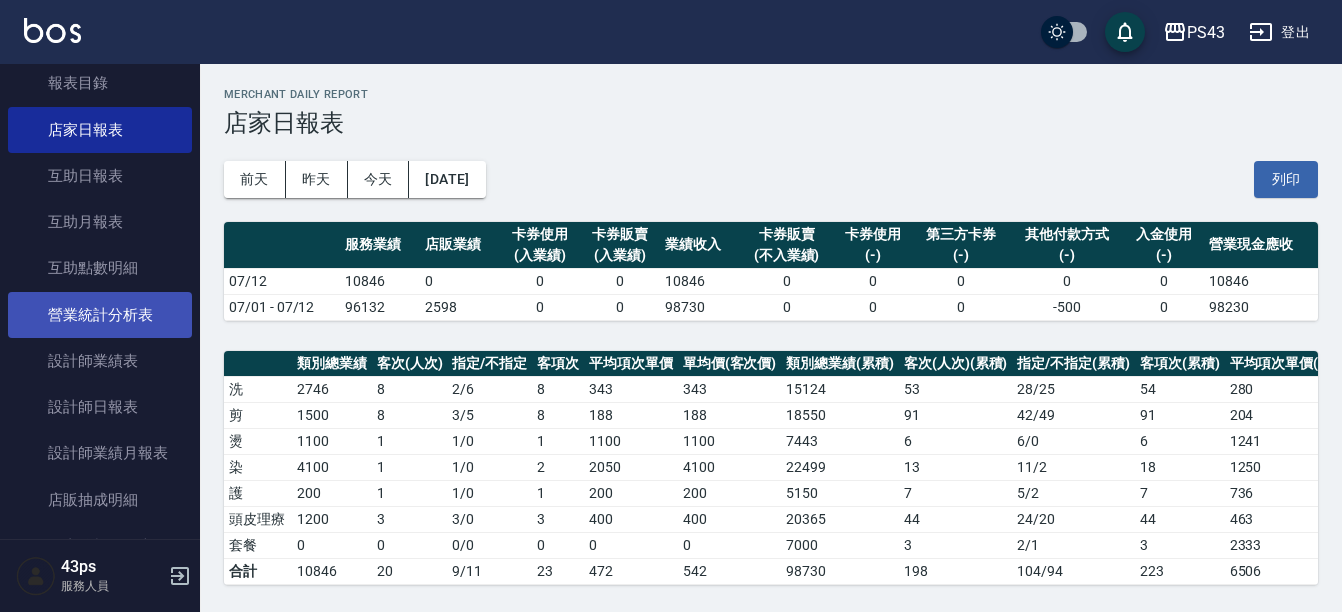 scroll, scrollTop: 600, scrollLeft: 0, axis: vertical 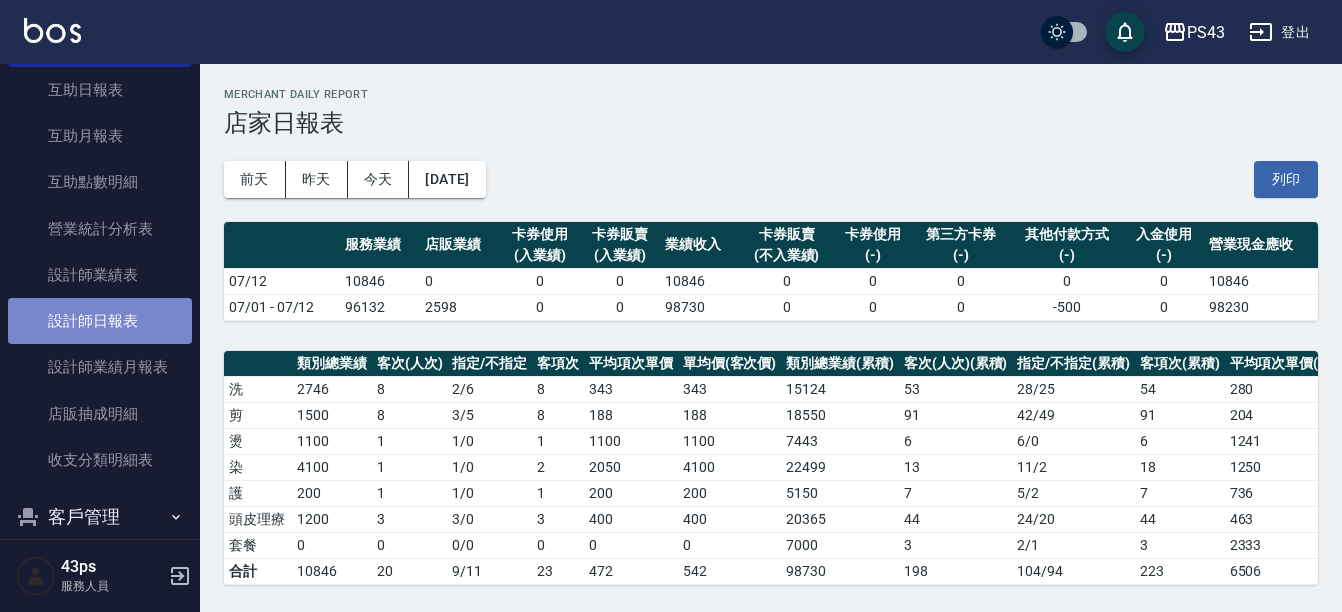click on "設計師日報表" at bounding box center [100, 321] 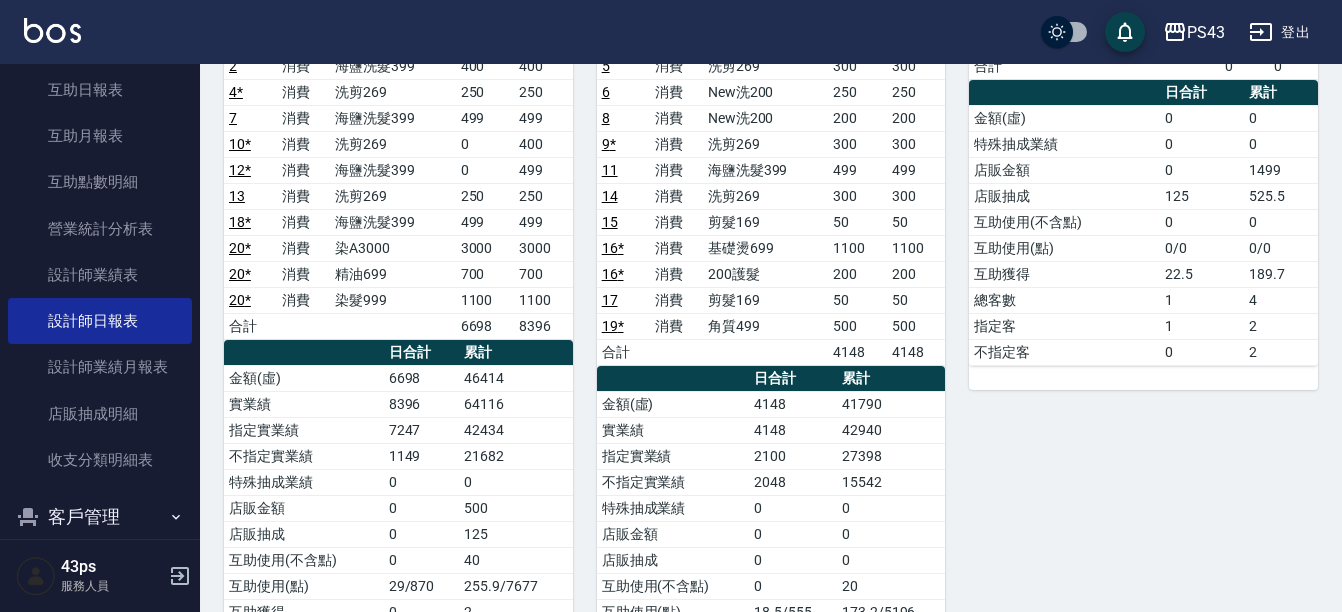 scroll, scrollTop: 400, scrollLeft: 0, axis: vertical 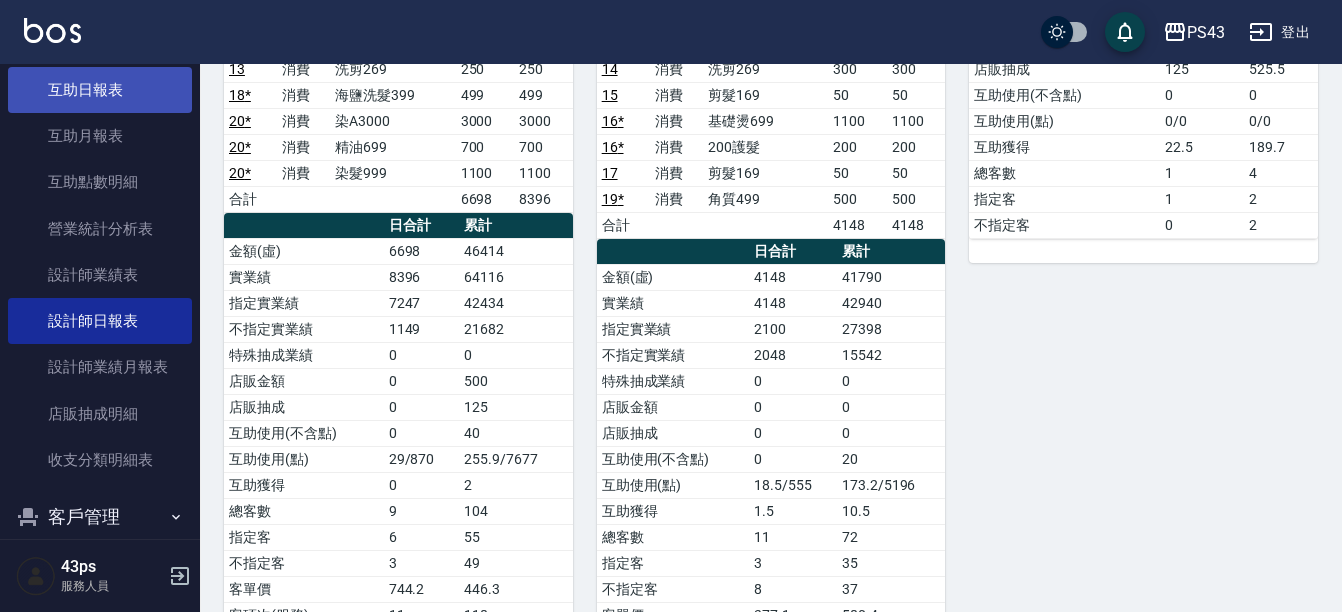 click on "互助日報表" at bounding box center [100, 90] 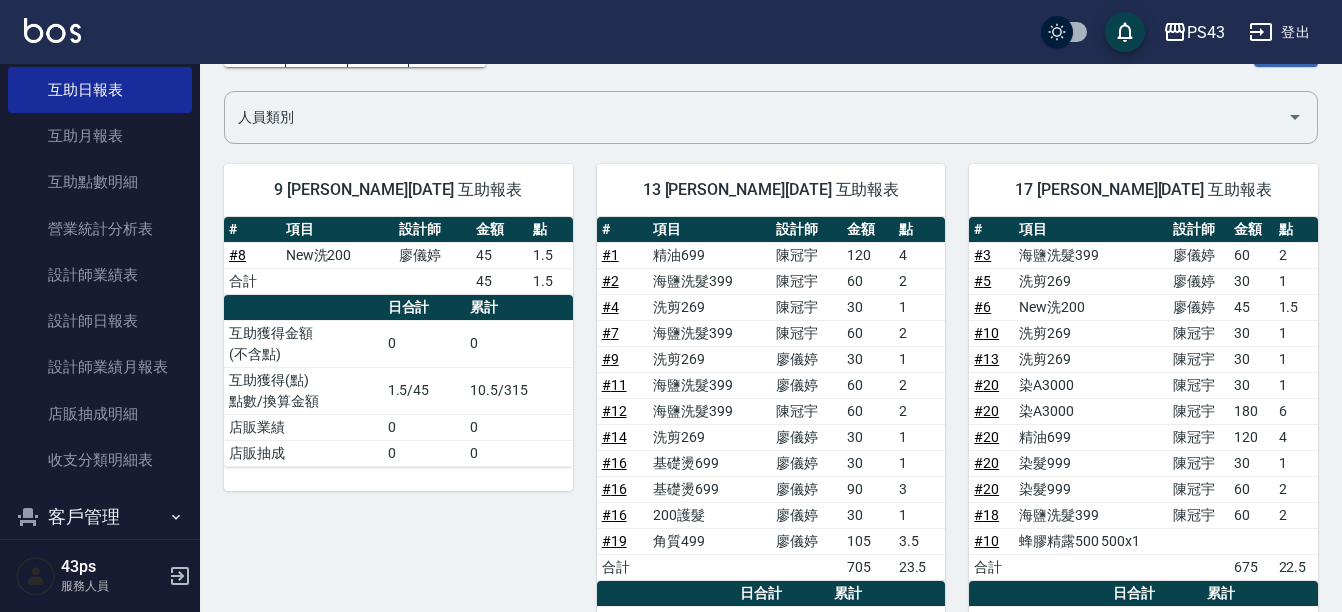 scroll, scrollTop: 20, scrollLeft: 0, axis: vertical 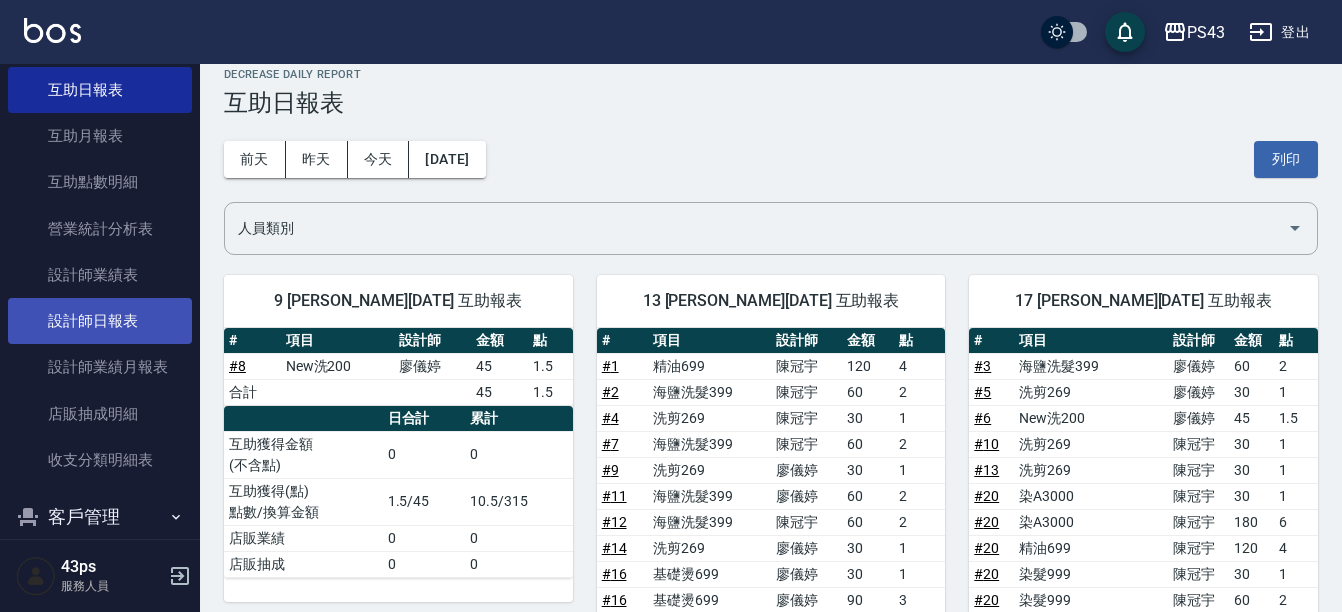 click on "設計師日報表" at bounding box center [100, 321] 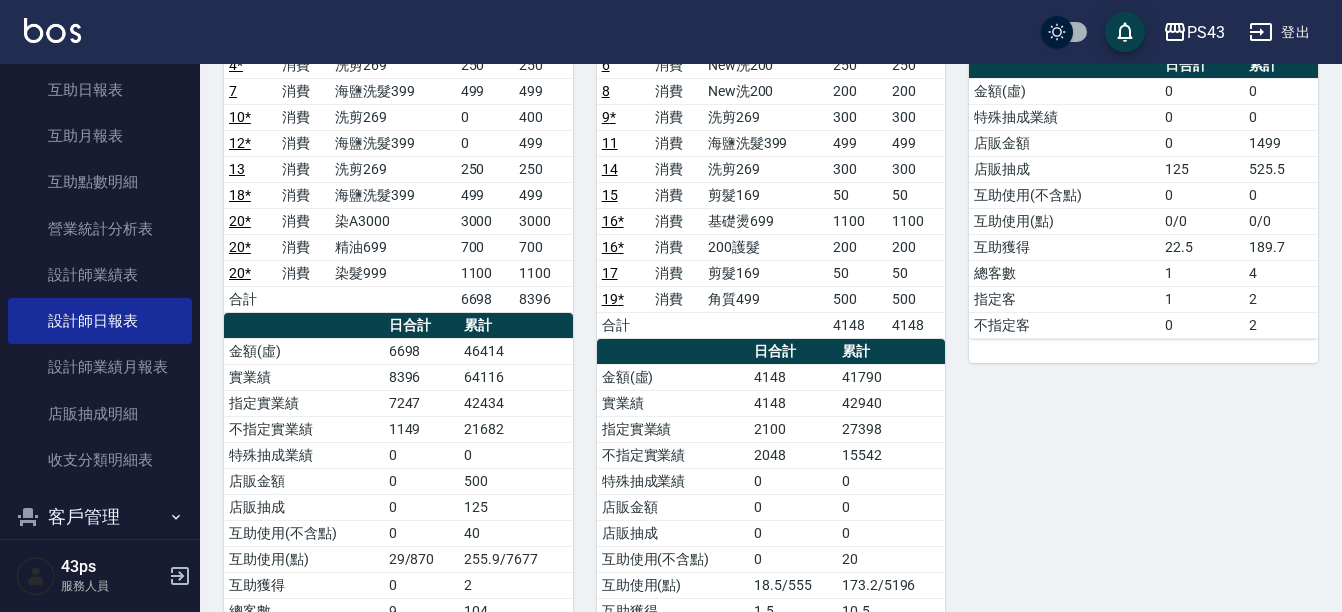 scroll, scrollTop: 0, scrollLeft: 0, axis: both 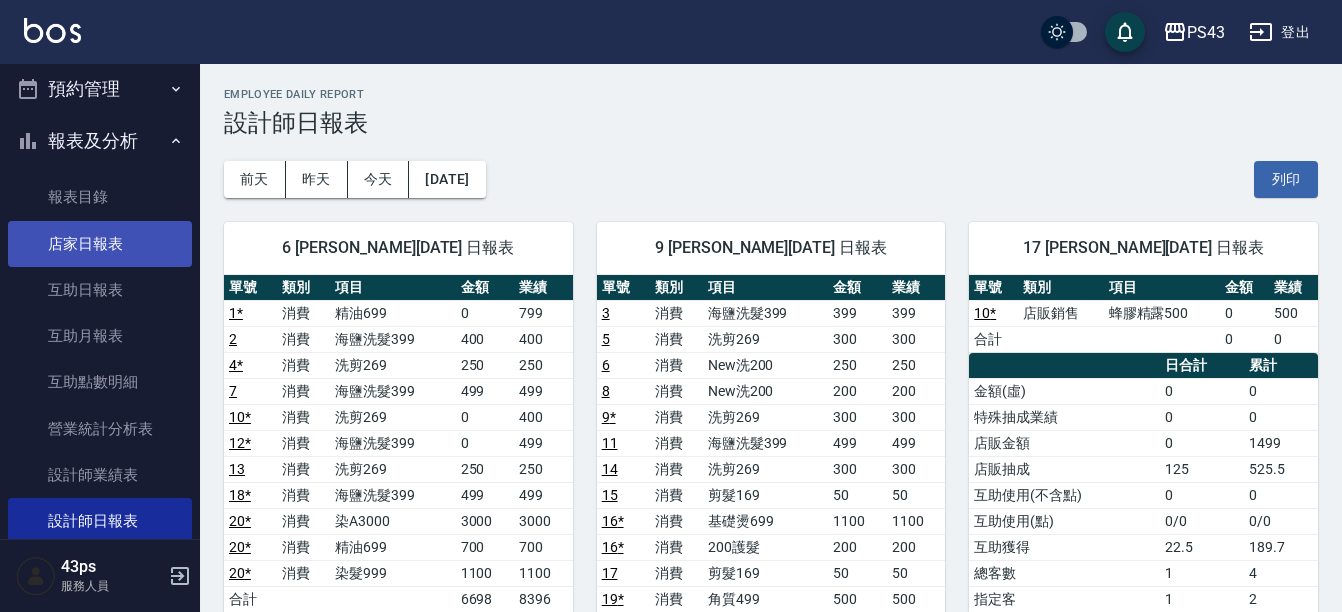 click on "店家日報表" at bounding box center [100, 244] 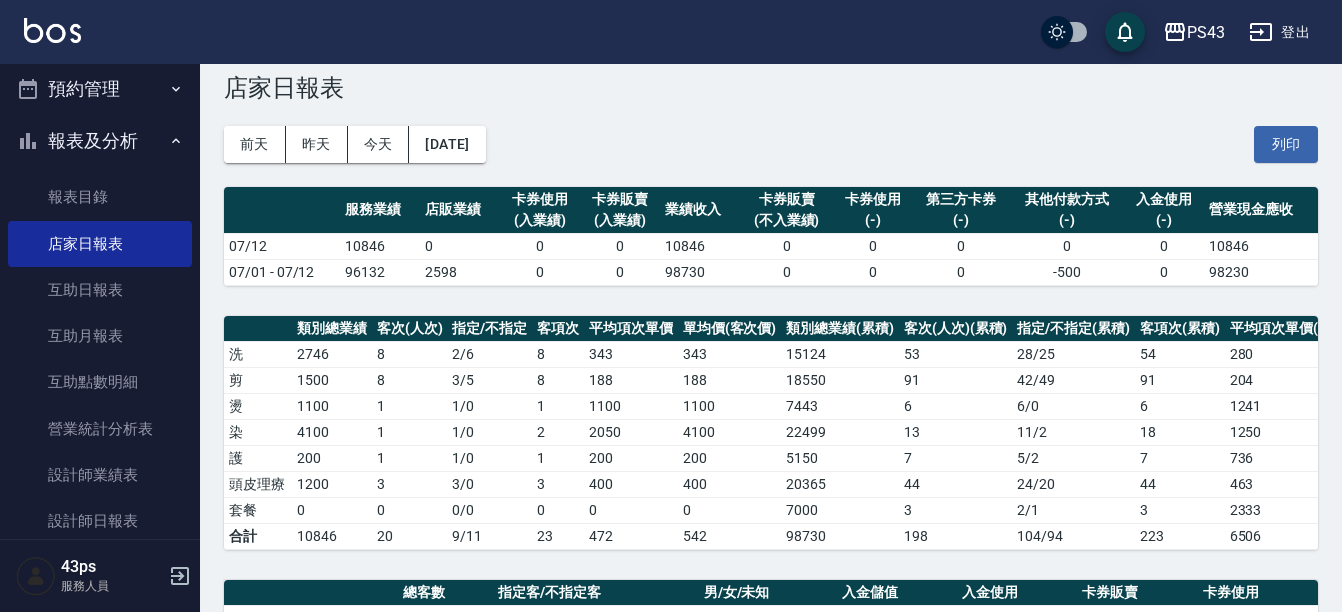 scroll, scrollTop: 0, scrollLeft: 0, axis: both 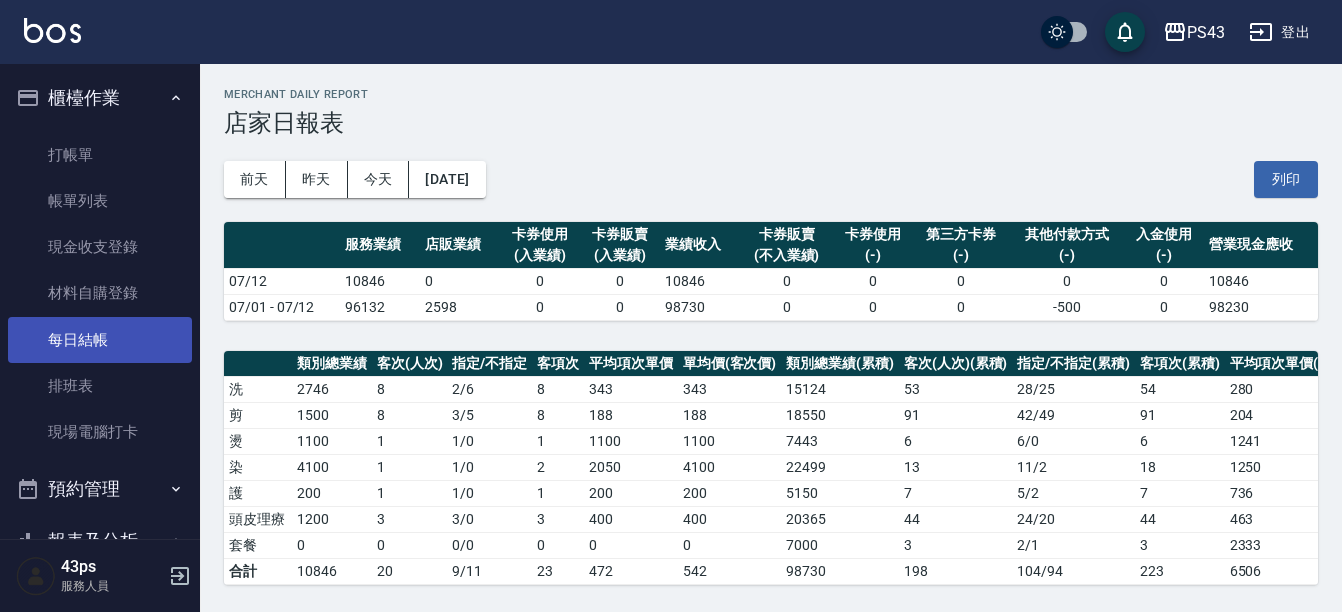 click on "每日結帳" at bounding box center [100, 340] 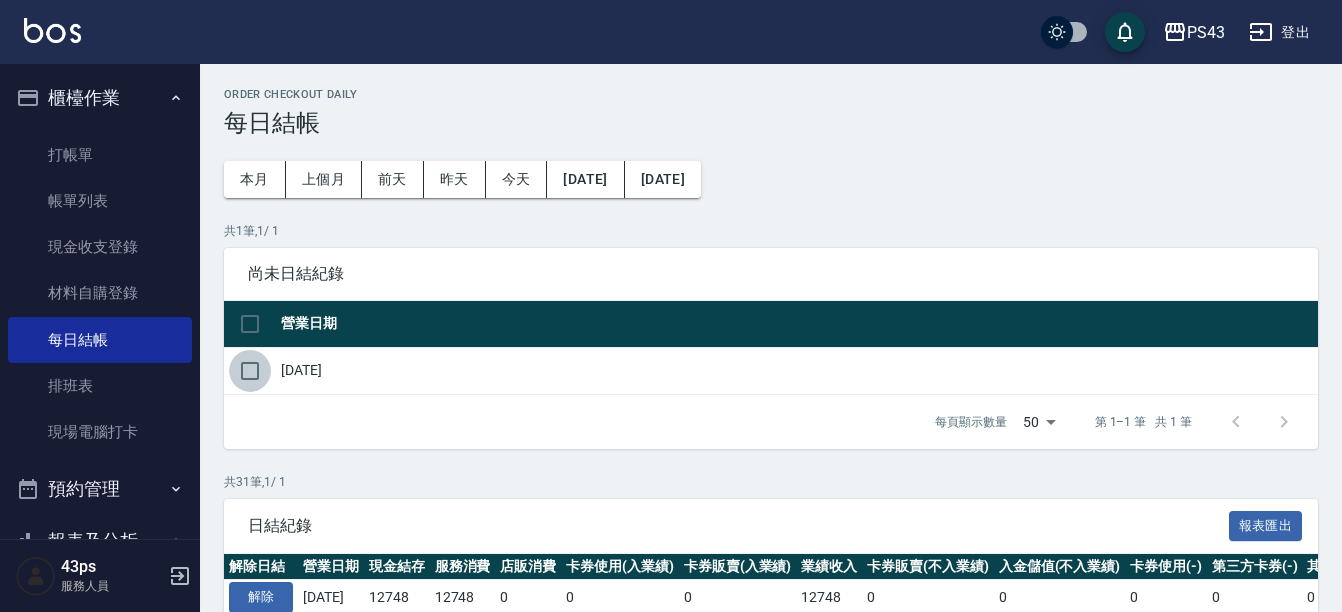 click at bounding box center [250, 371] 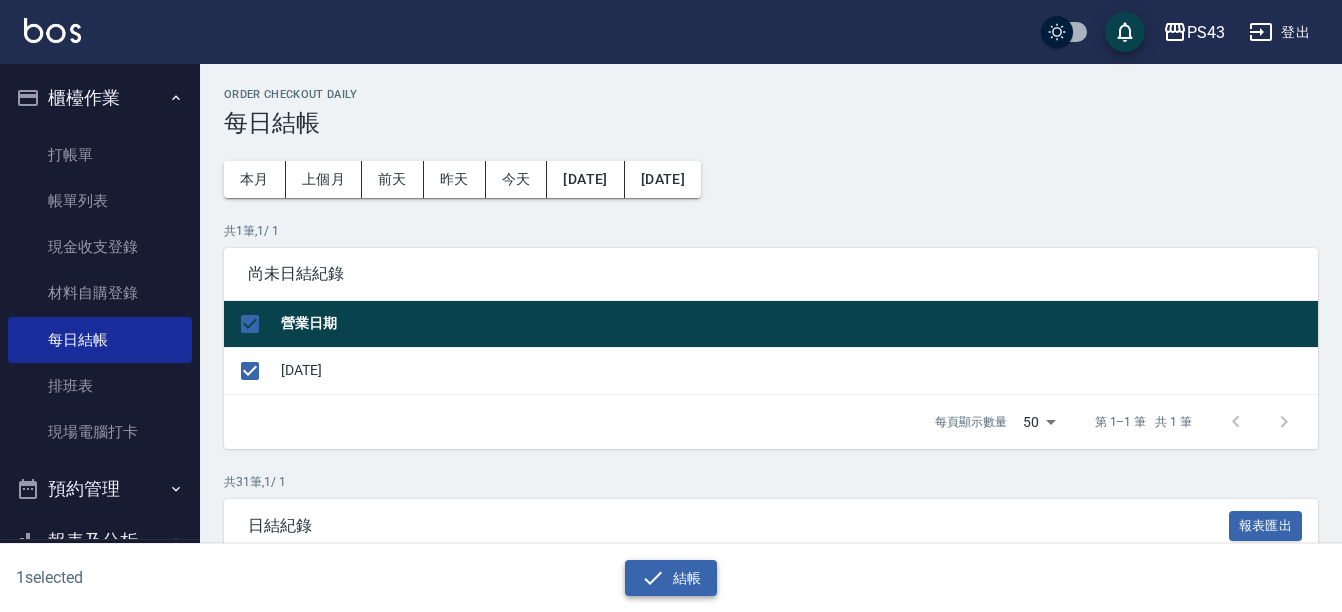 click on "結帳" at bounding box center (671, 578) 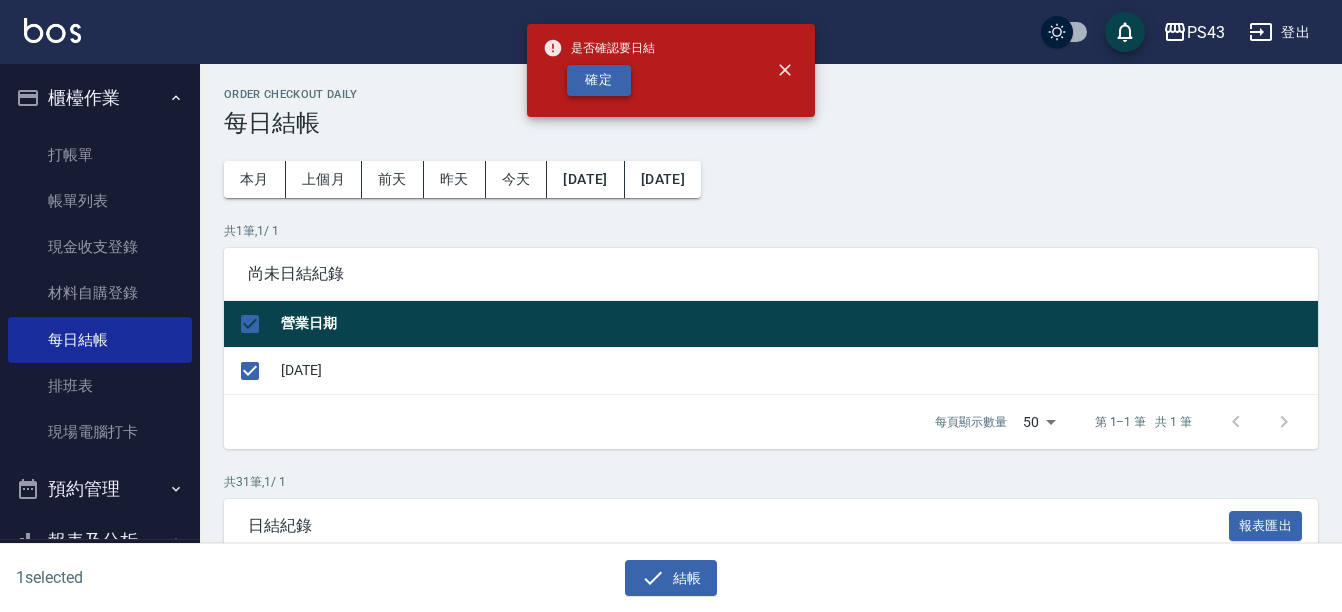 click on "確定" at bounding box center (599, 80) 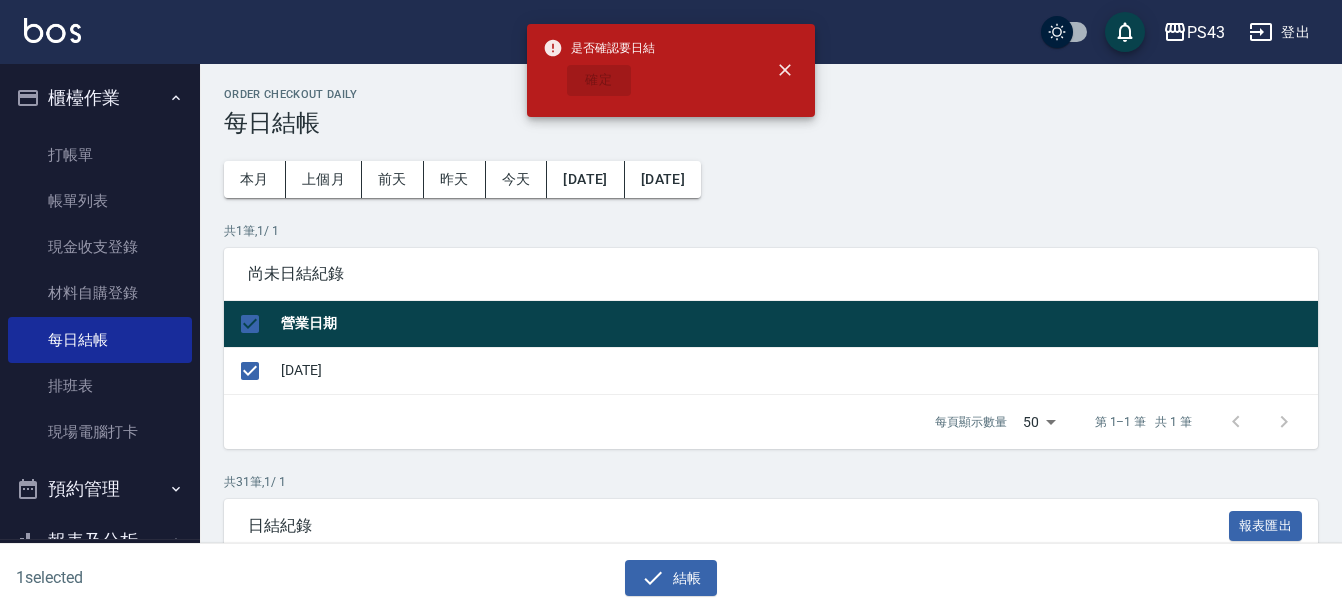 checkbox on "false" 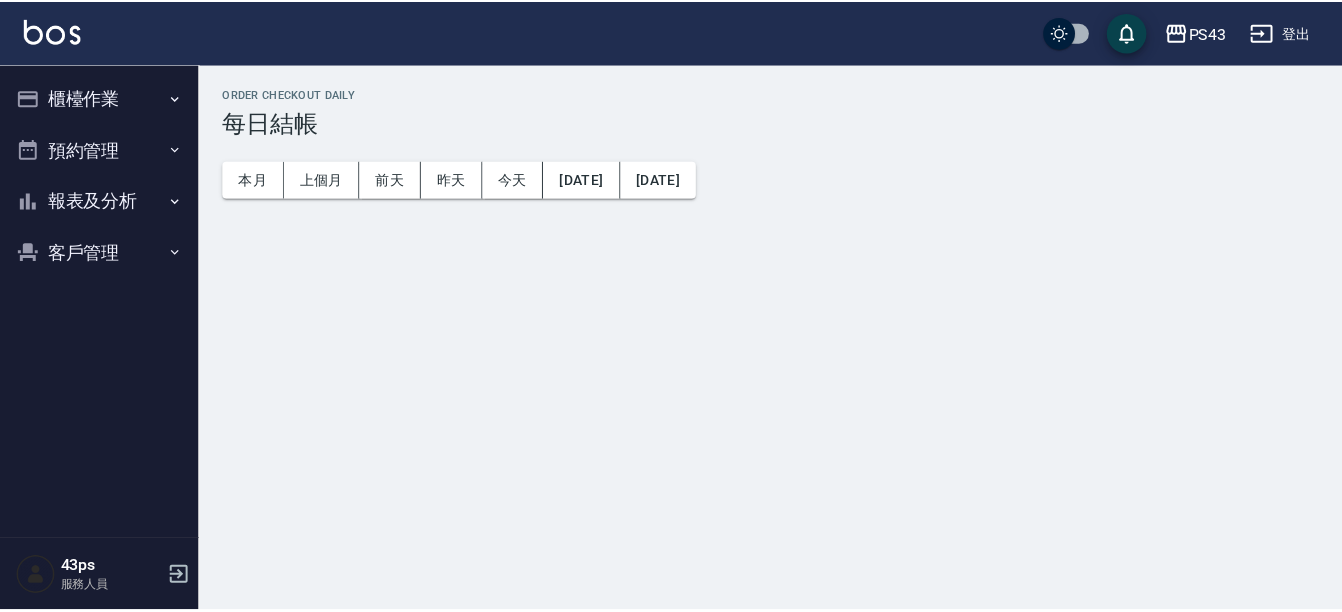 scroll, scrollTop: 0, scrollLeft: 0, axis: both 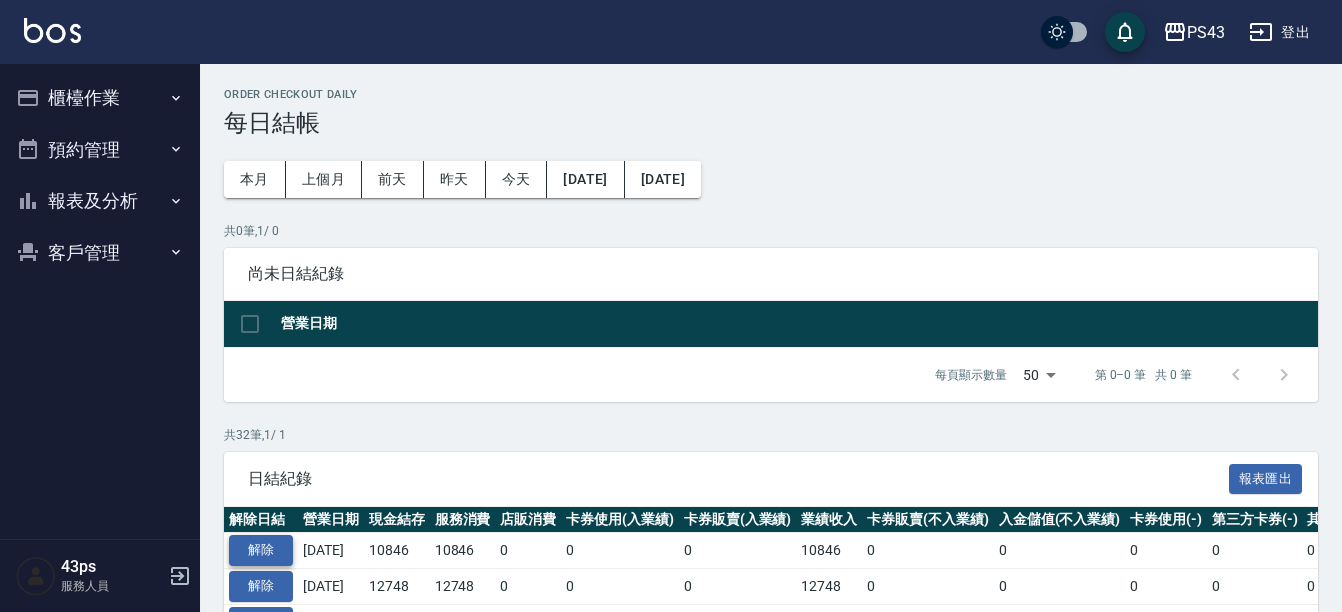 click on "解除" at bounding box center (261, 550) 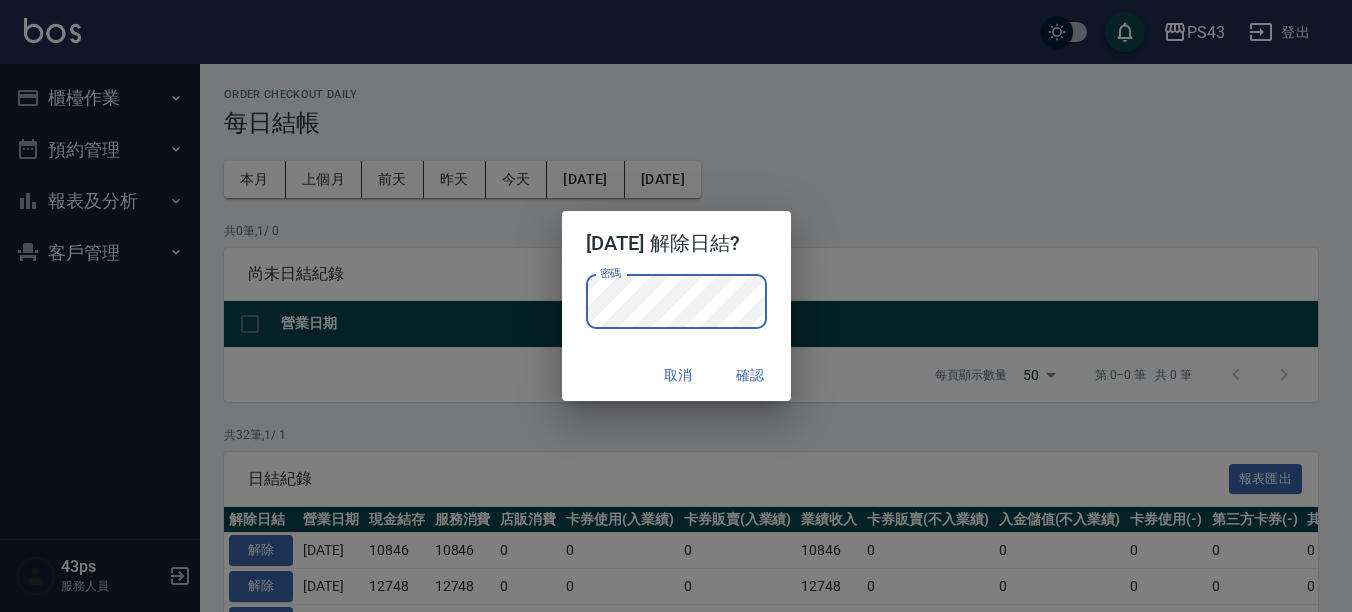 click on "確認" at bounding box center (751, 375) 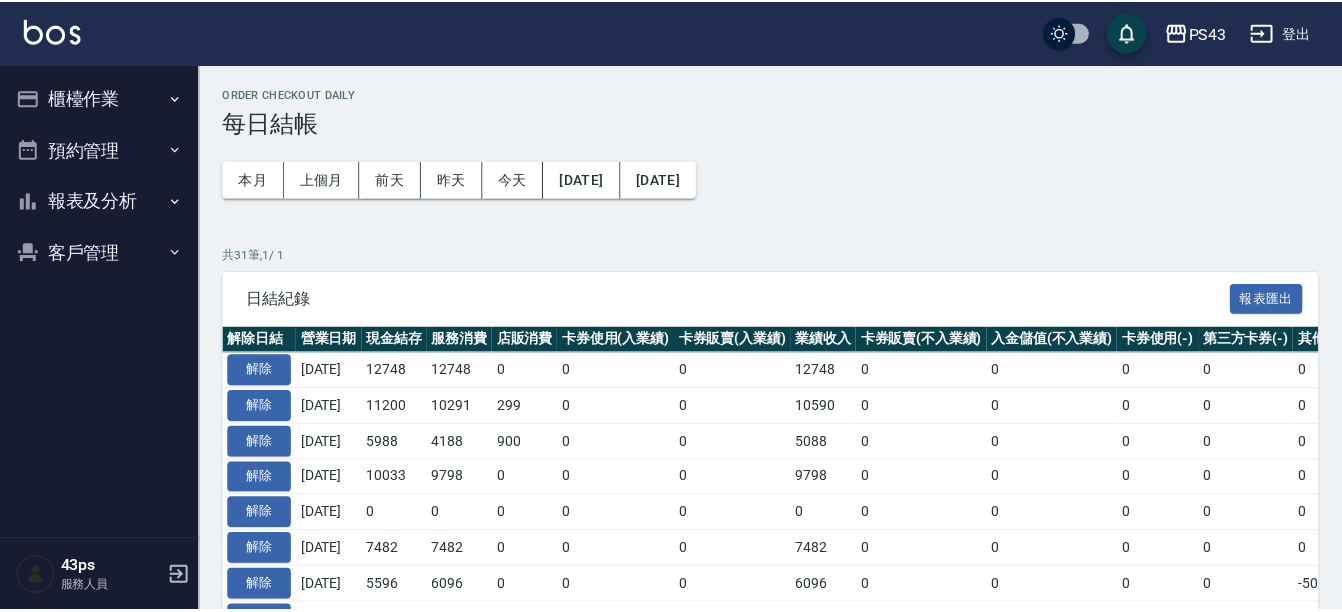 scroll, scrollTop: 0, scrollLeft: 0, axis: both 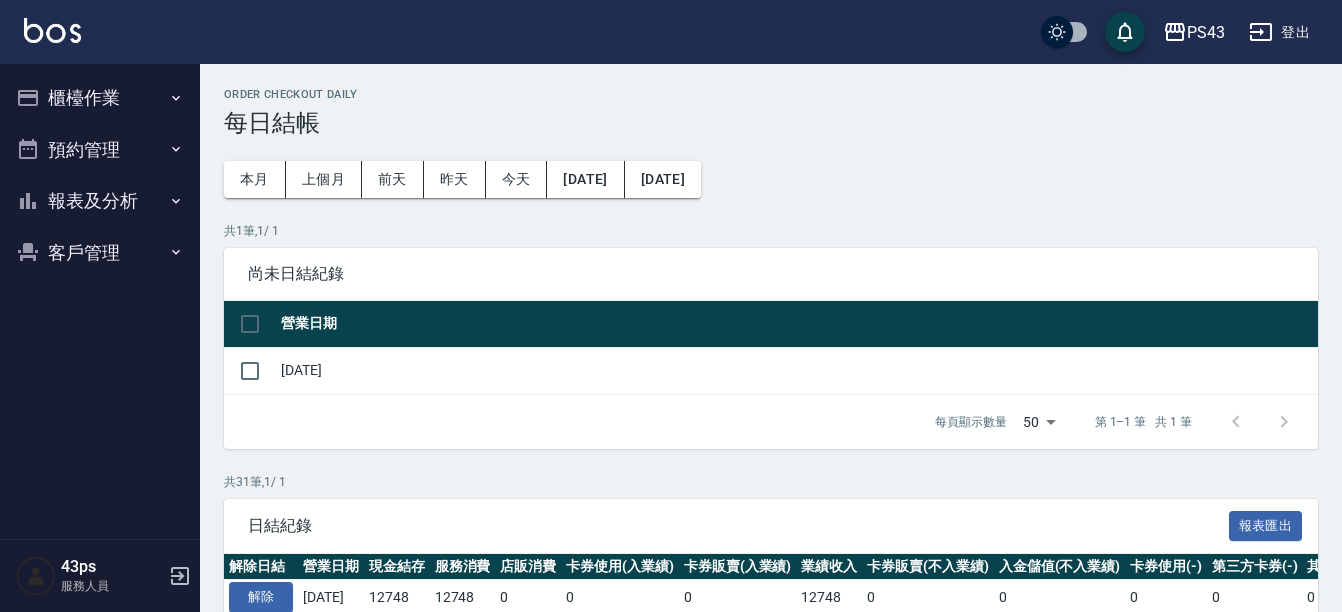 click on "櫃檯作業" at bounding box center (100, 98) 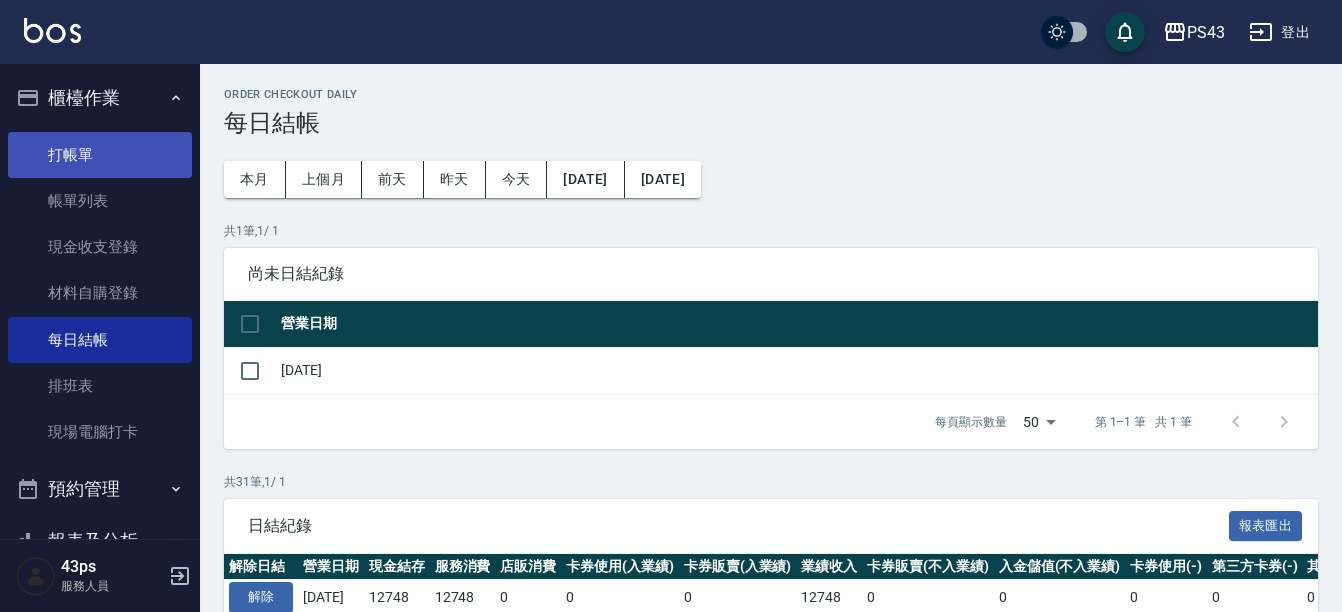 click on "打帳單" at bounding box center (100, 155) 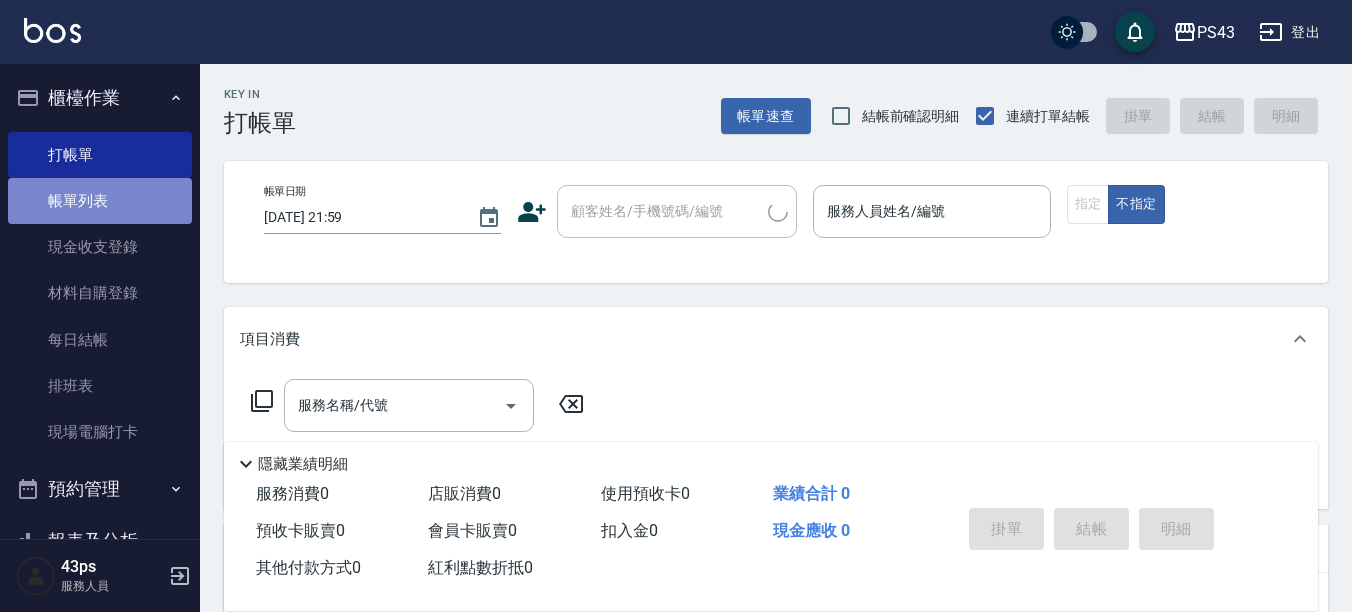 click on "帳單列表" at bounding box center (100, 201) 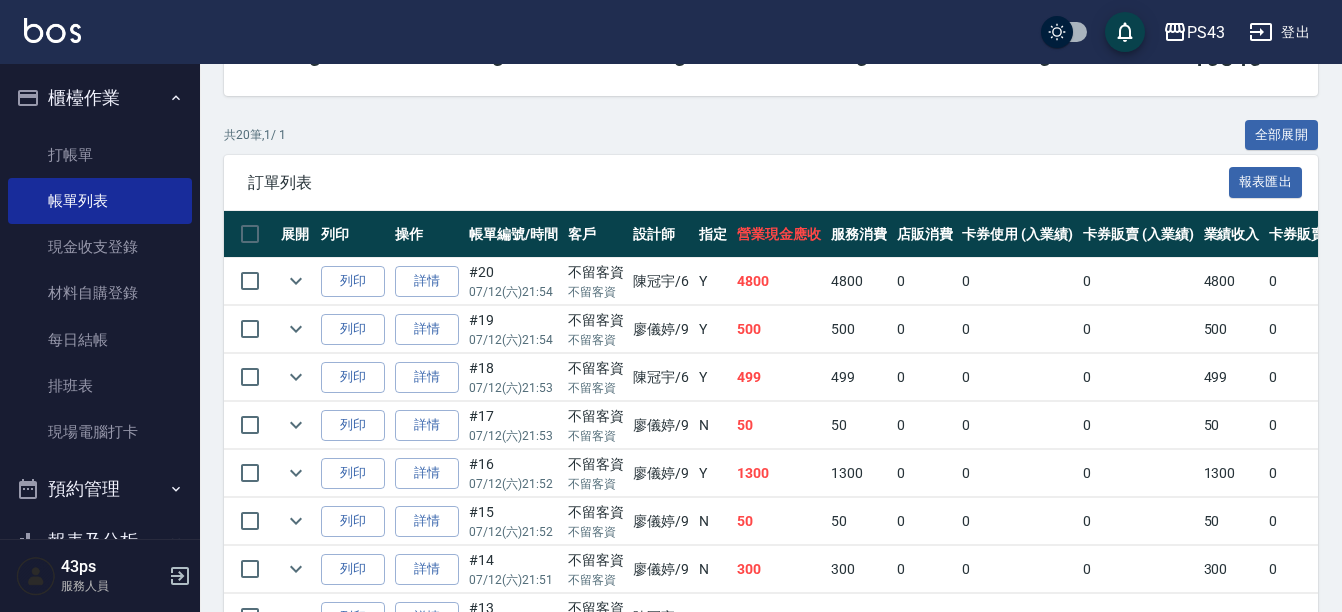 scroll, scrollTop: 406, scrollLeft: 0, axis: vertical 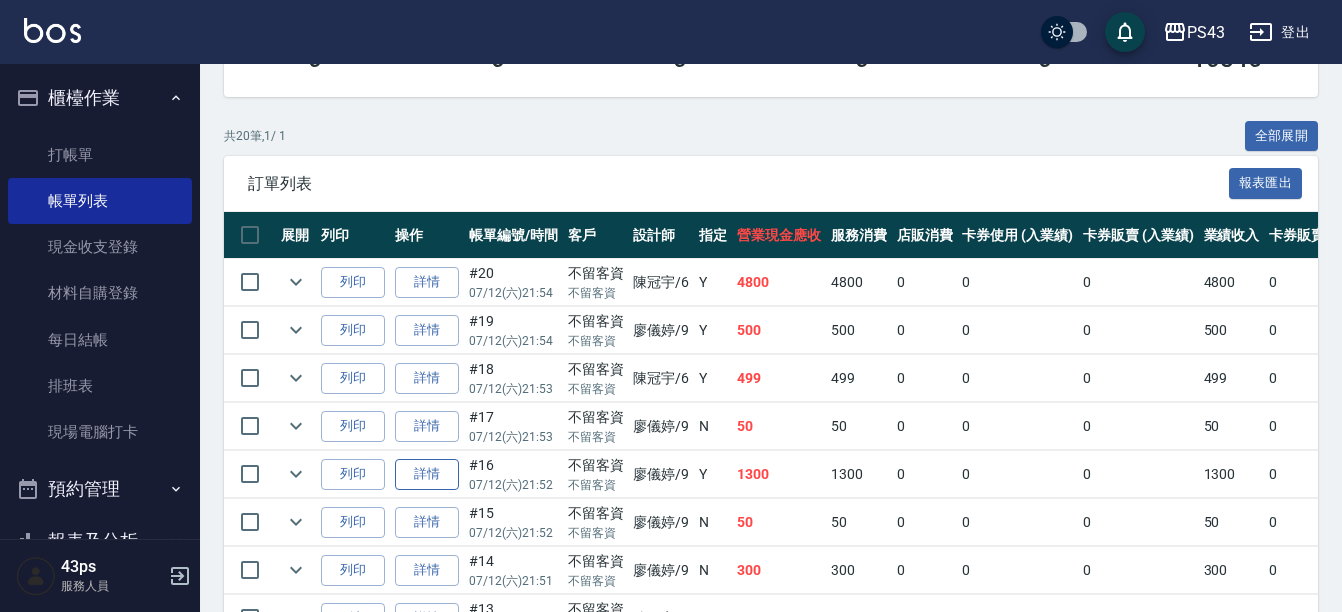 click on "詳情" at bounding box center [427, 474] 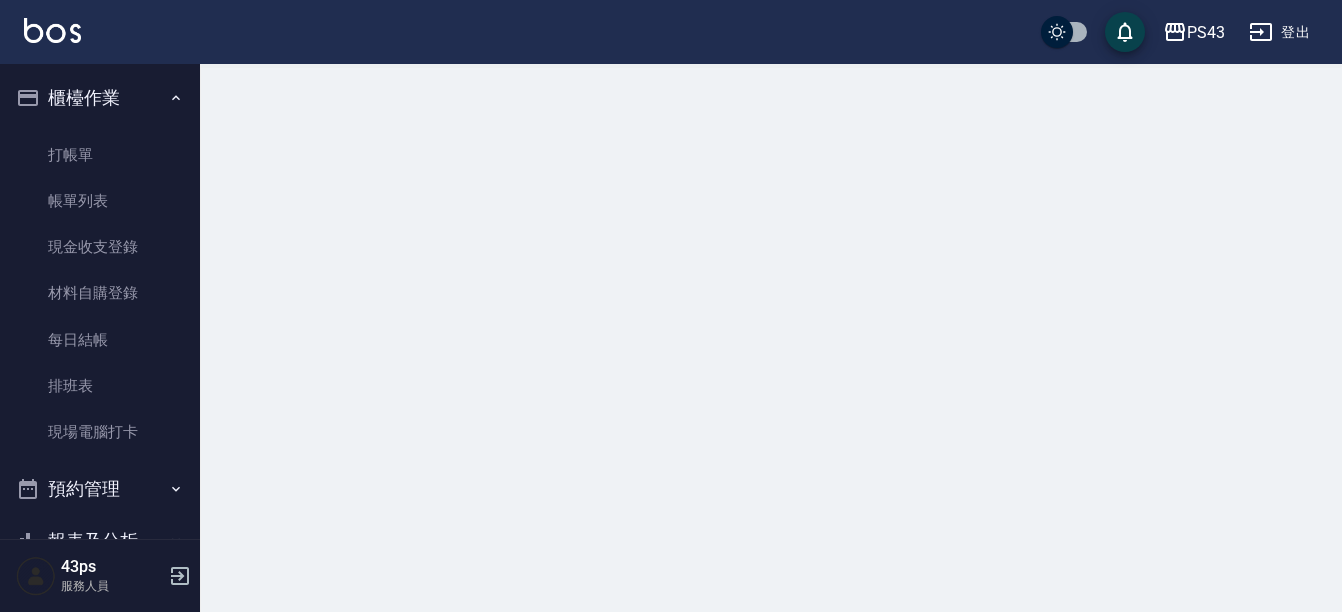 scroll, scrollTop: 0, scrollLeft: 0, axis: both 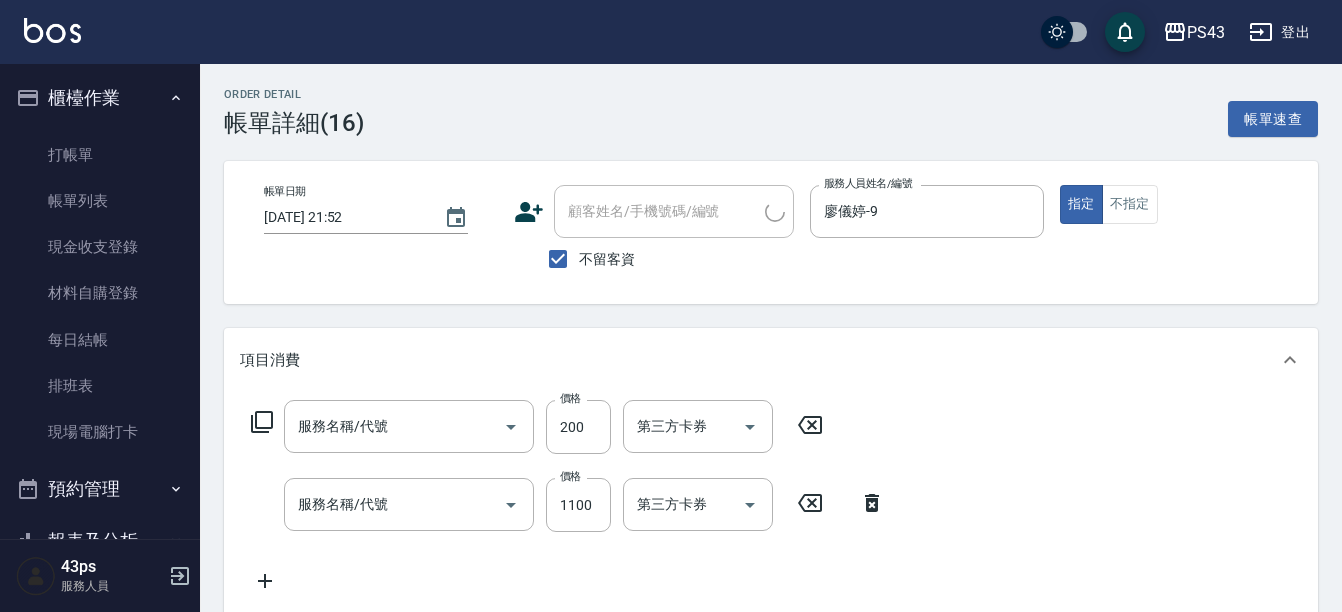 type on "2025/07/12 21:52" 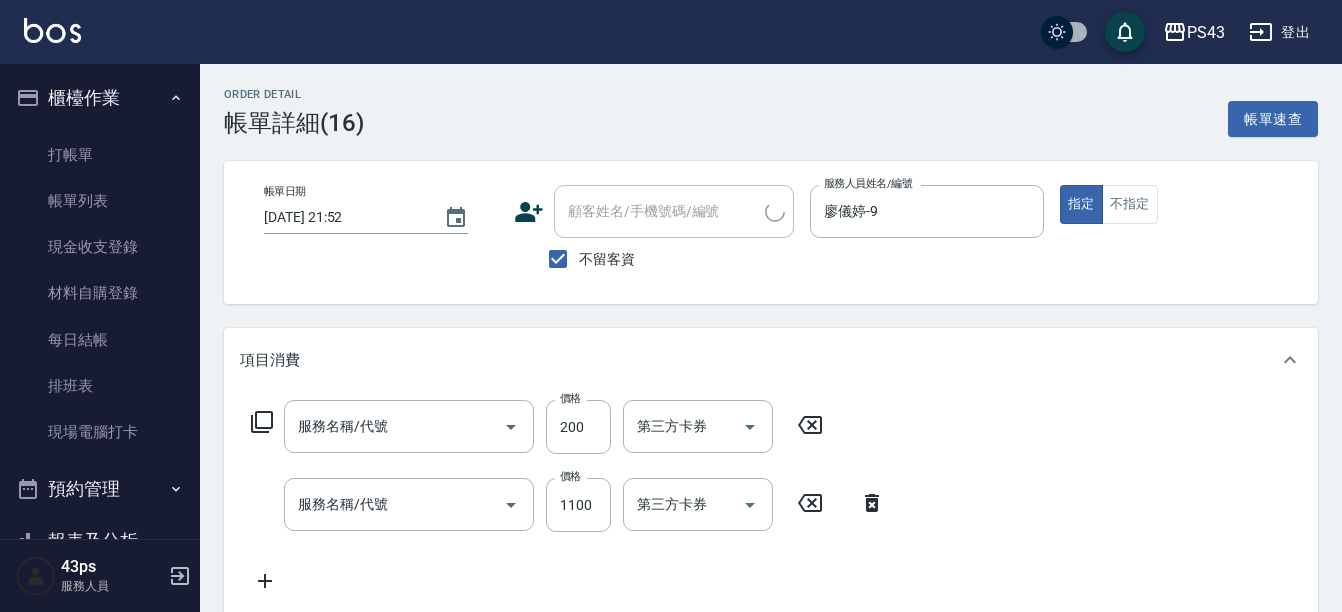 checkbox on "true" 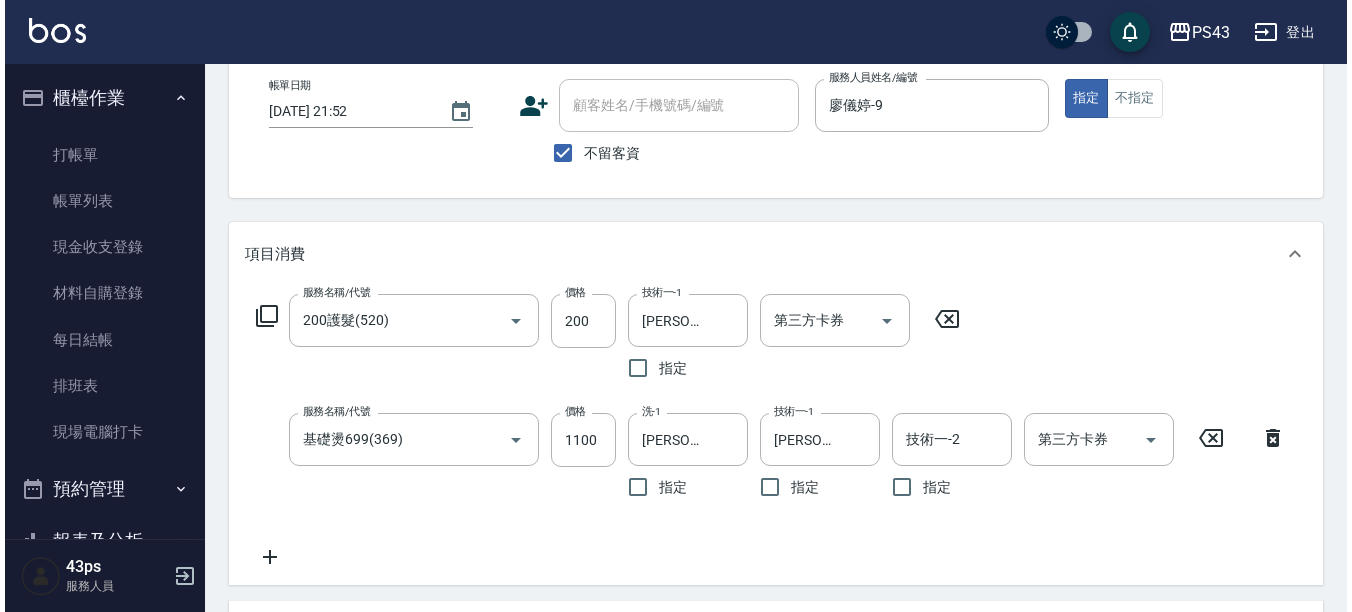 scroll, scrollTop: 100, scrollLeft: 0, axis: vertical 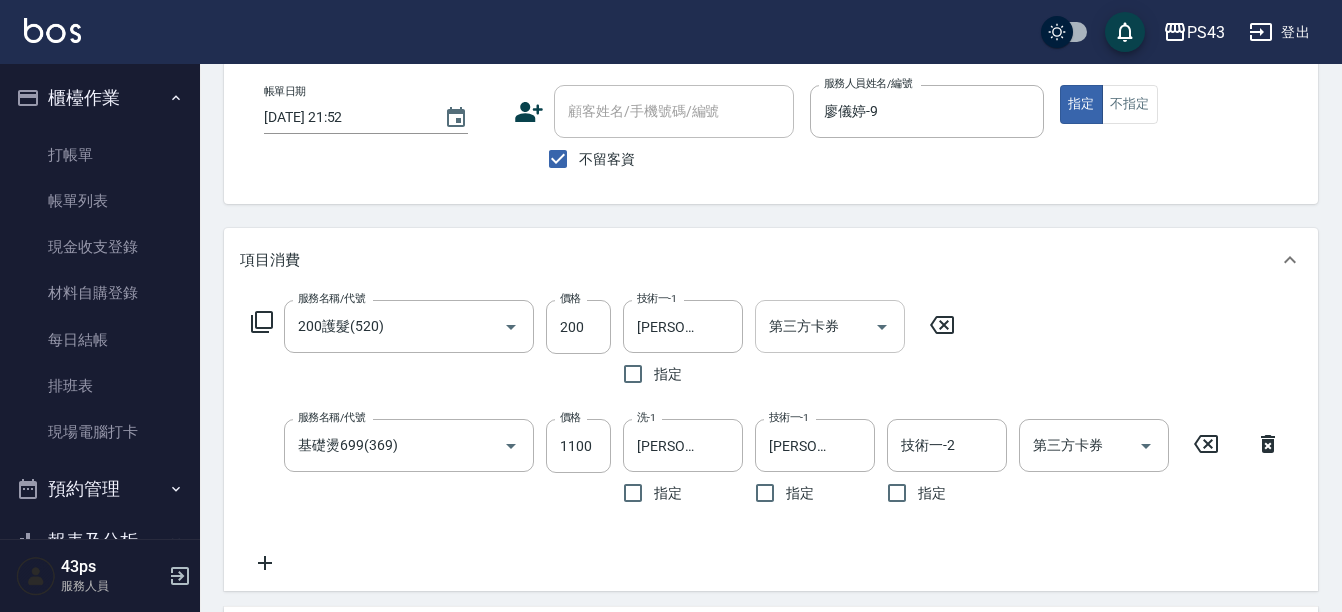 click on "第三方卡券" at bounding box center (815, 326) 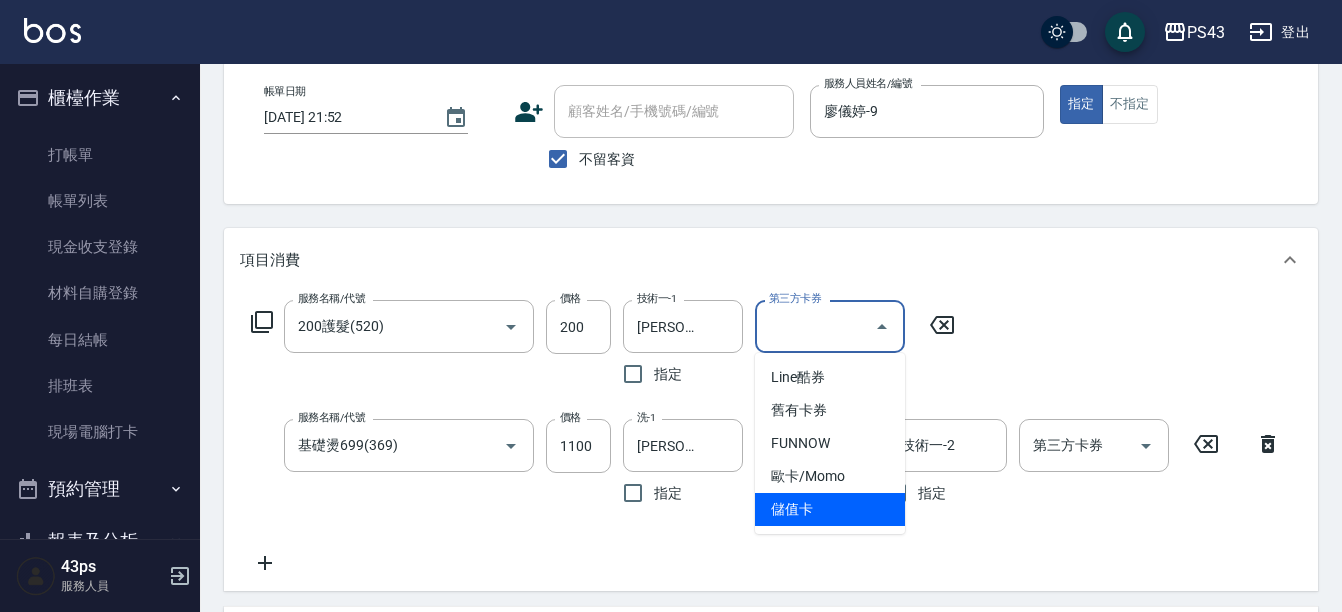 click on "儲值卡" at bounding box center [830, 509] 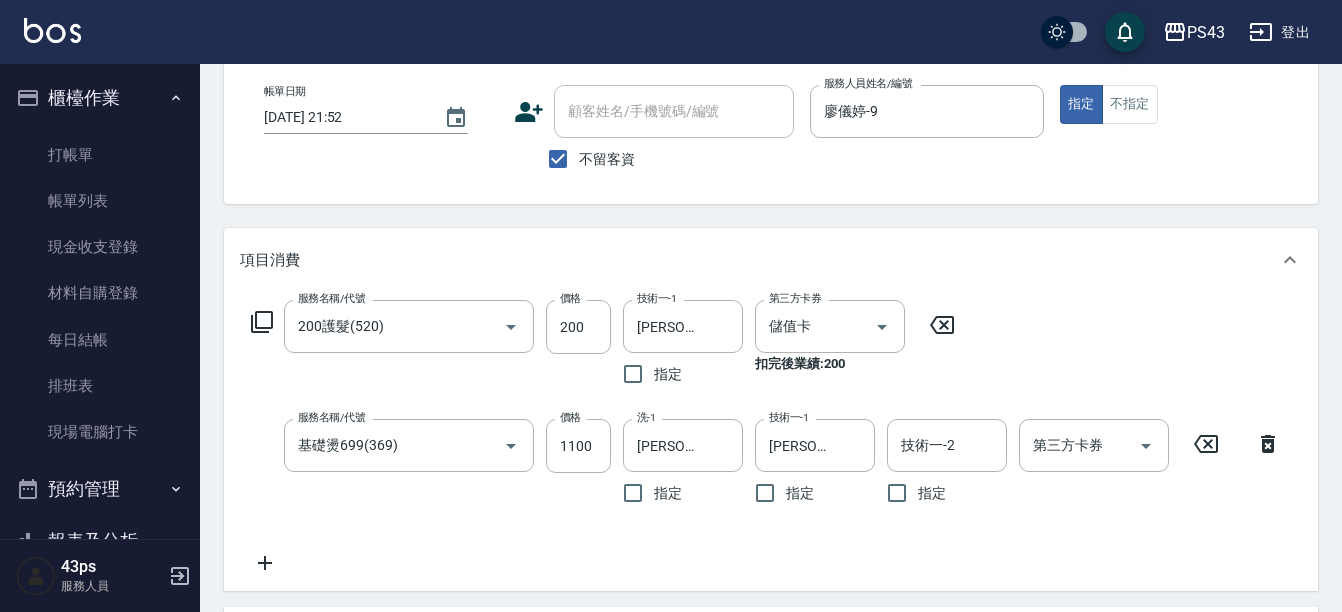 click 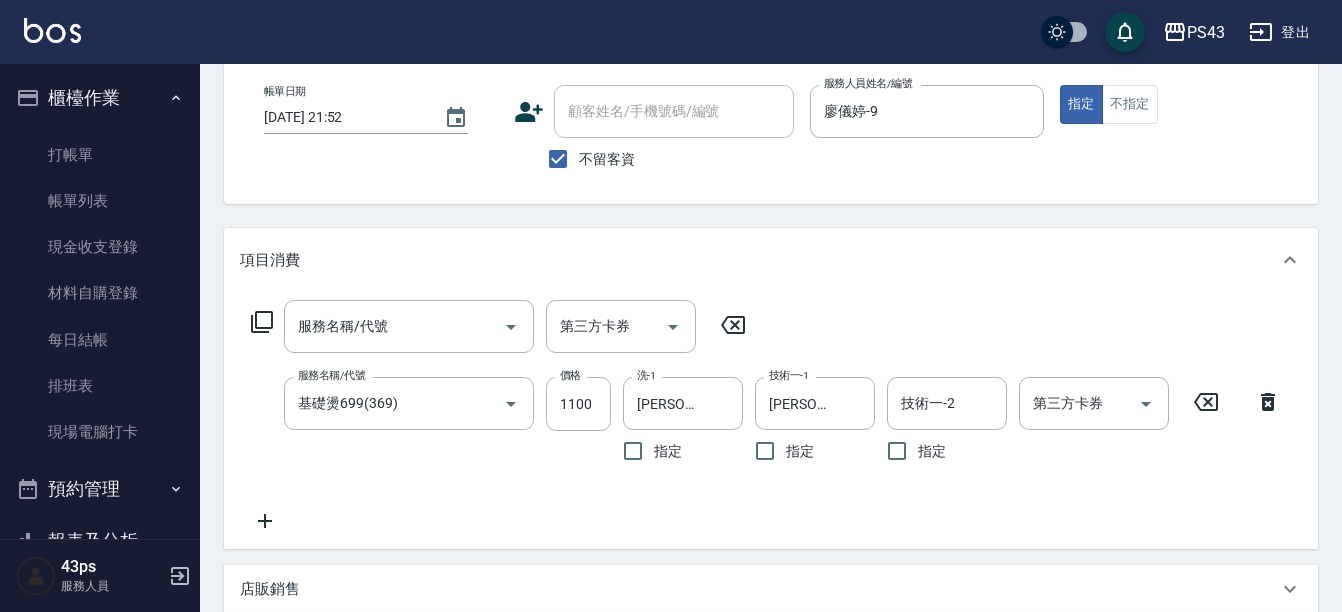 click 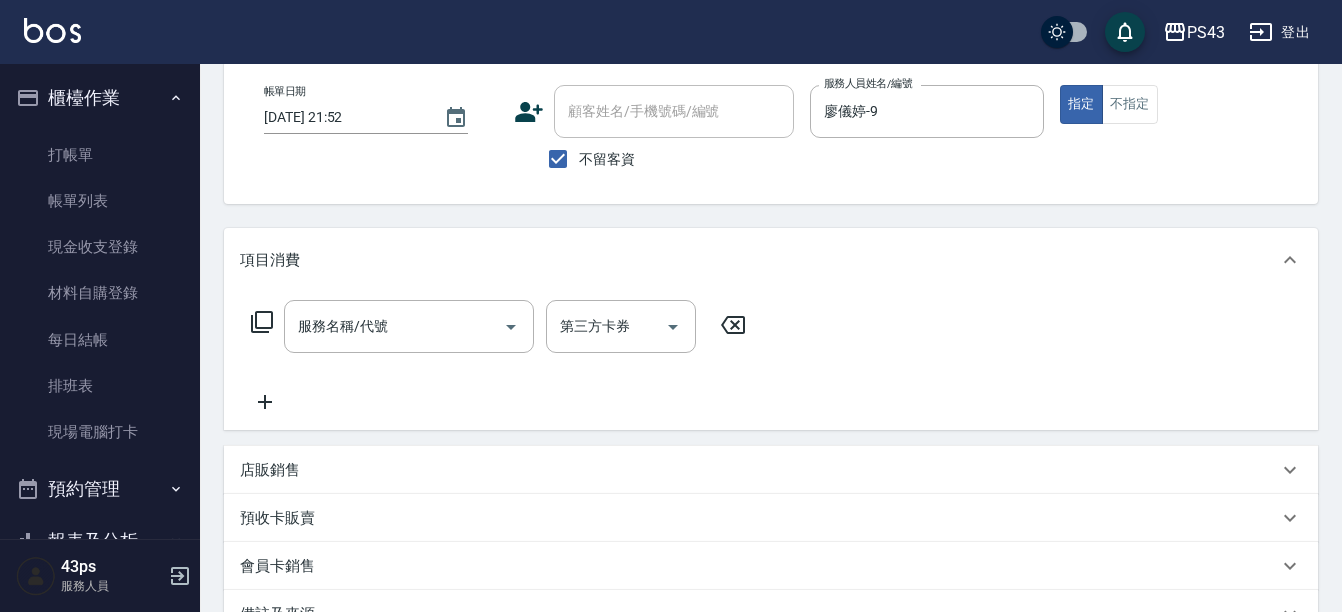 click 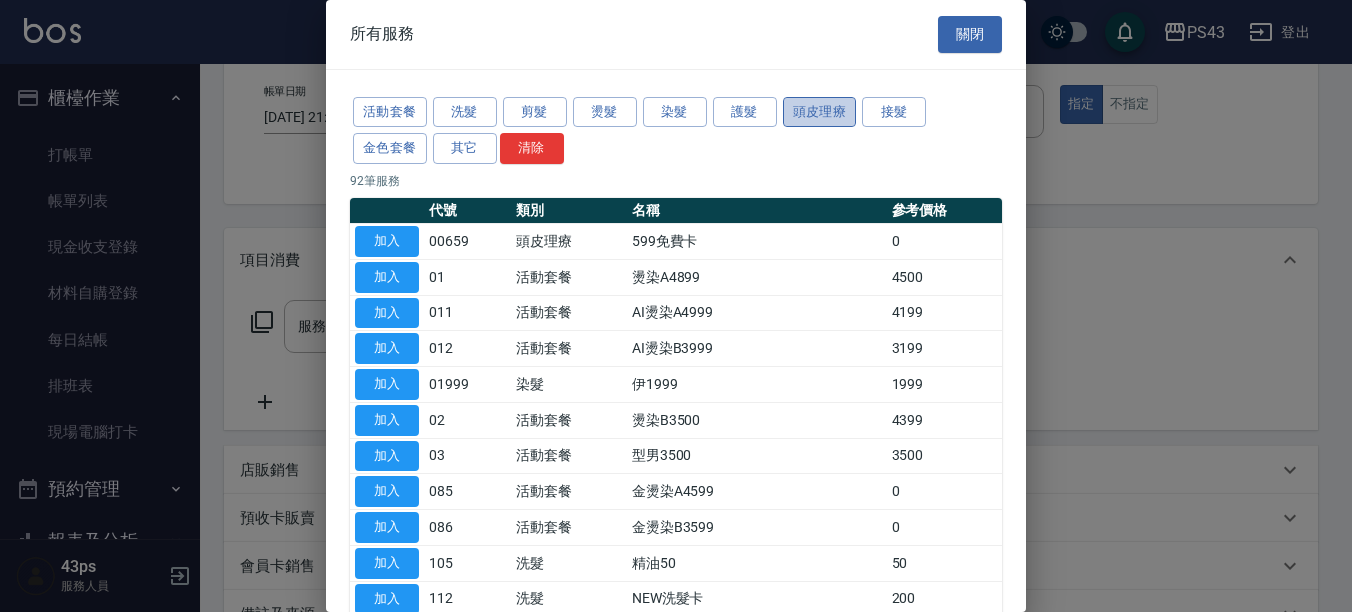 click on "頭皮理療" at bounding box center [820, 112] 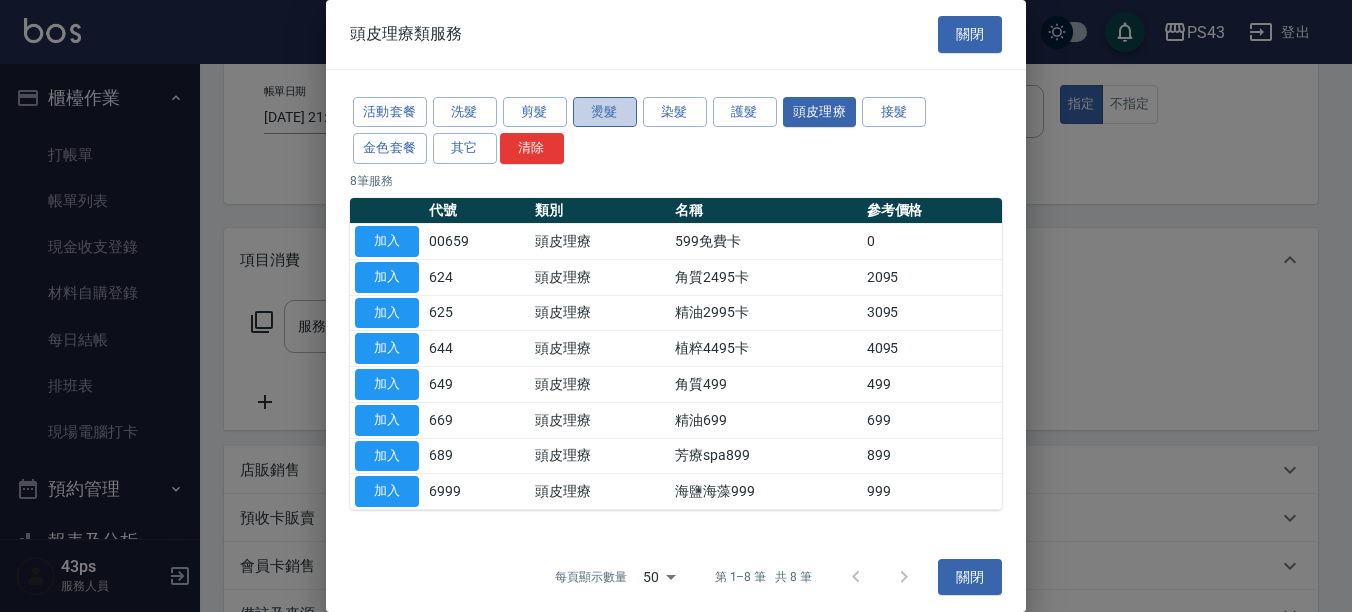 click on "燙髮" at bounding box center (605, 112) 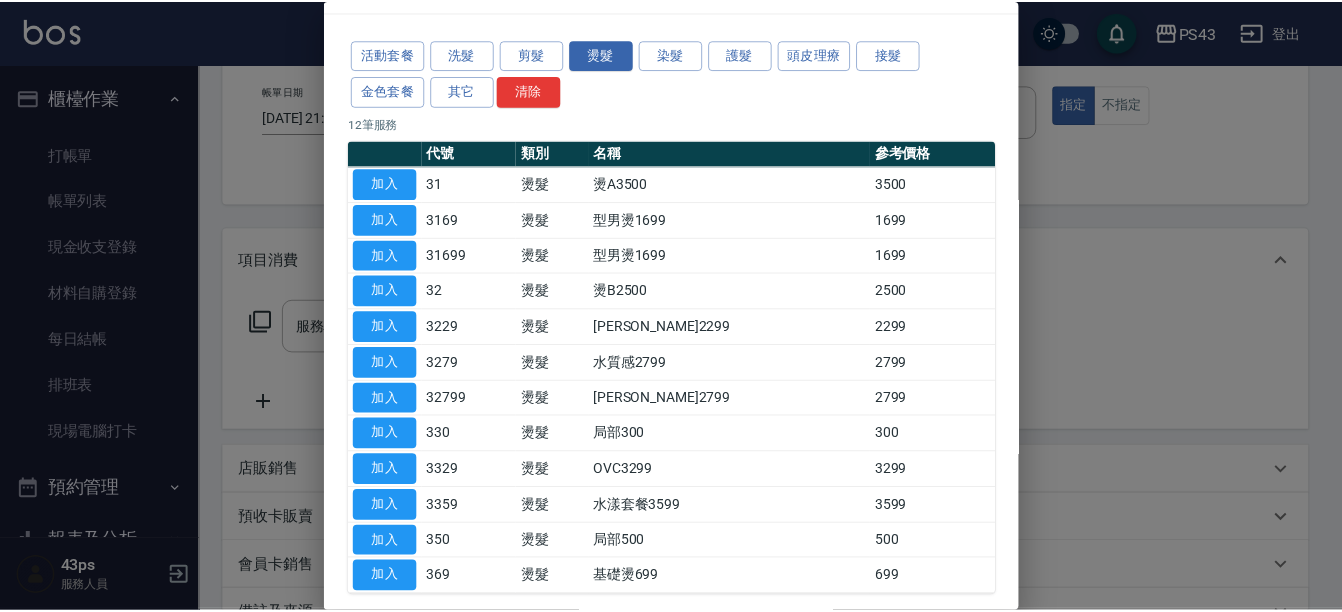 scroll, scrollTop: 100, scrollLeft: 0, axis: vertical 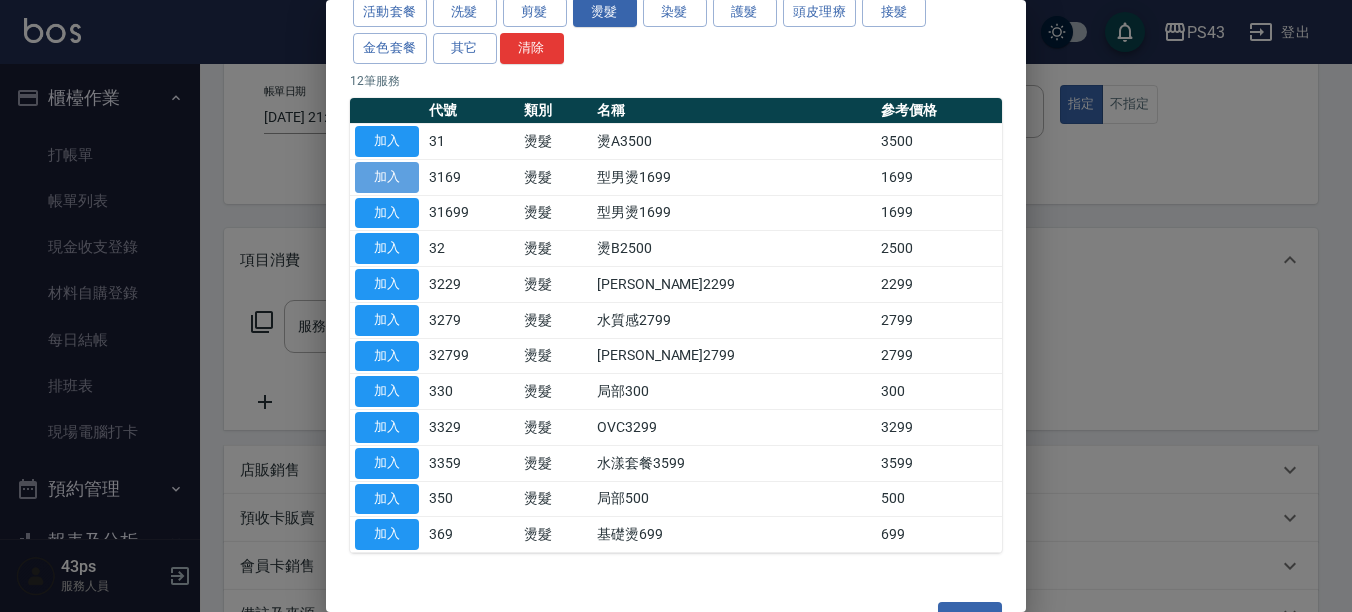 click on "加入" at bounding box center (387, 177) 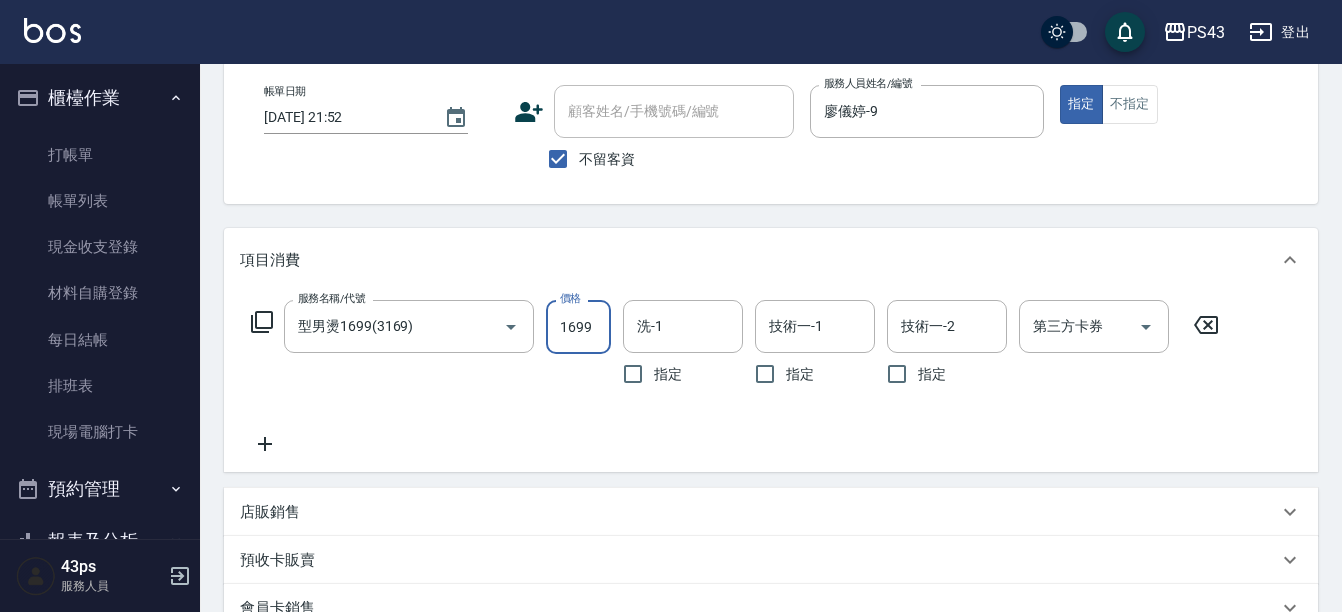 click on "1699" at bounding box center [578, 327] 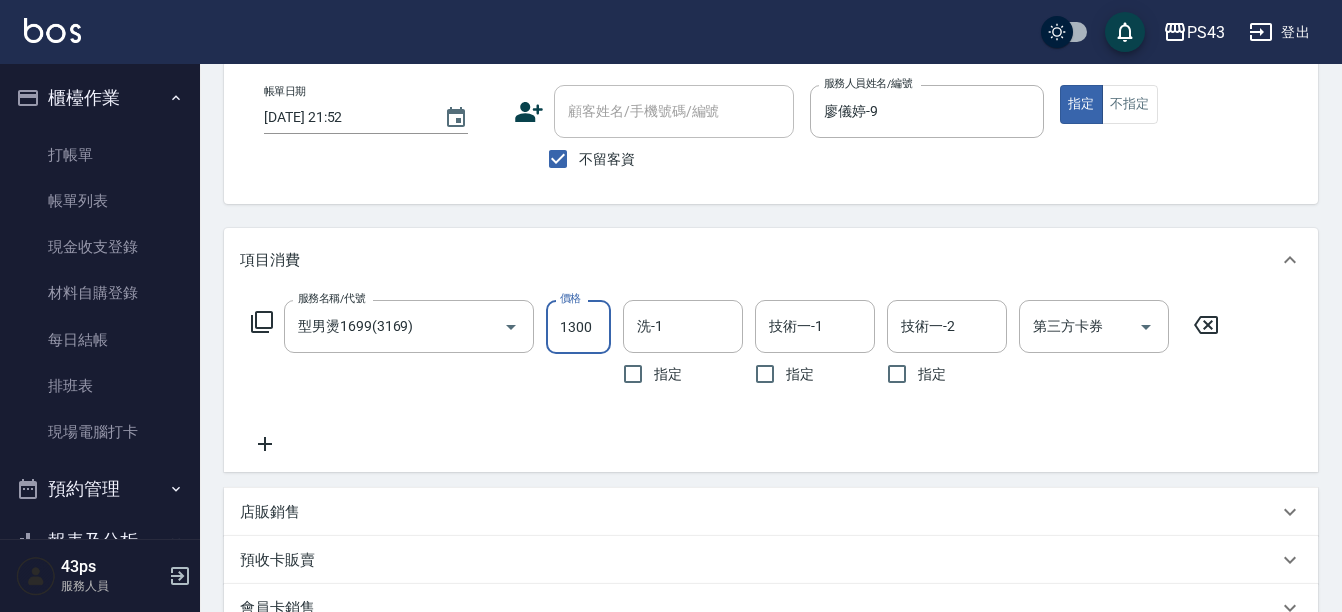 type on "1300" 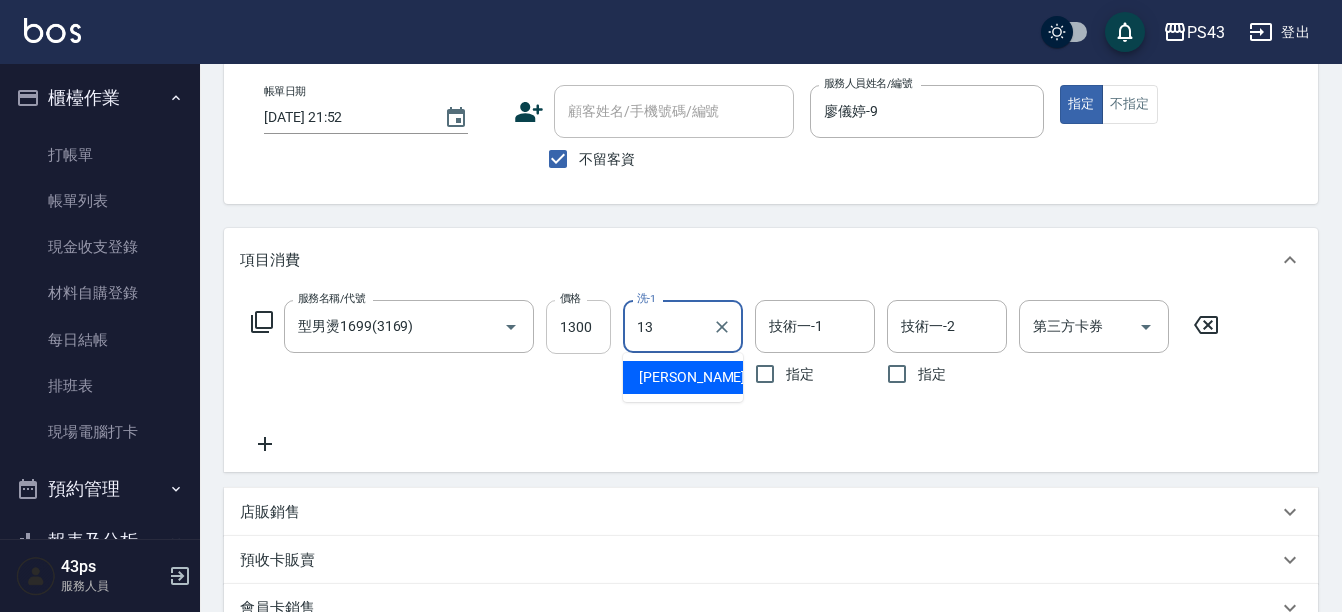 type on "李怡芳-13" 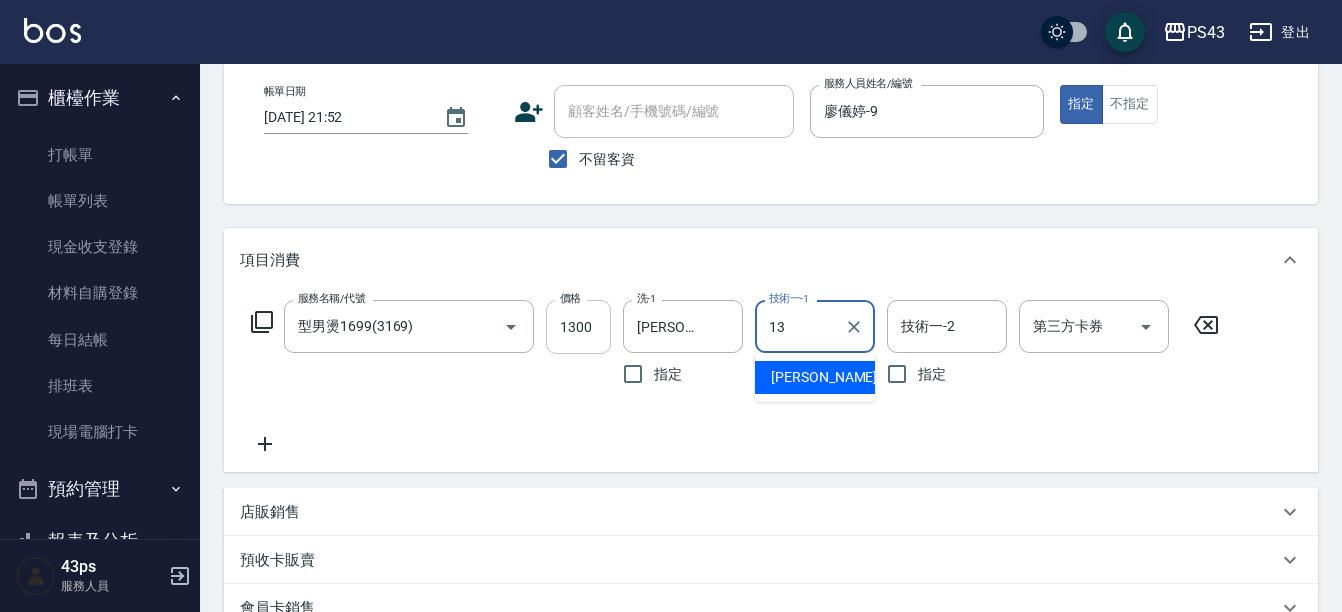 type on "李怡芳-13" 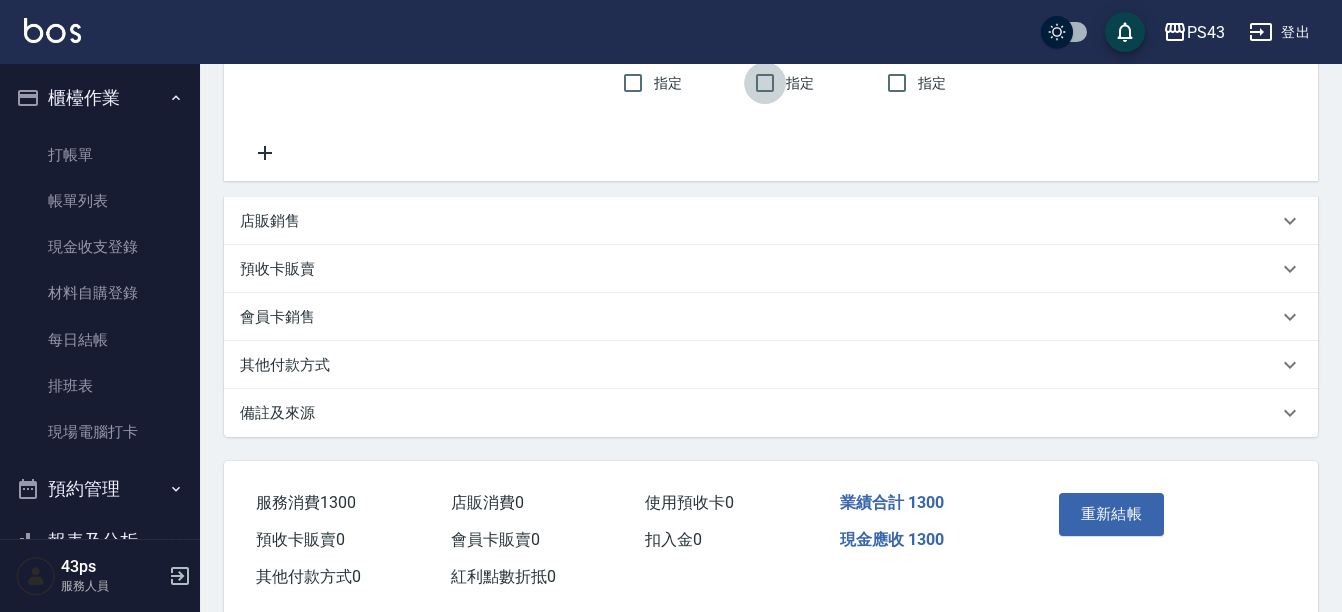 scroll, scrollTop: 400, scrollLeft: 0, axis: vertical 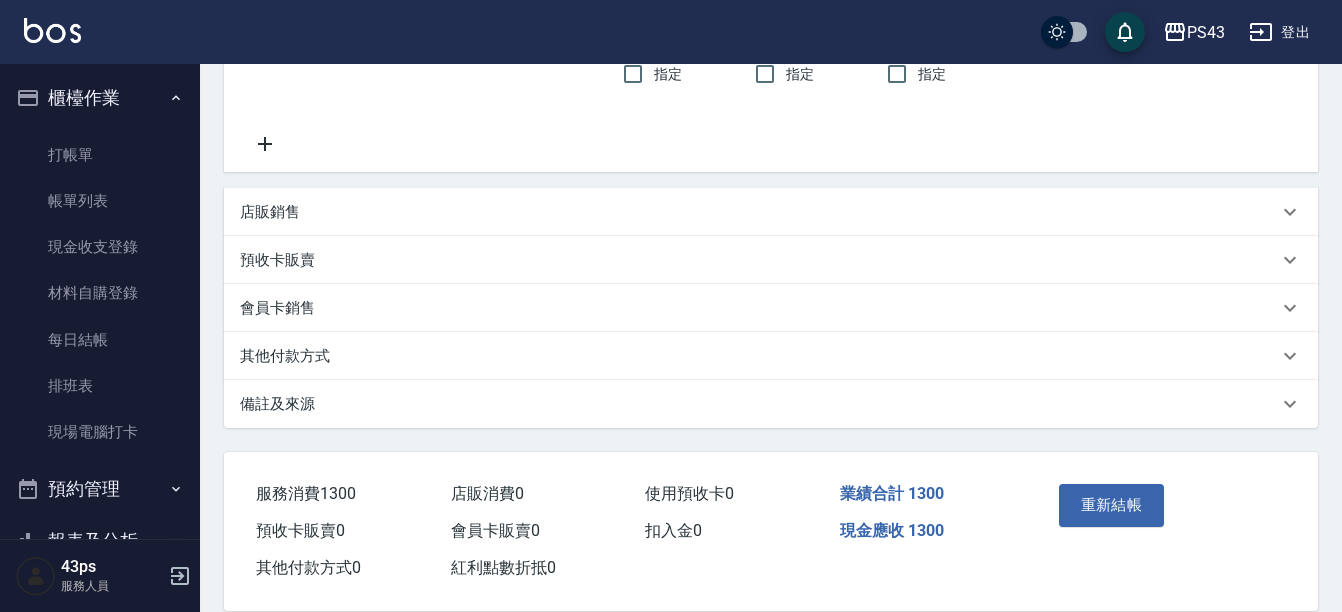 click on "其他付款方式" at bounding box center (759, 356) 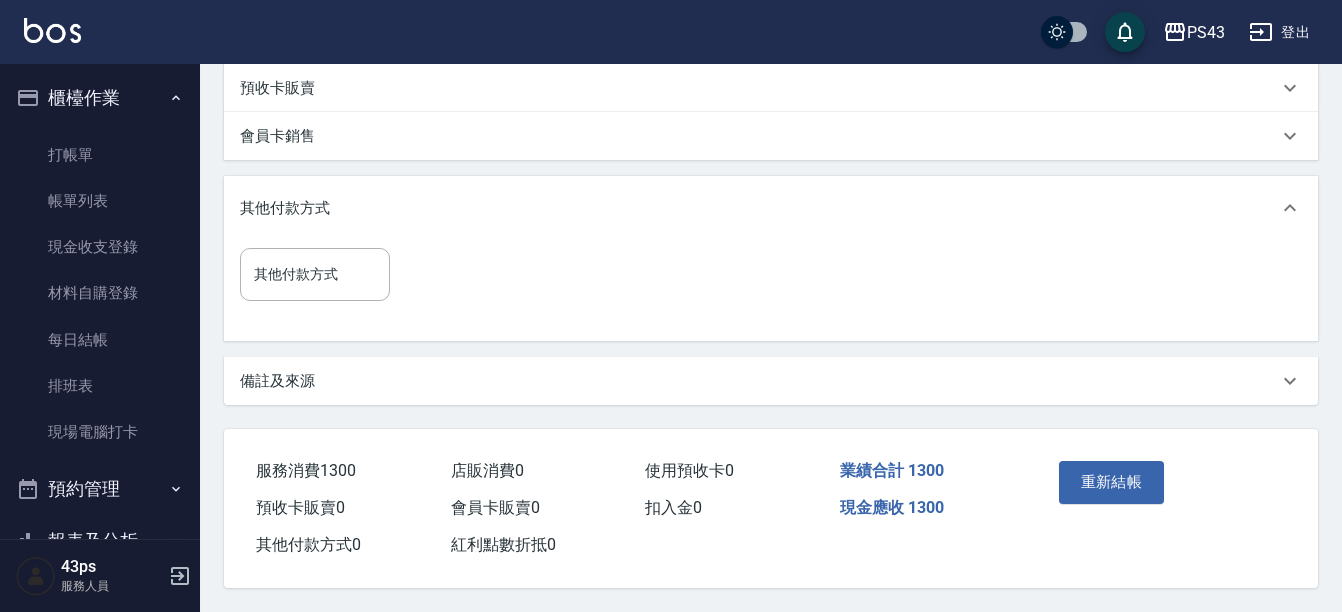 scroll, scrollTop: 581, scrollLeft: 0, axis: vertical 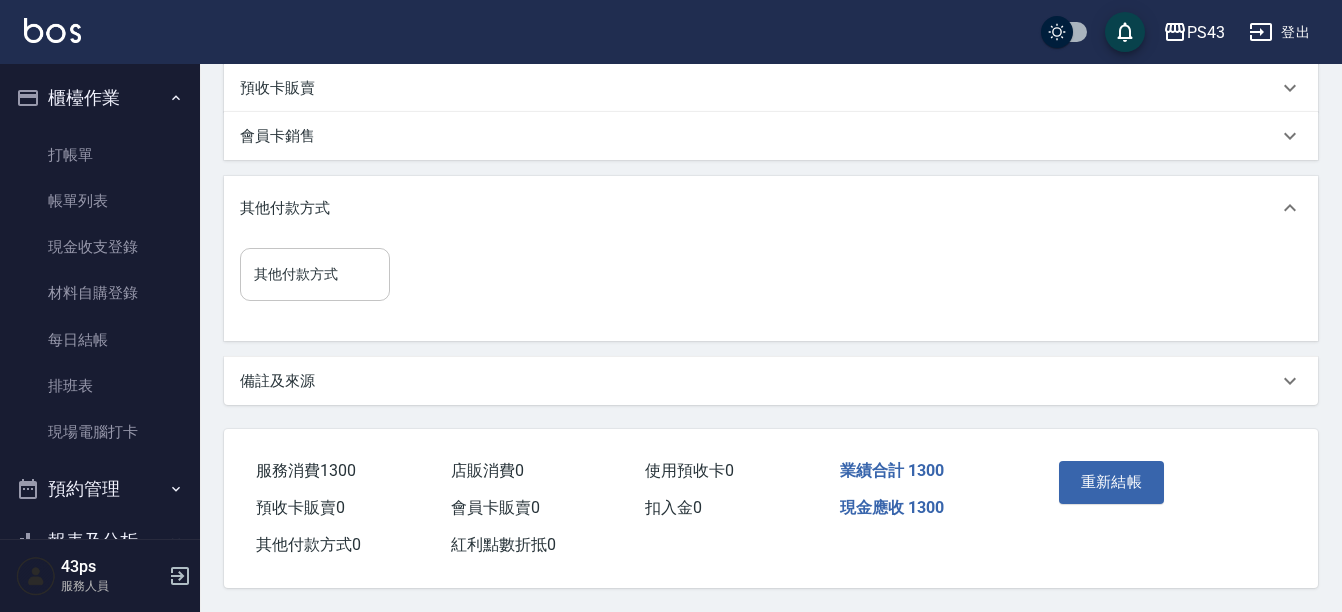 click on "其他付款方式" at bounding box center (315, 274) 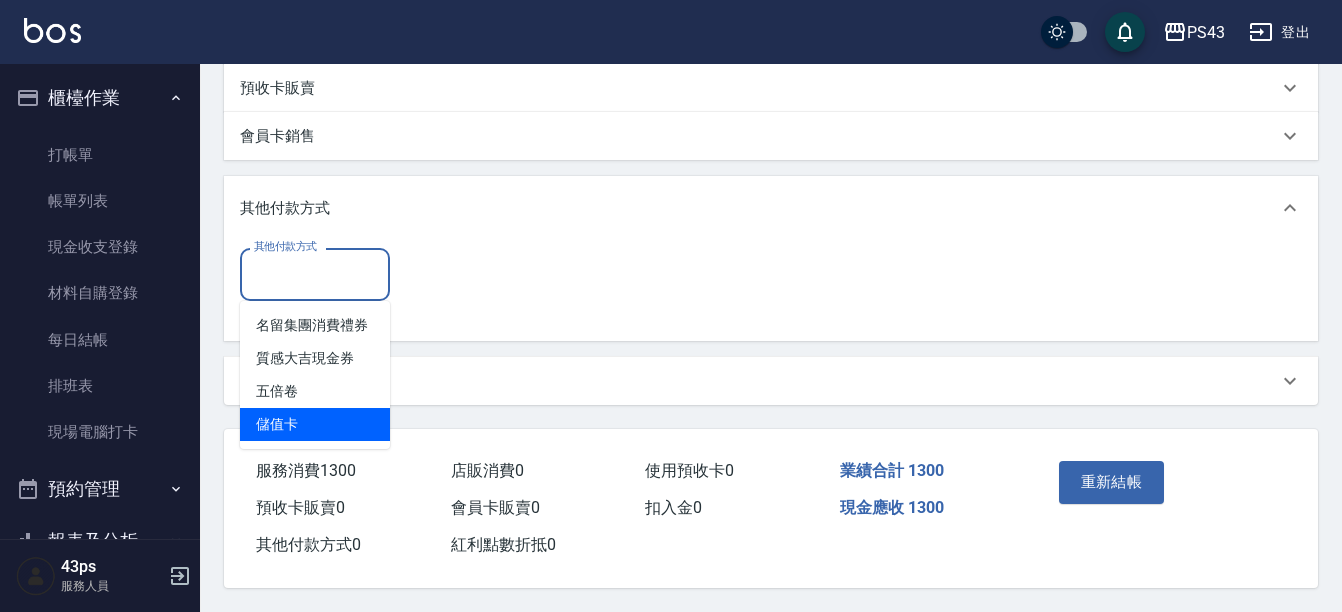 click on "儲值卡" at bounding box center (315, 424) 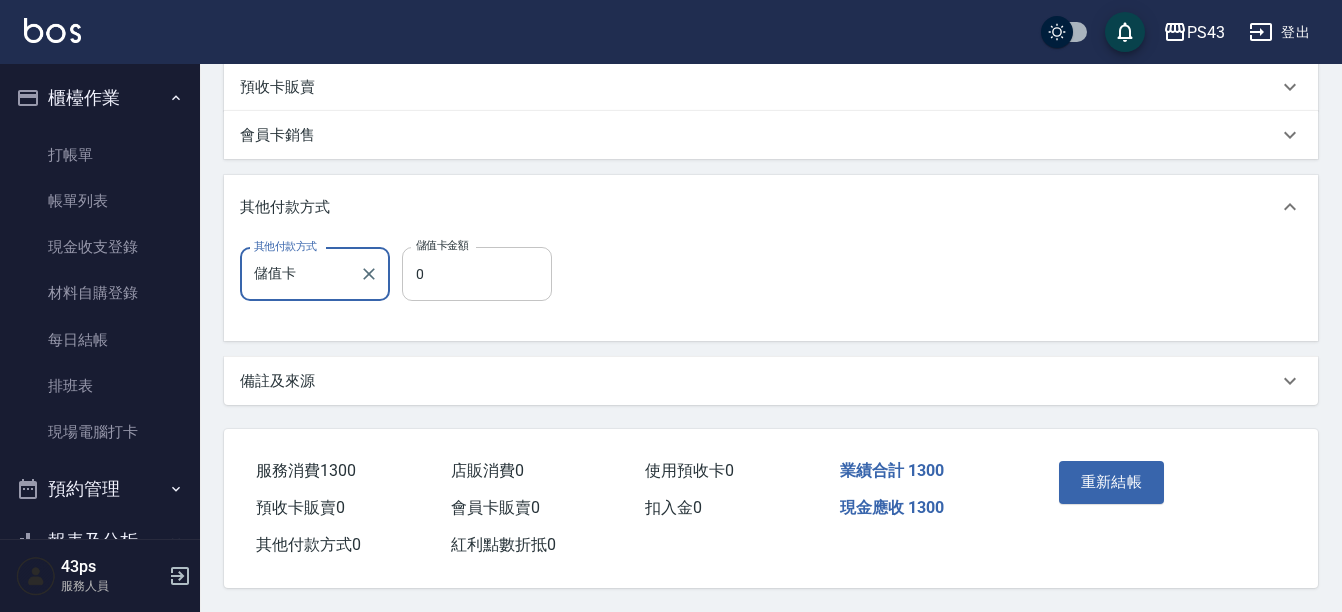 click on "0" at bounding box center [477, 274] 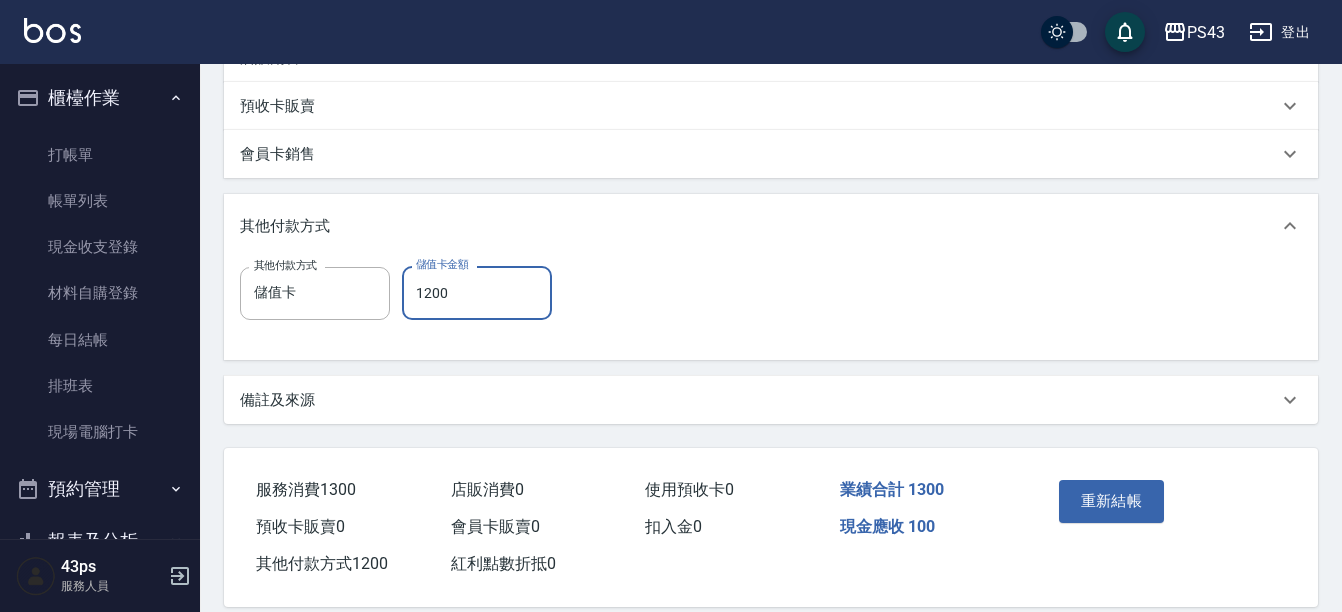 scroll, scrollTop: 582, scrollLeft: 0, axis: vertical 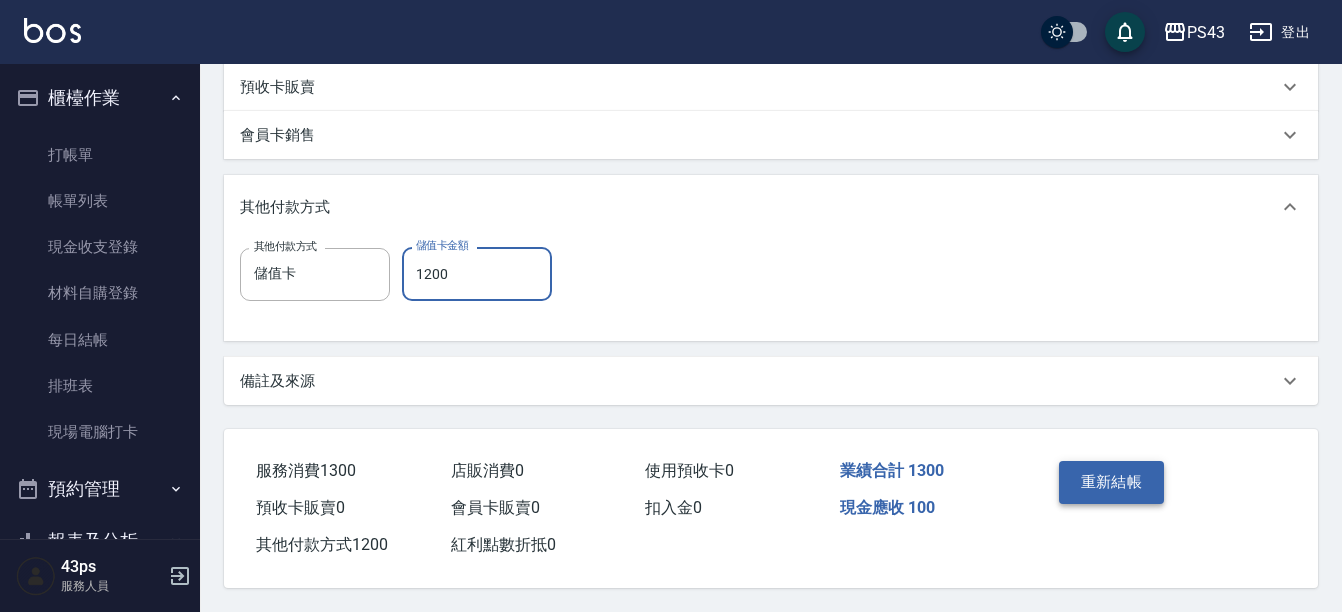 type on "1200" 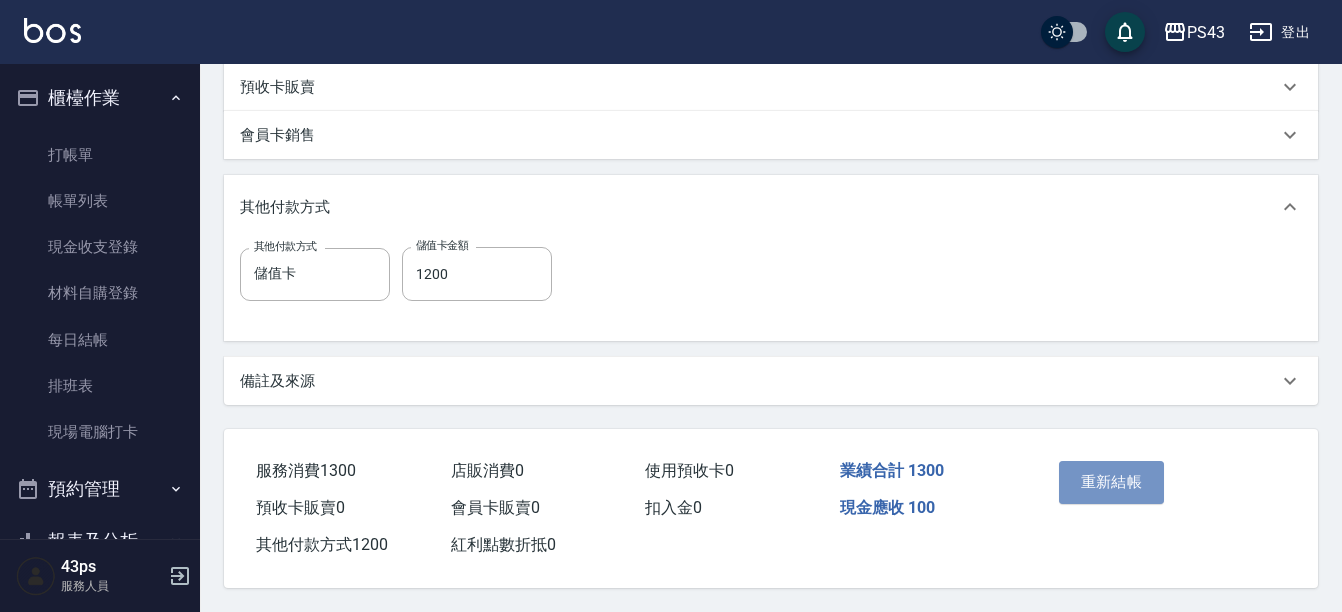 click on "重新結帳" at bounding box center [1112, 482] 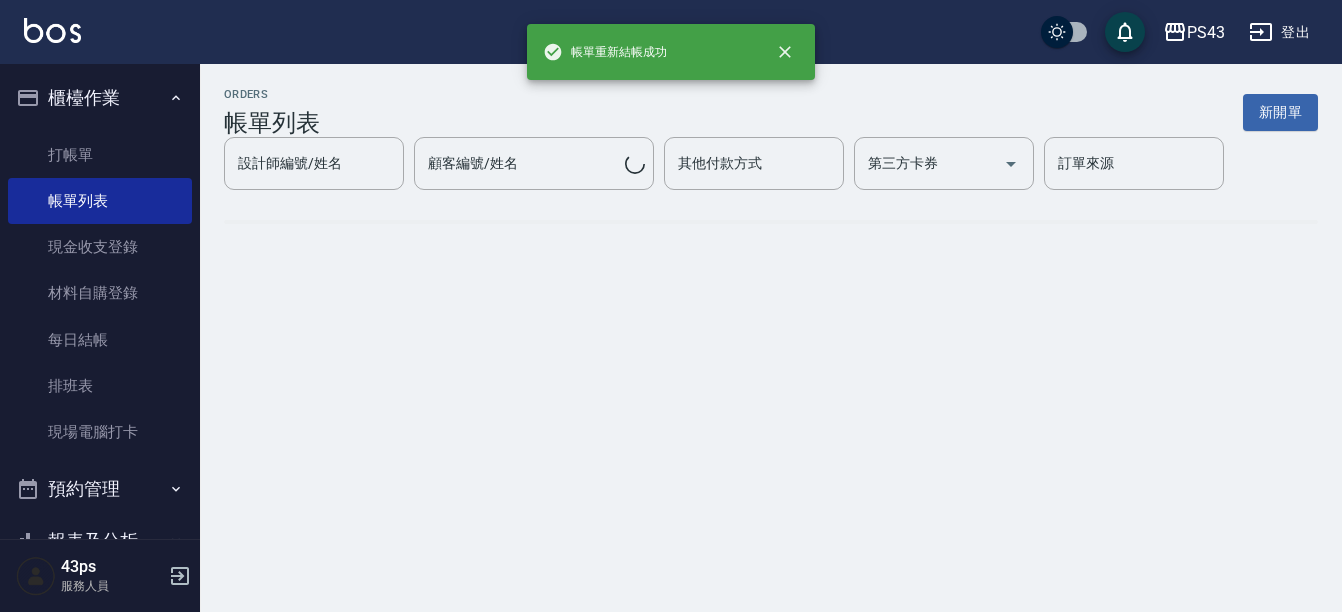 scroll, scrollTop: 0, scrollLeft: 0, axis: both 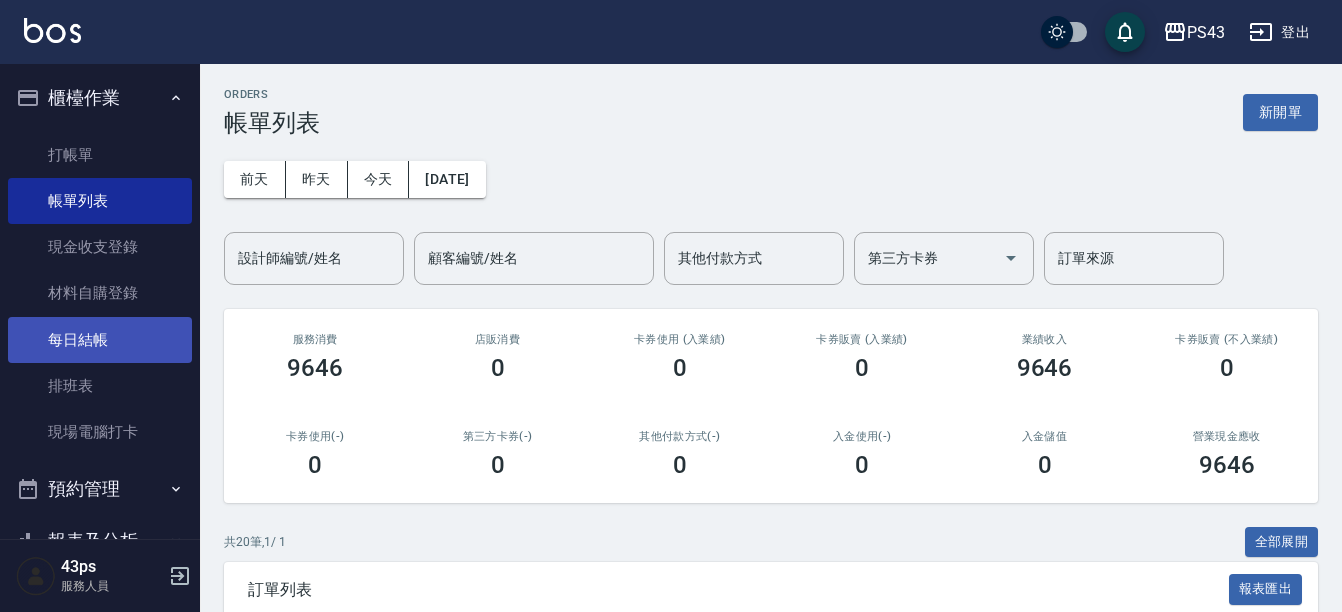 click on "每日結帳" at bounding box center (100, 340) 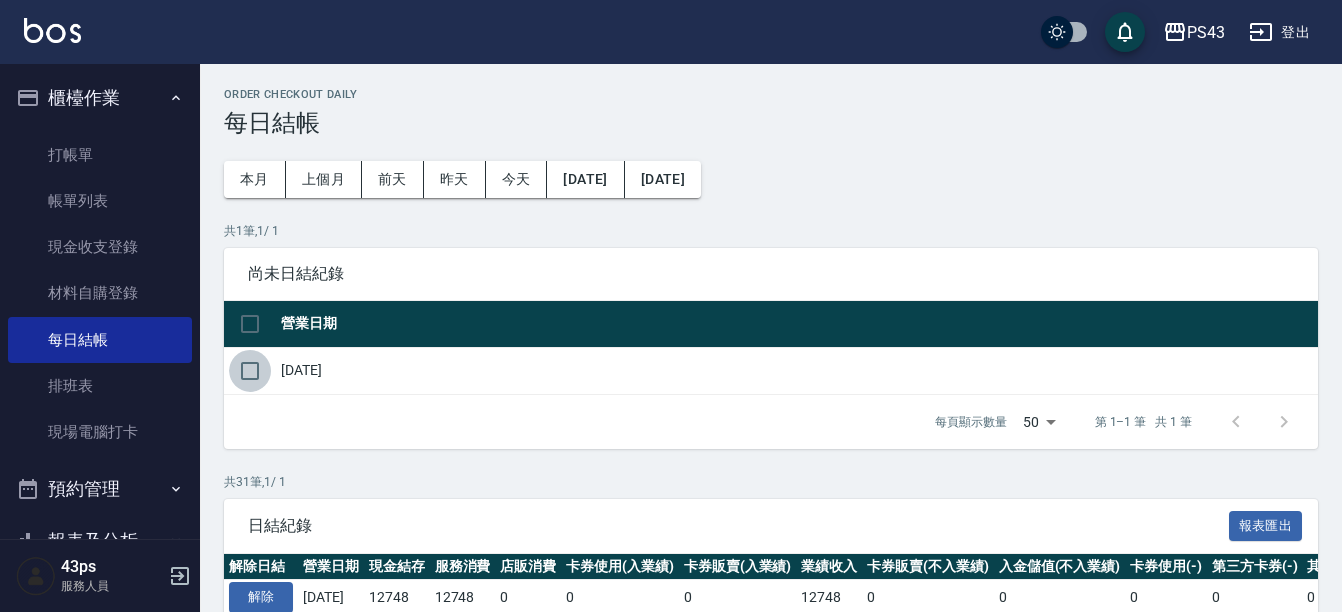 click at bounding box center [250, 371] 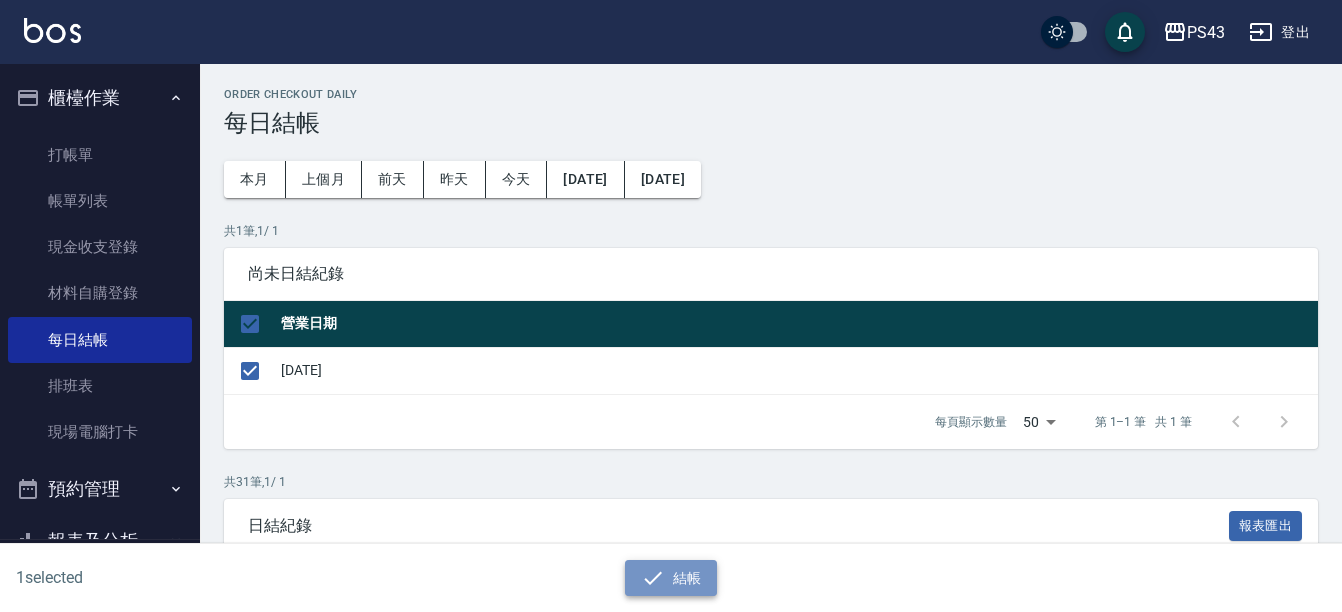 click 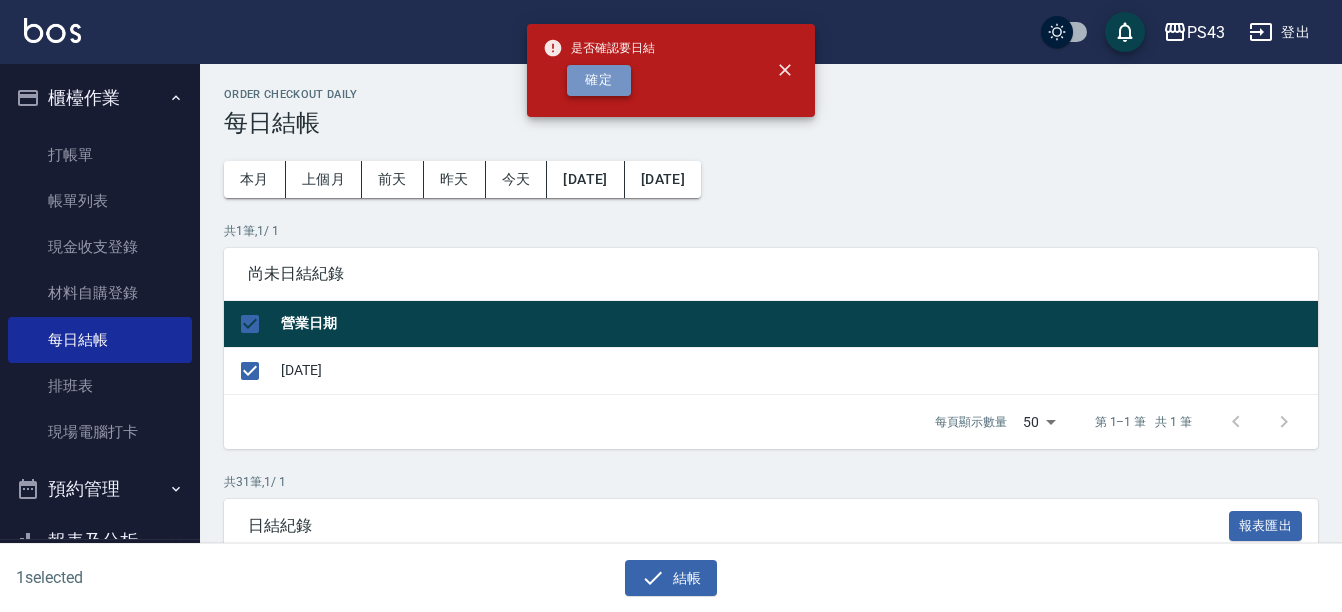 click on "確定" at bounding box center [599, 80] 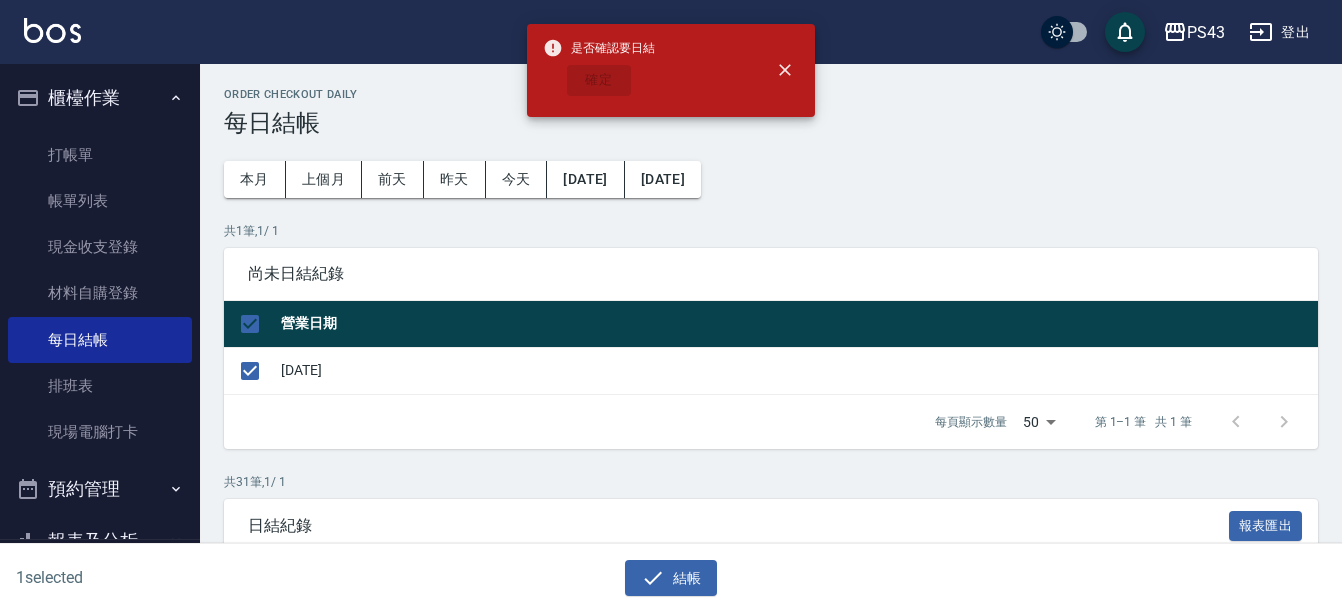 checkbox on "false" 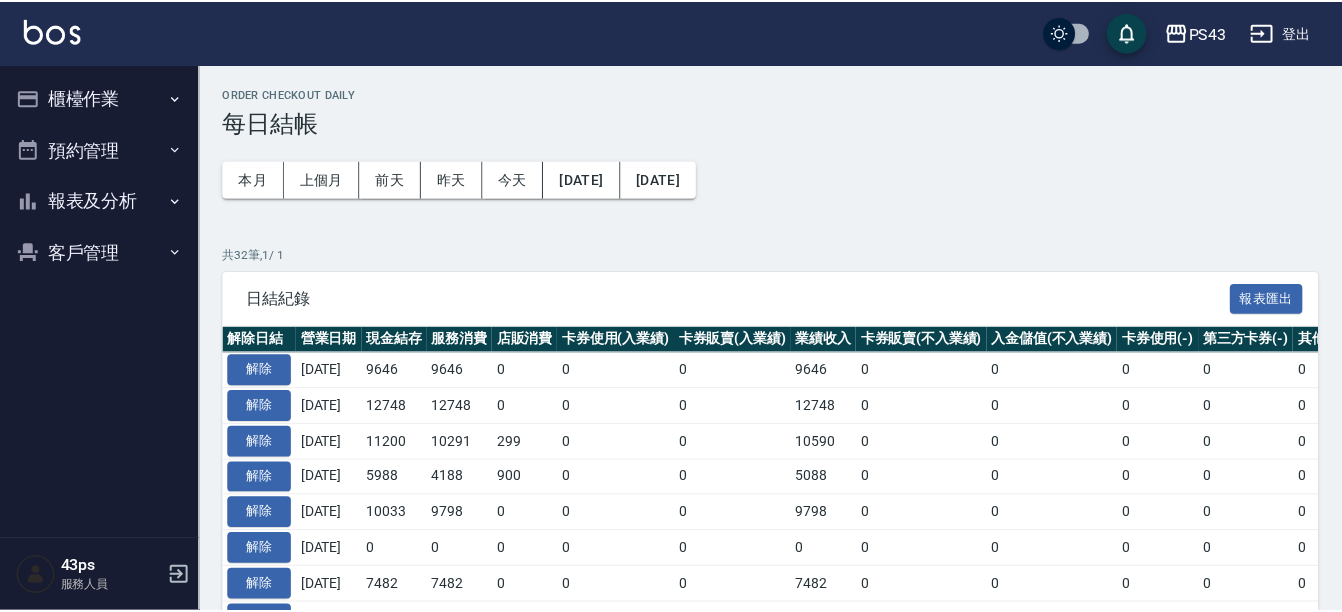 scroll, scrollTop: 0, scrollLeft: 0, axis: both 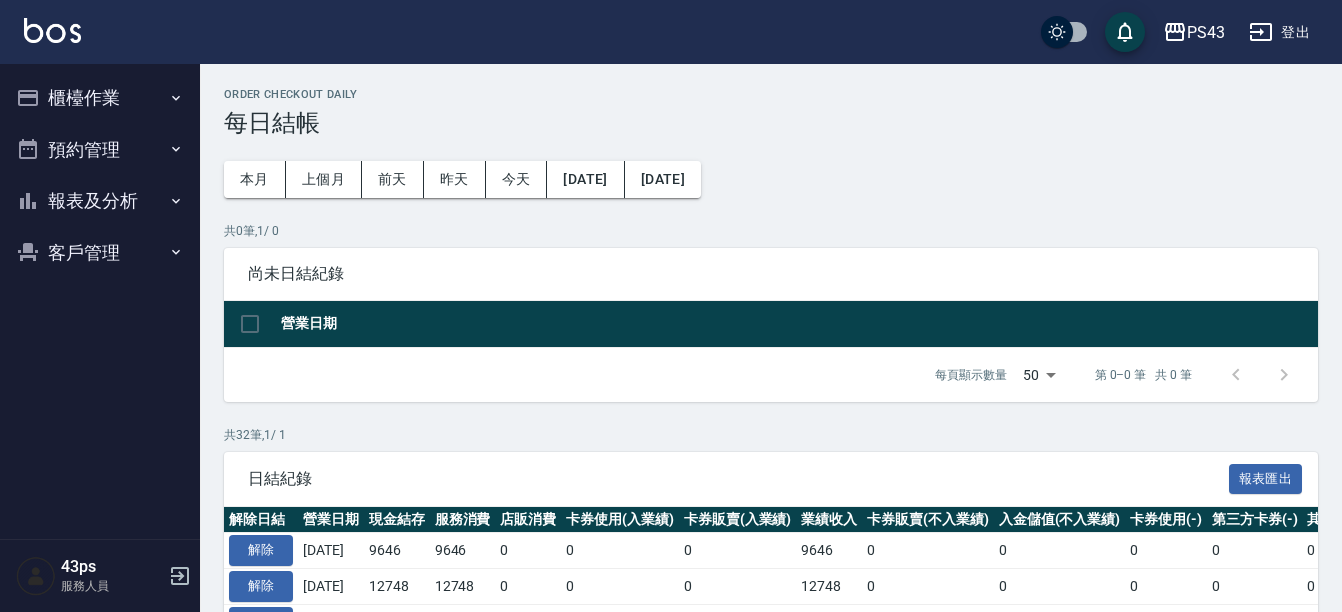 click on "櫃檯作業" at bounding box center (100, 98) 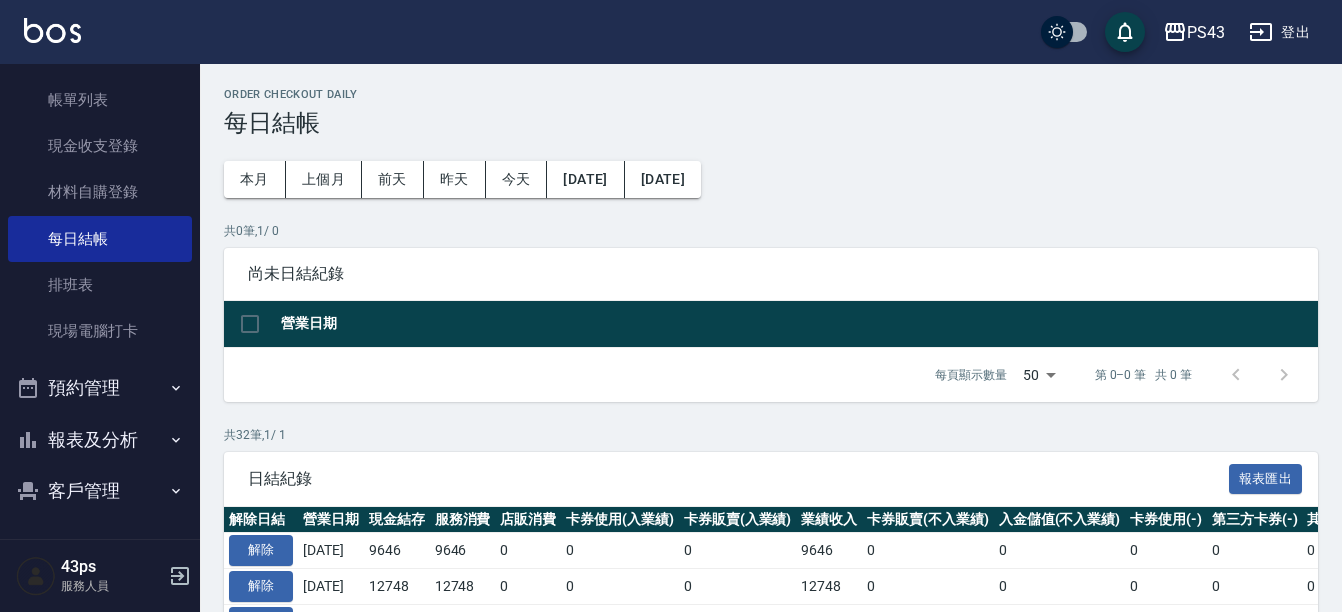scroll, scrollTop: 103, scrollLeft: 0, axis: vertical 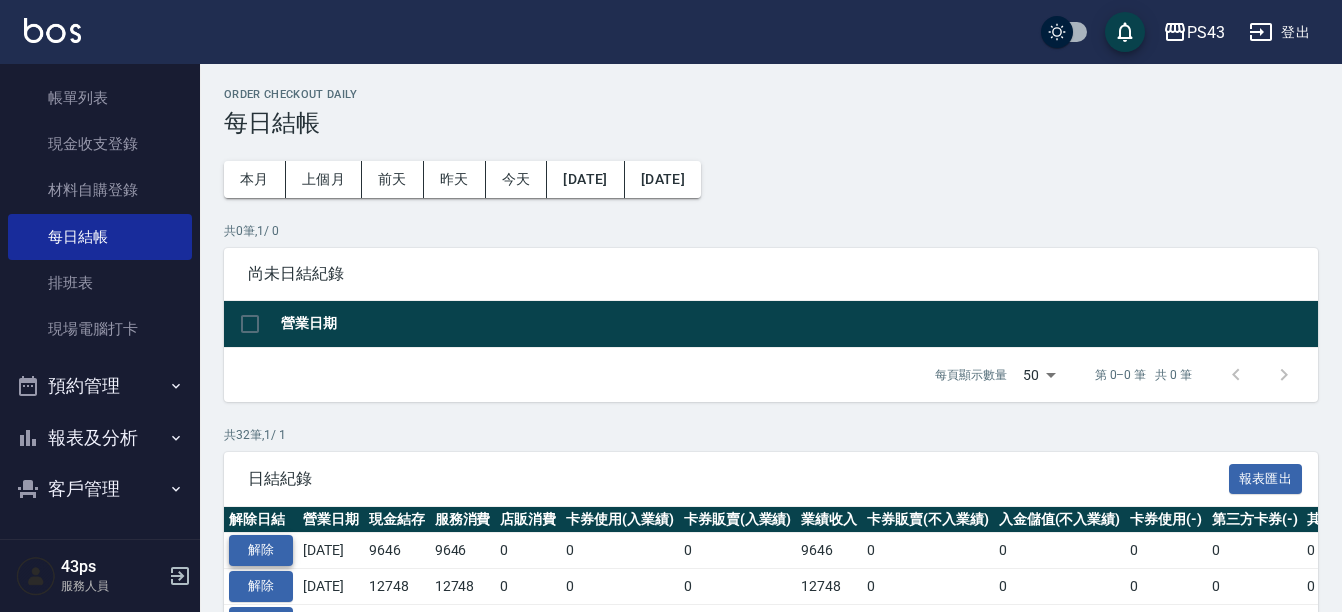 click on "解除" at bounding box center (261, 550) 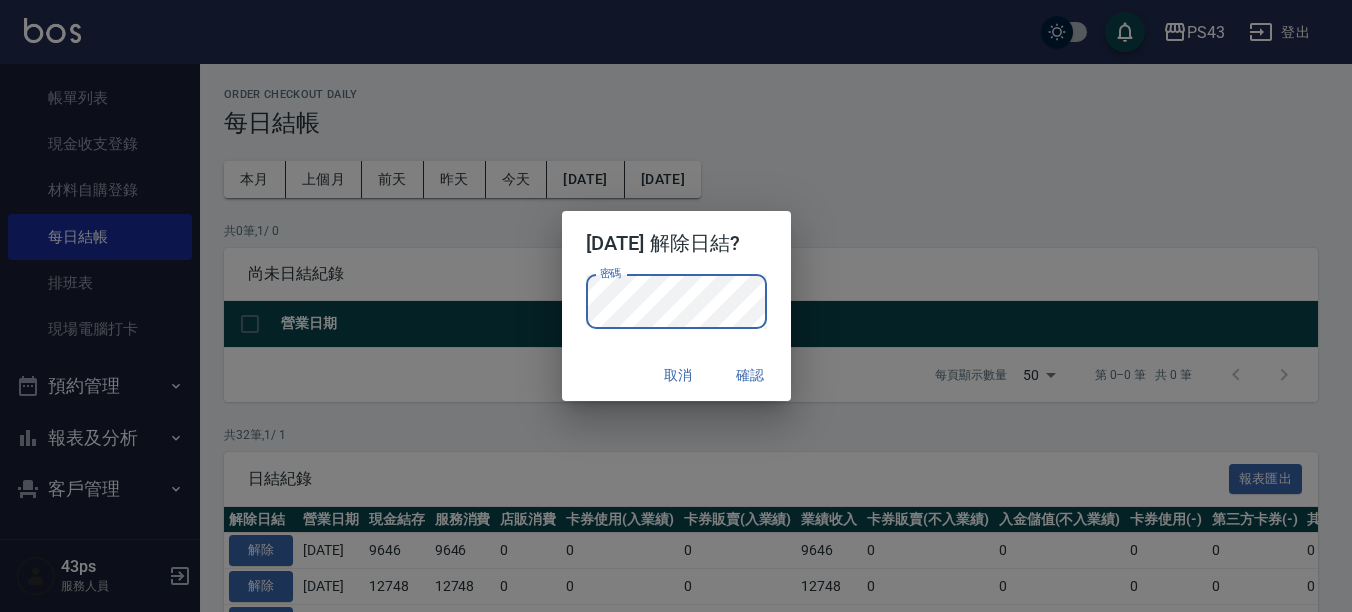 click on "確認" at bounding box center (751, 375) 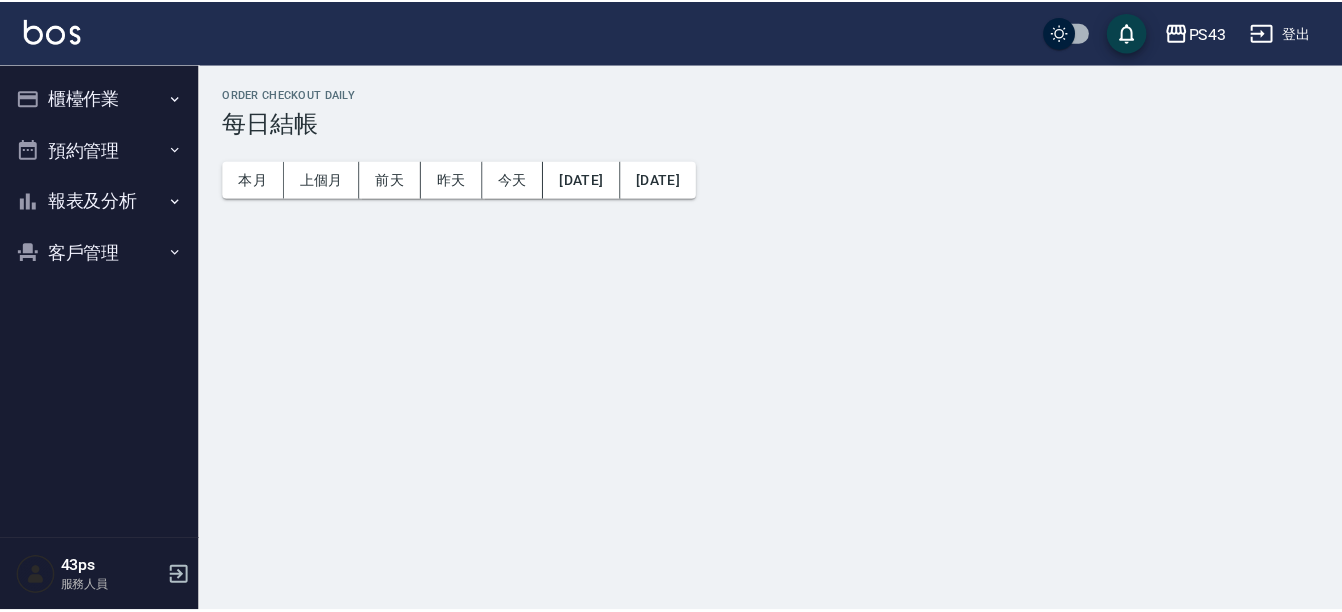scroll, scrollTop: 0, scrollLeft: 0, axis: both 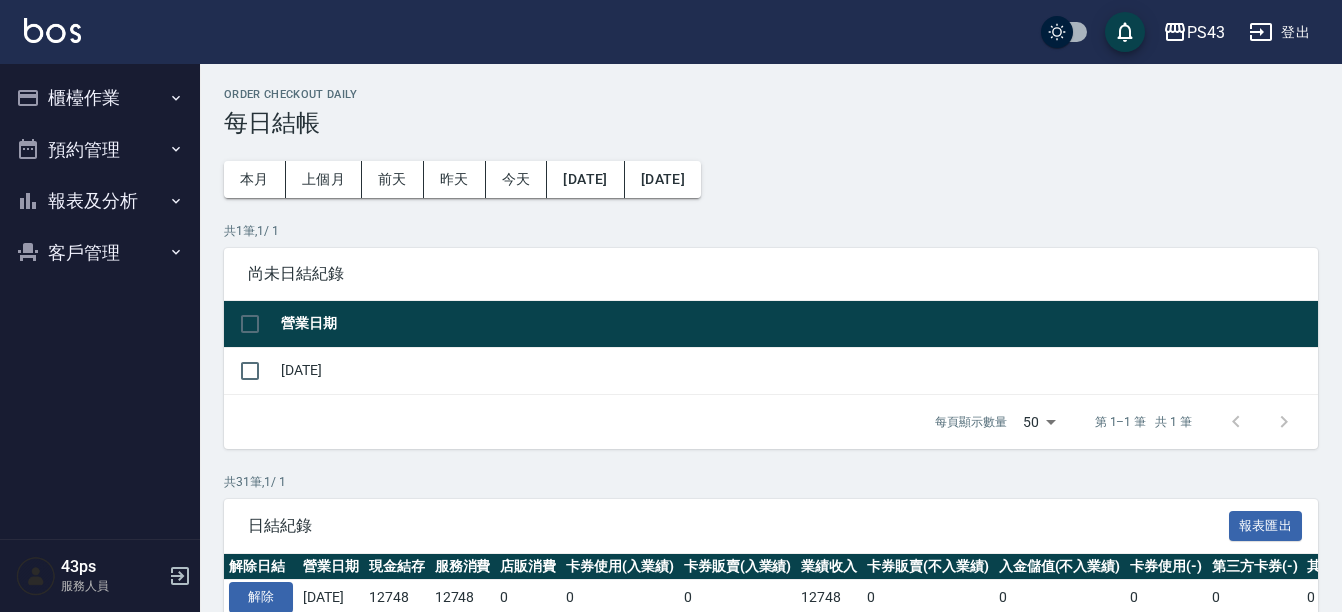 click on "櫃檯作業" at bounding box center [100, 98] 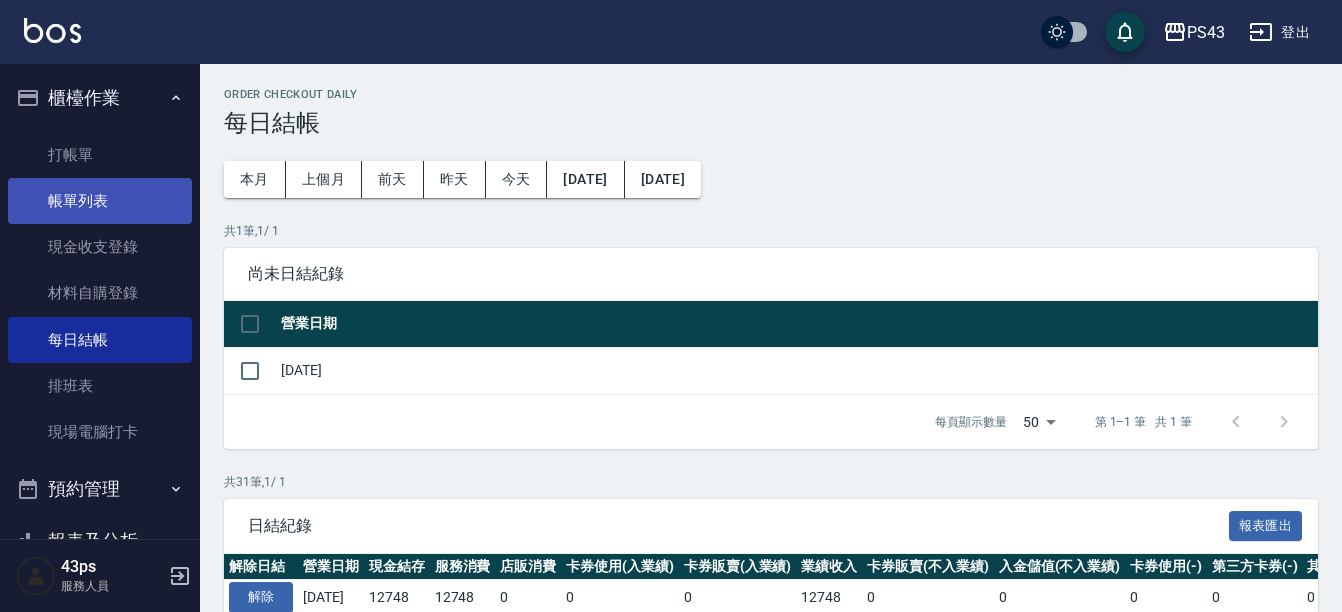 click on "帳單列表" at bounding box center (100, 201) 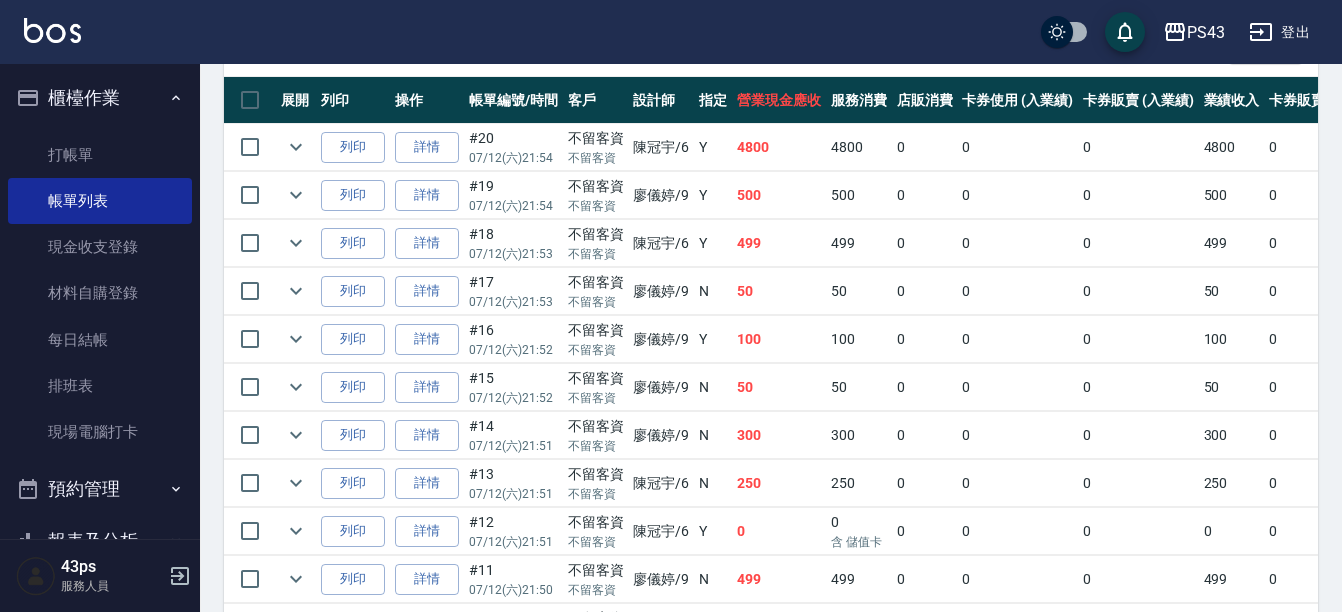 scroll, scrollTop: 506, scrollLeft: 0, axis: vertical 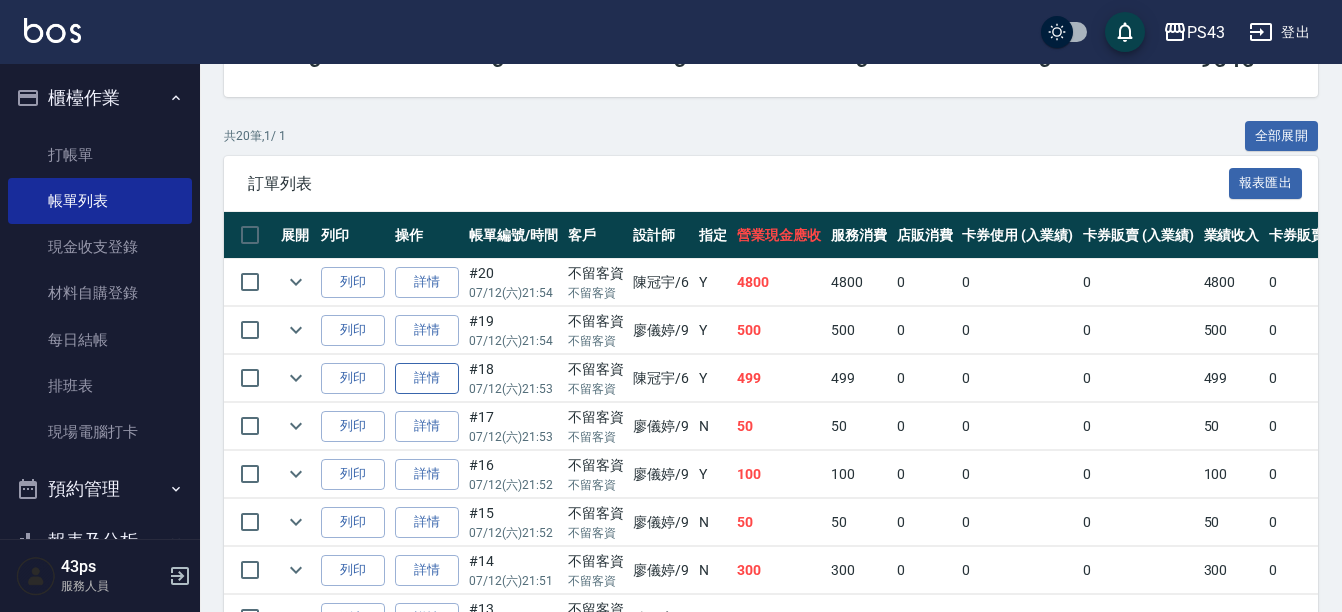 click on "詳情" at bounding box center [427, 378] 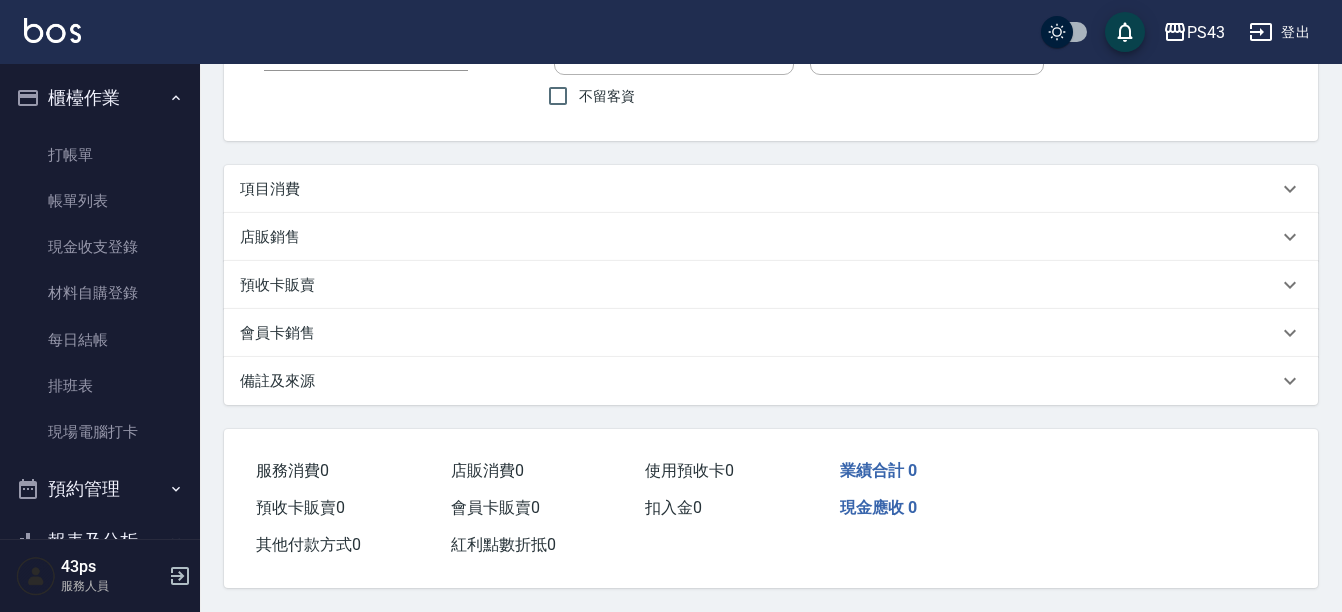 scroll, scrollTop: 0, scrollLeft: 0, axis: both 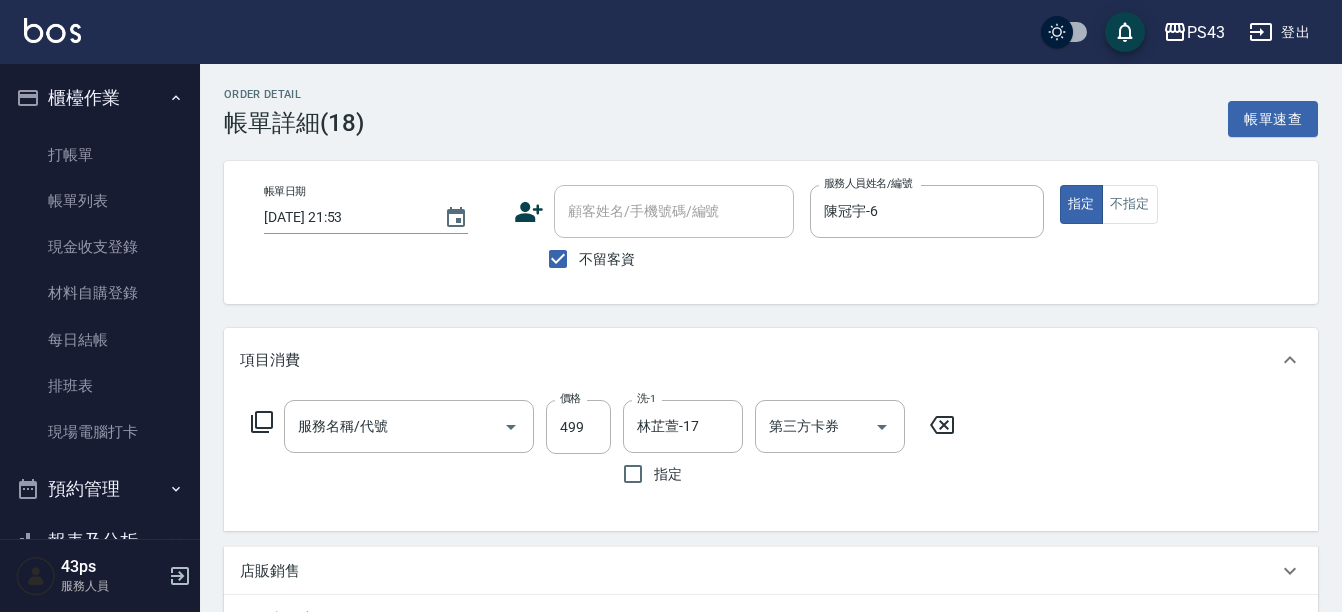 type on "[DATE] 21:53" 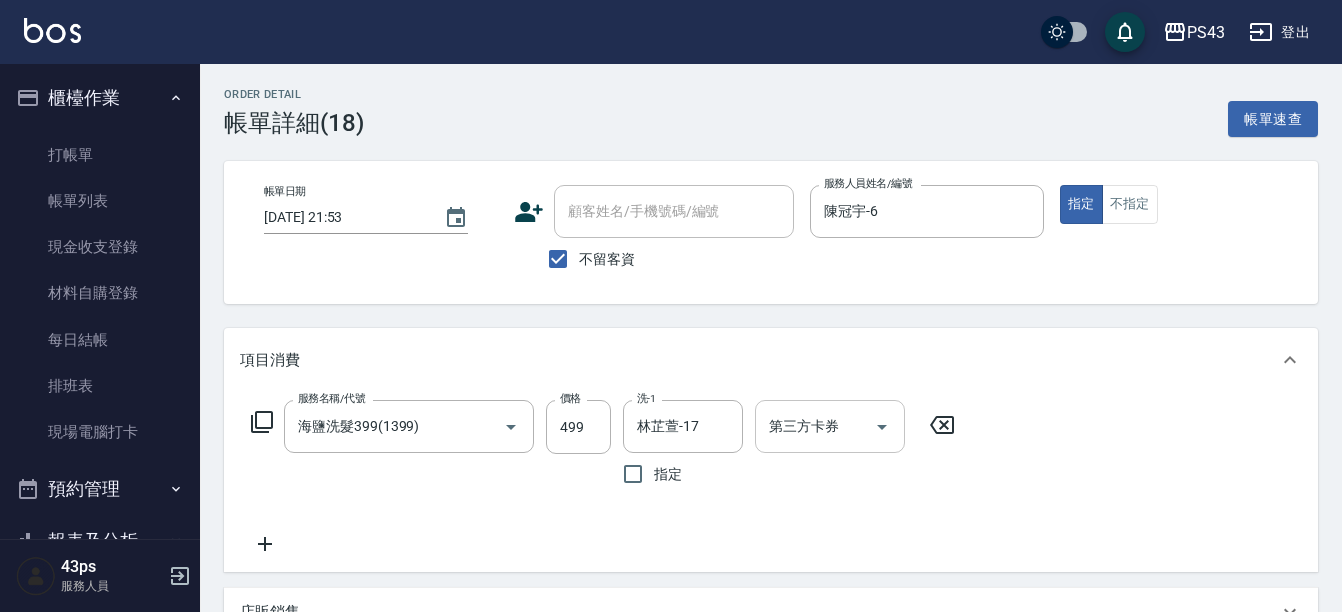 click on "第三方卡券 第三方卡券" at bounding box center [830, 426] 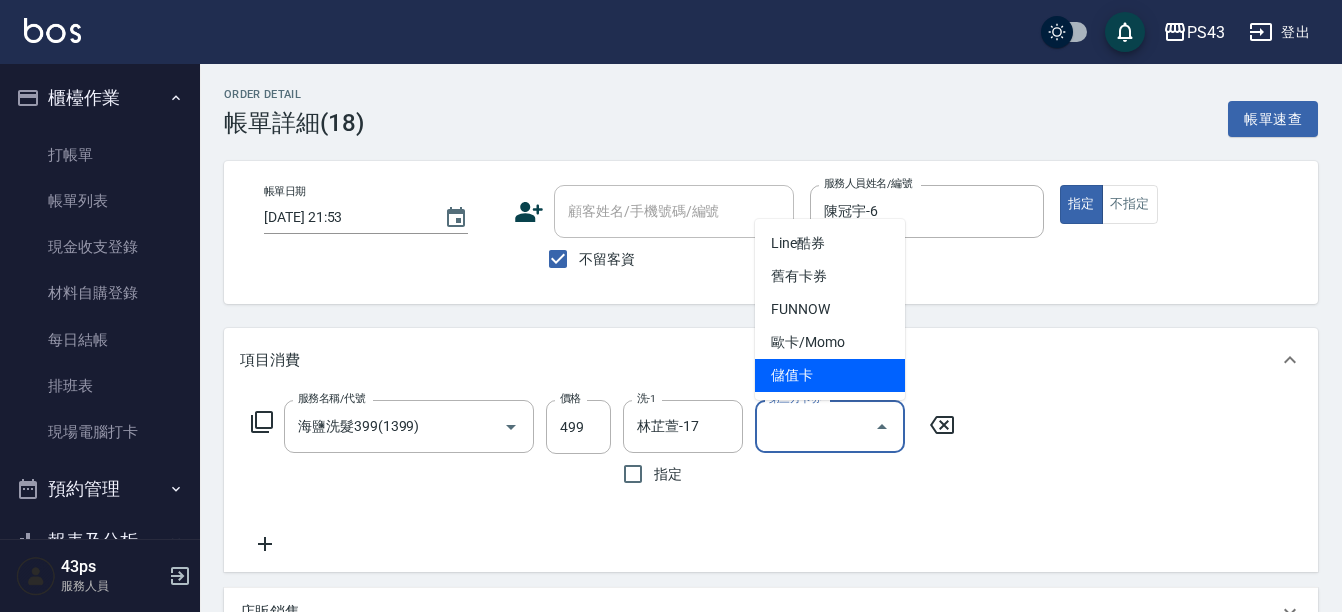 click on "儲值卡" at bounding box center [830, 375] 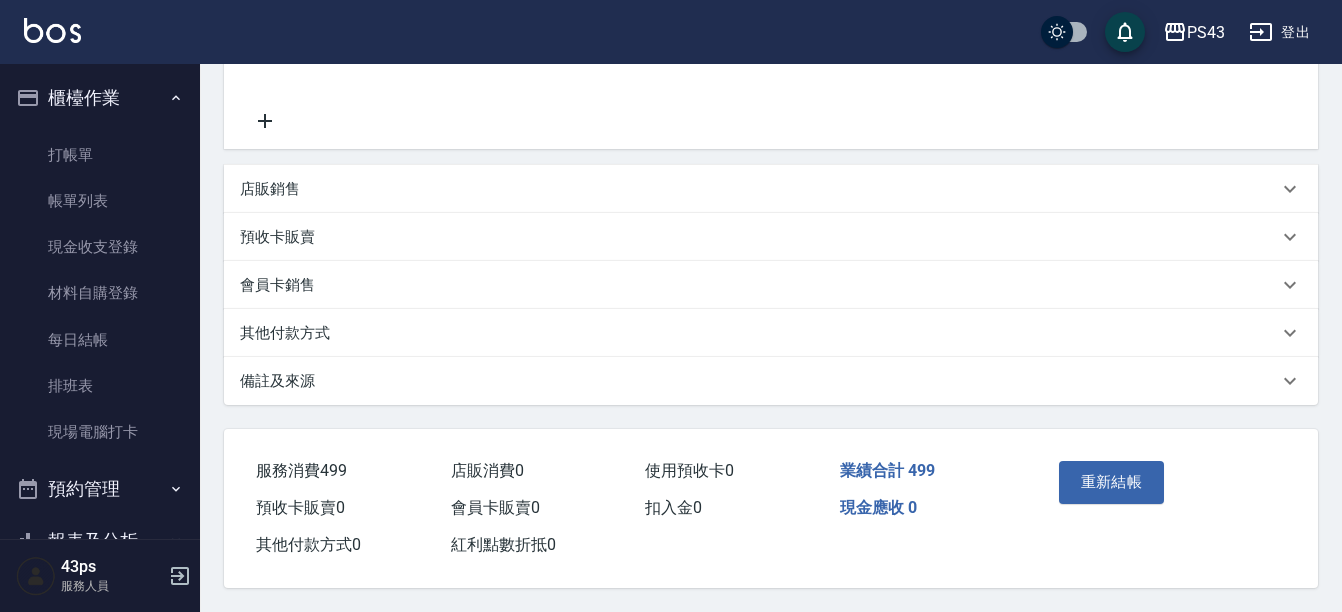 scroll, scrollTop: 432, scrollLeft: 0, axis: vertical 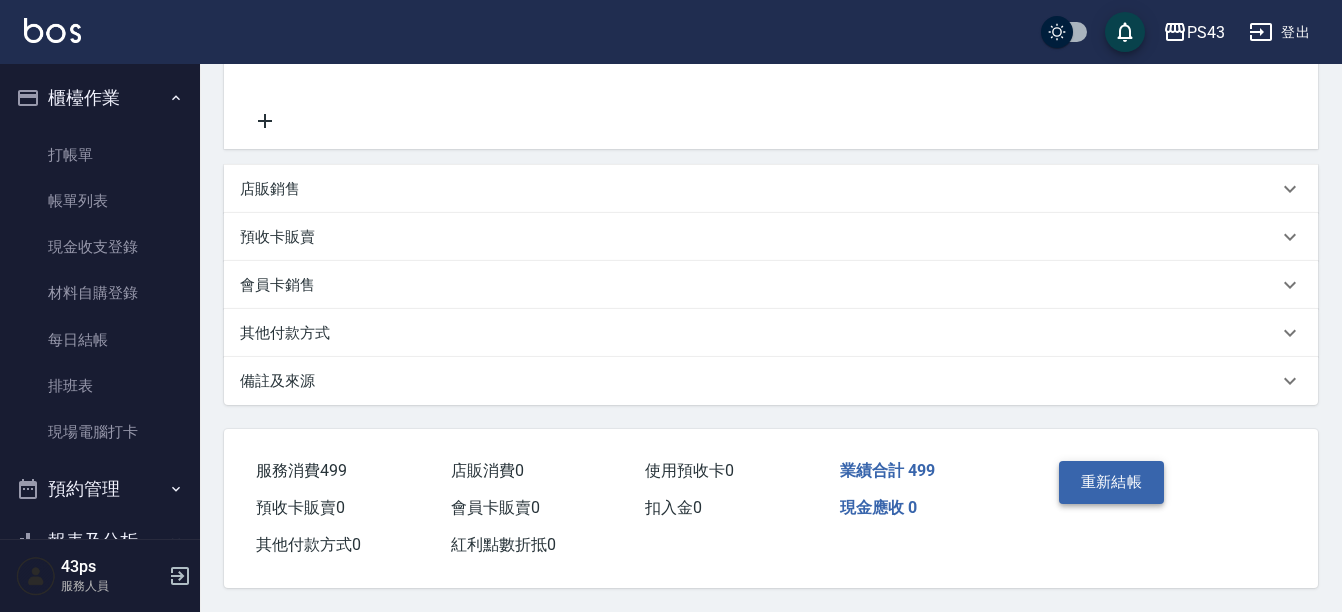 click on "重新結帳" at bounding box center [1112, 482] 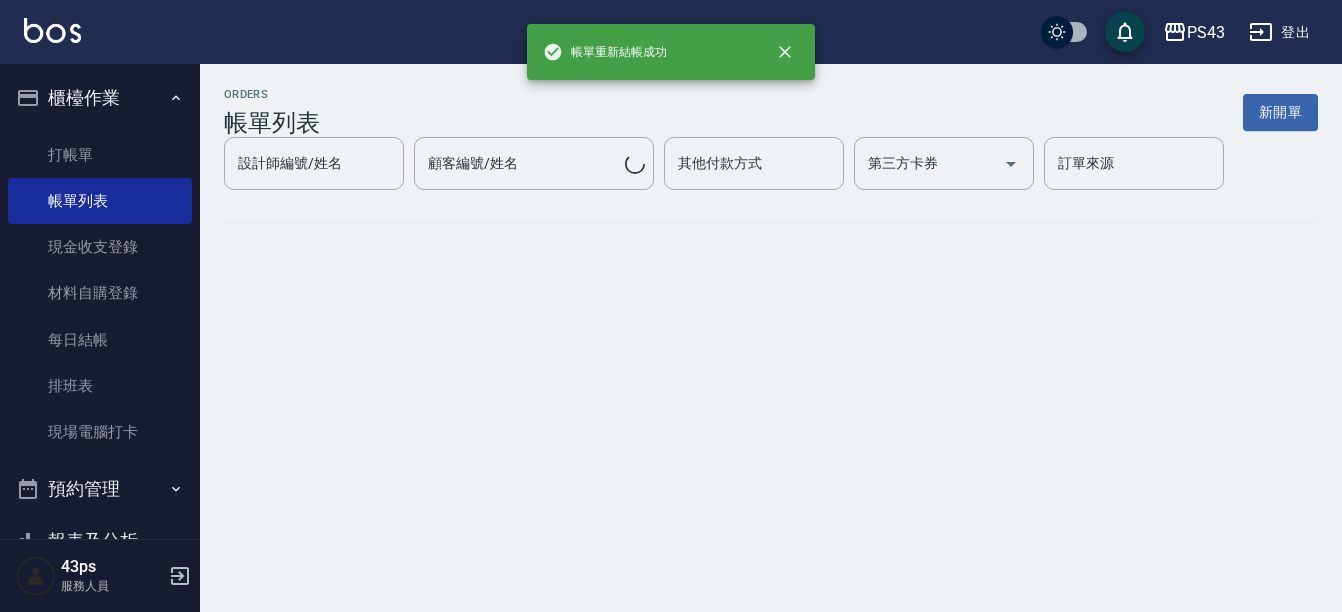 scroll, scrollTop: 0, scrollLeft: 0, axis: both 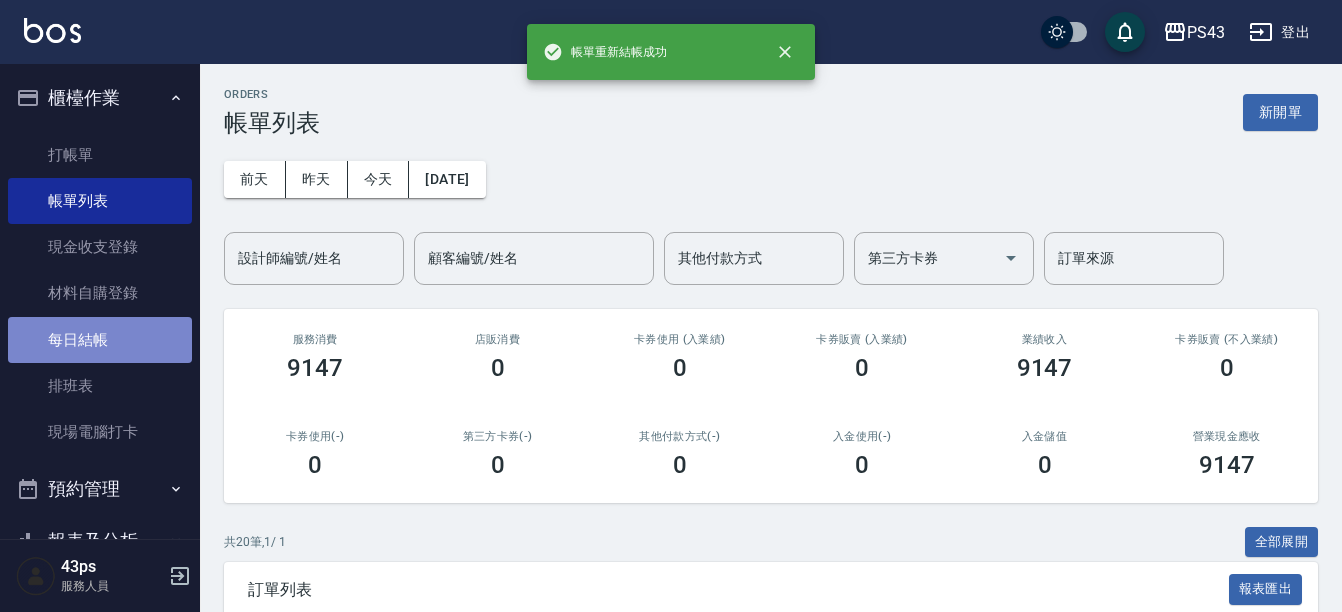 click on "每日結帳" at bounding box center (100, 340) 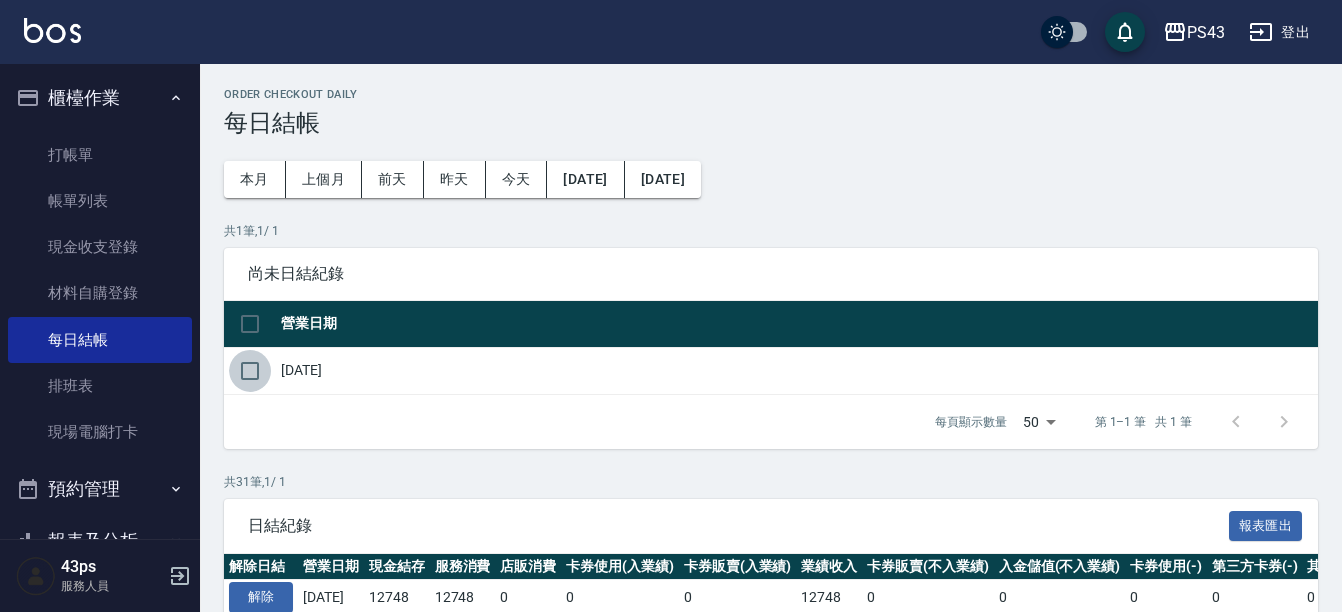 click at bounding box center [250, 371] 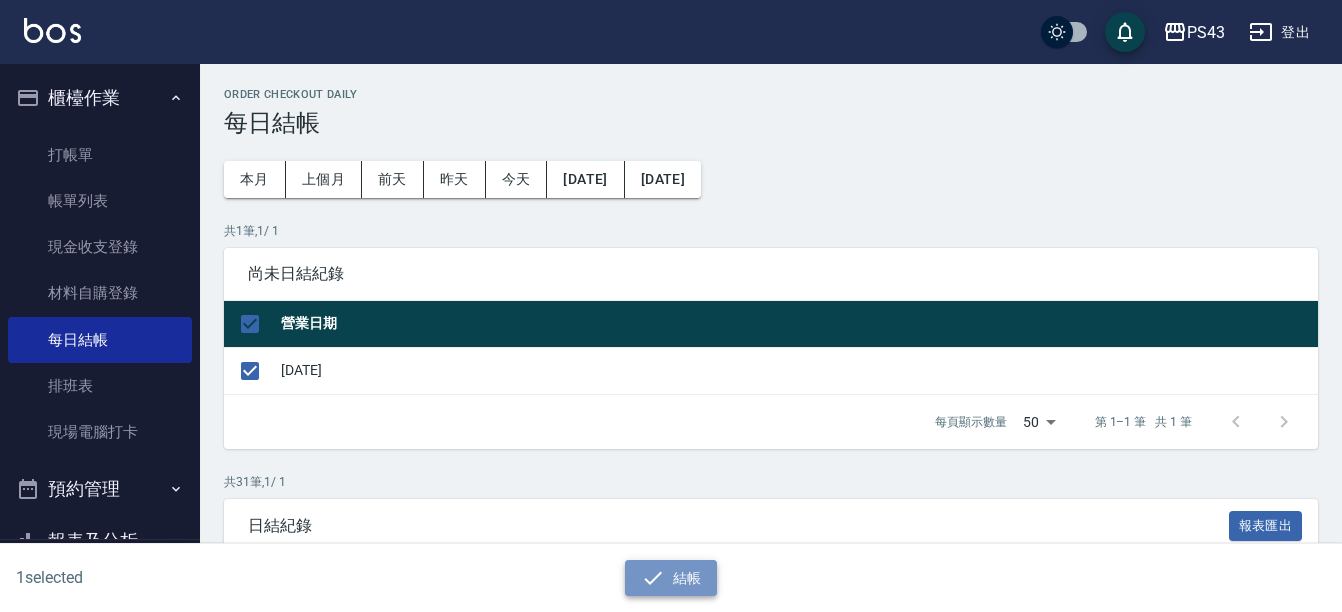 click 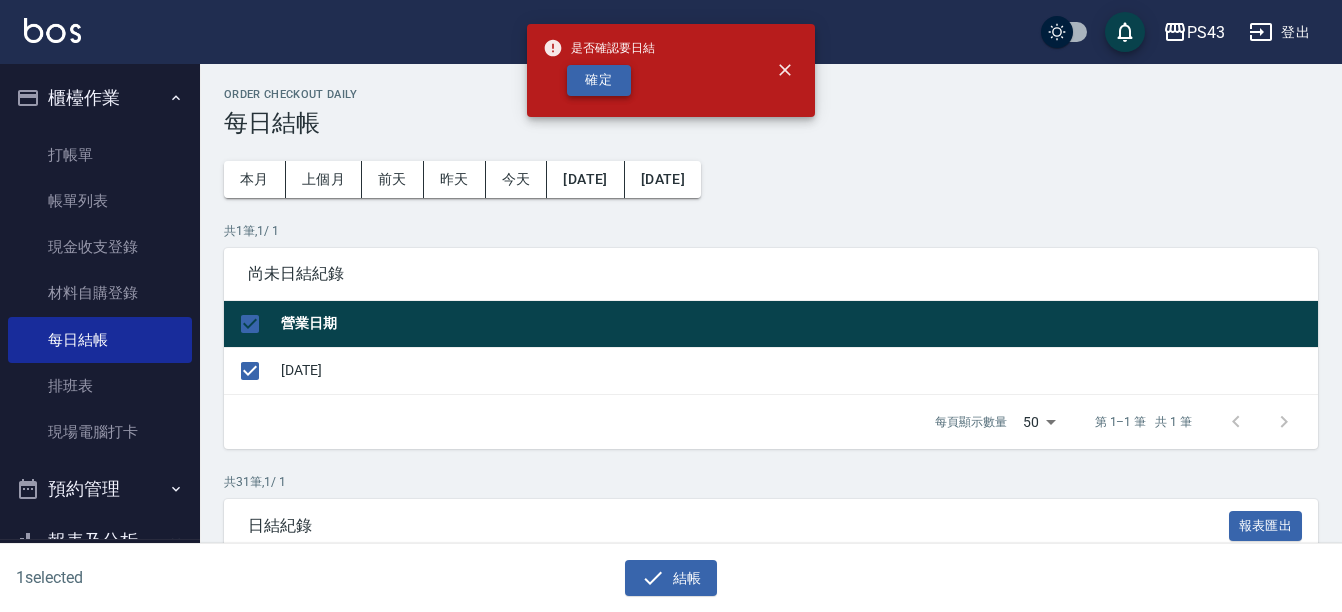 click on "確定" at bounding box center [599, 80] 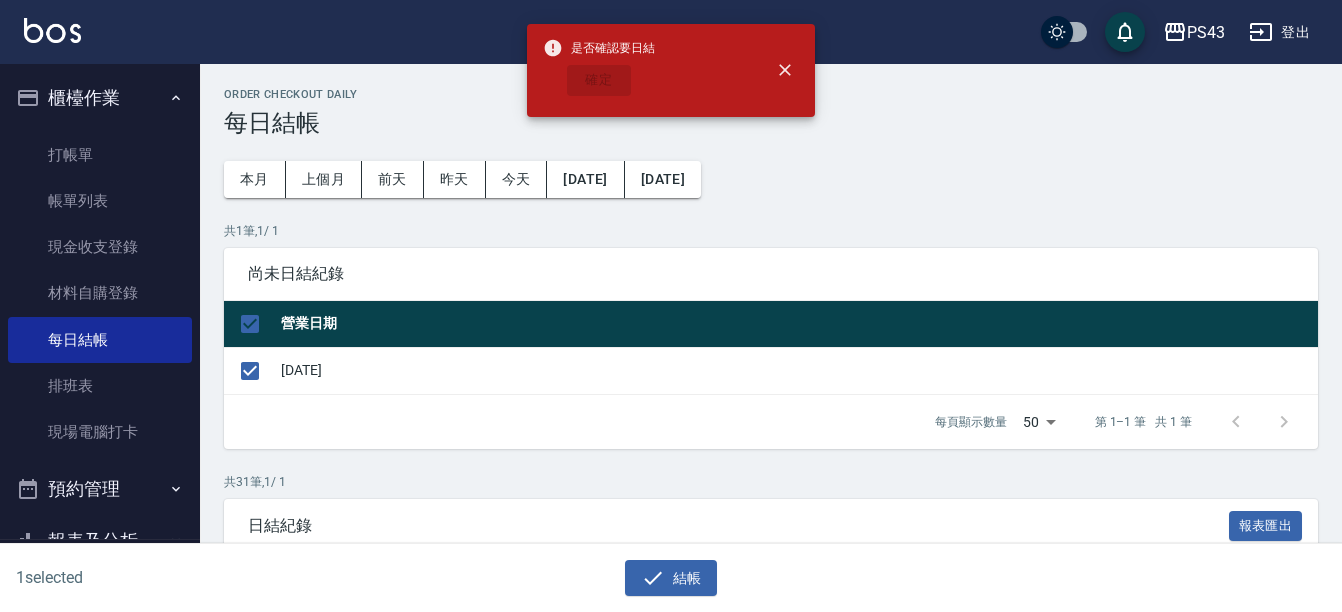 checkbox on "false" 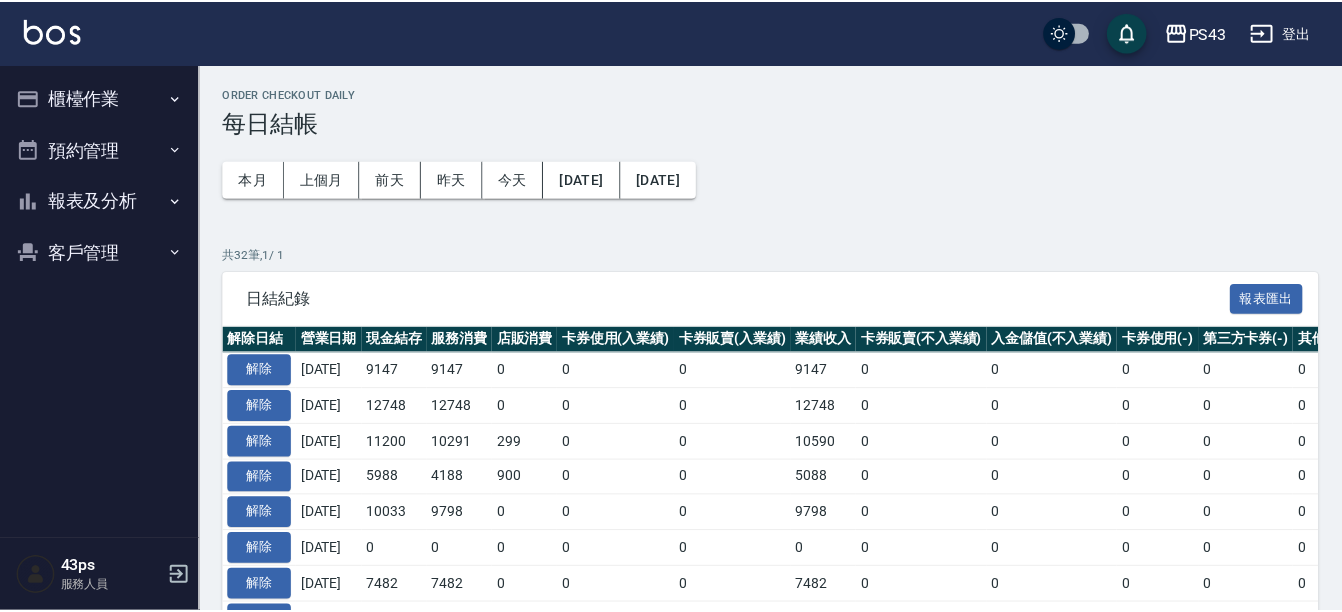 scroll, scrollTop: 0, scrollLeft: 0, axis: both 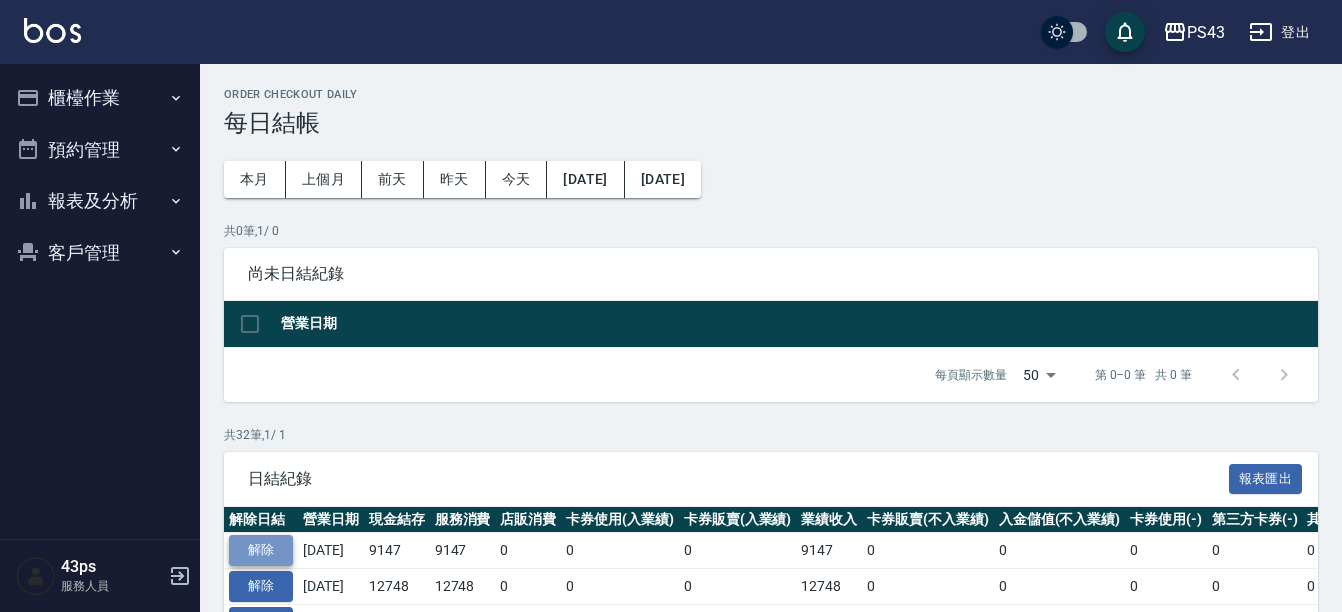 click on "解除" at bounding box center (261, 550) 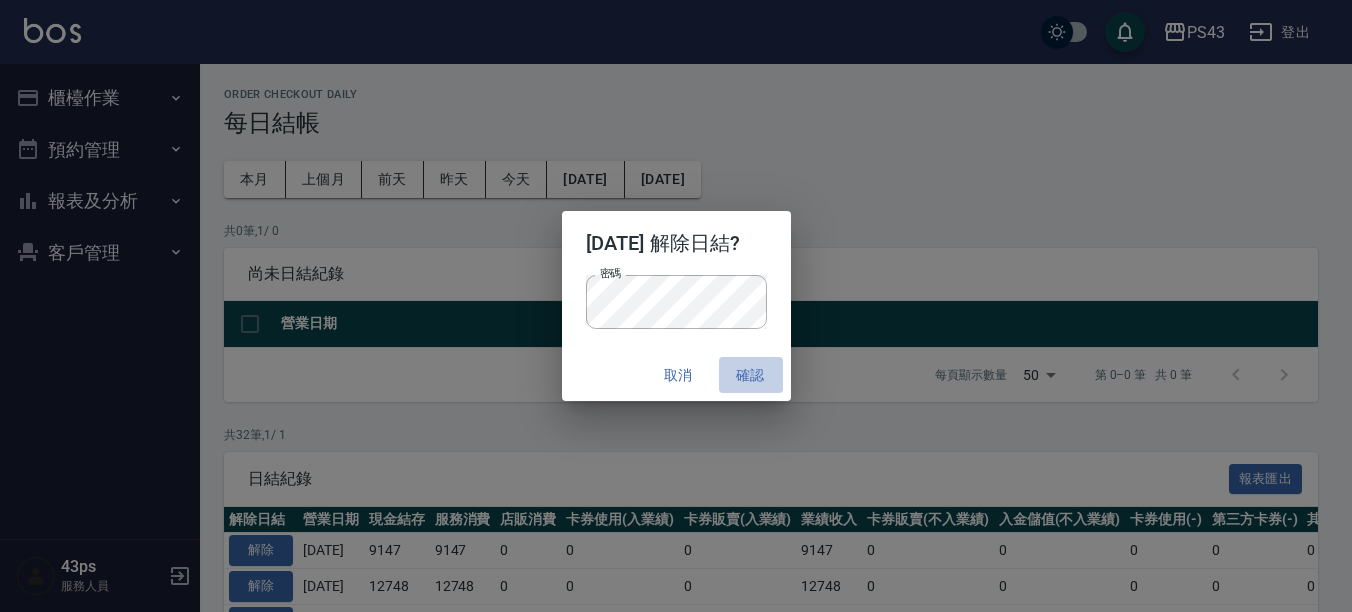 click on "確認" at bounding box center (751, 375) 